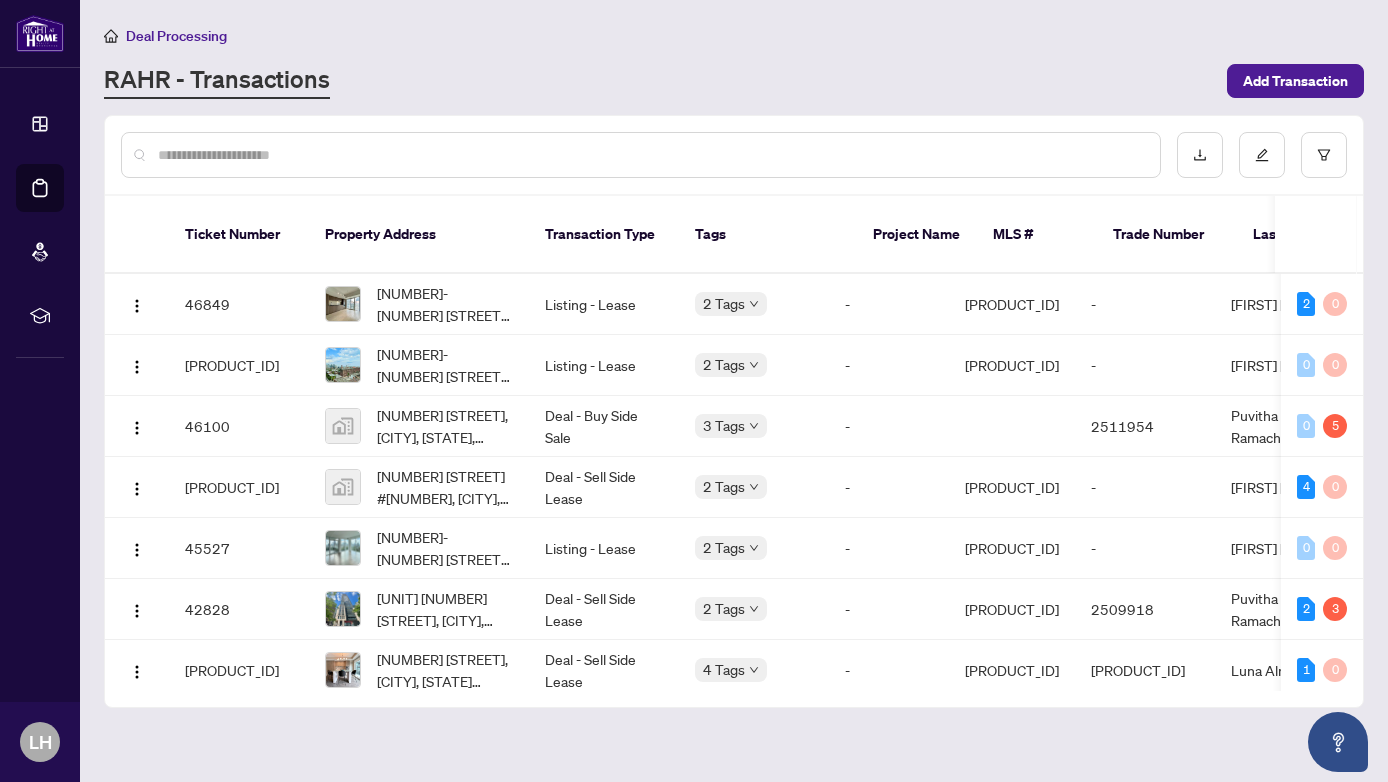 scroll, scrollTop: -6, scrollLeft: 0, axis: vertical 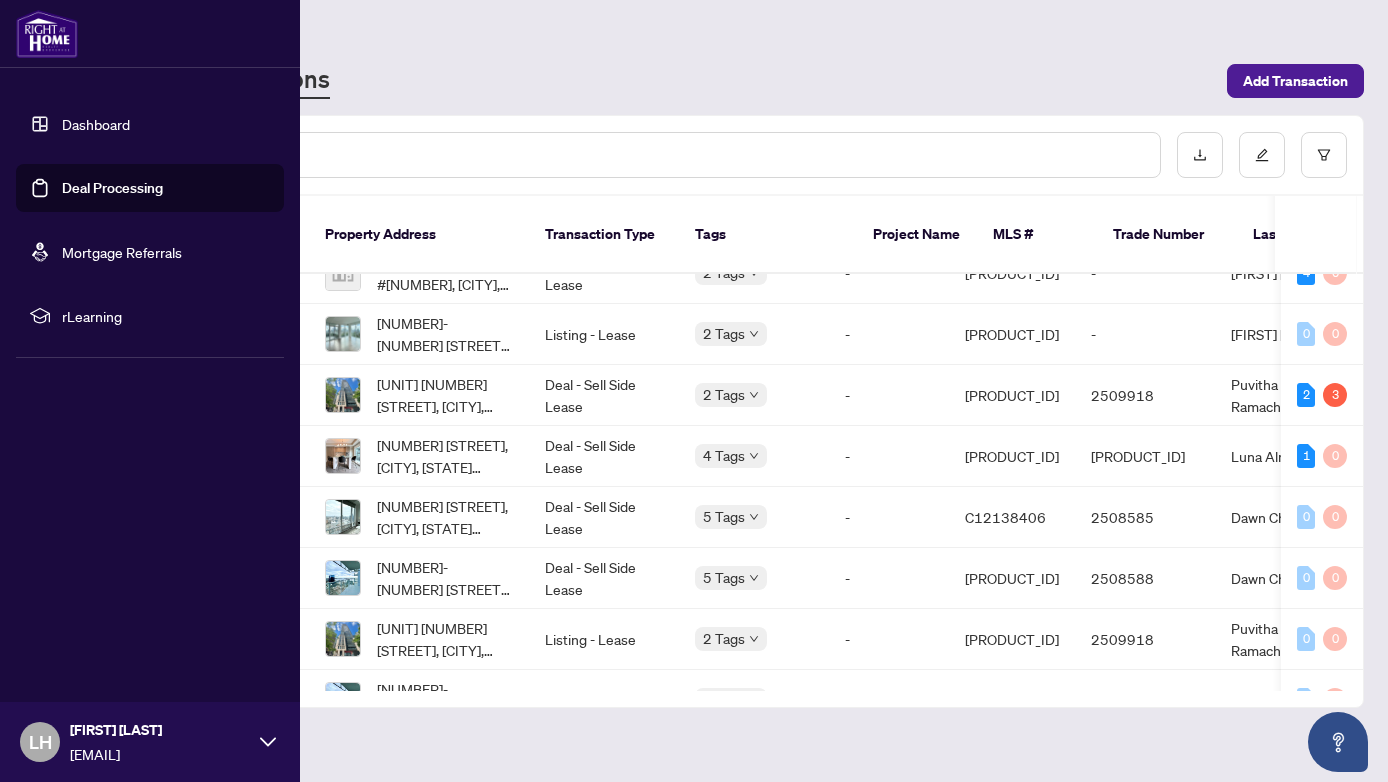 click at bounding box center [47, 34] 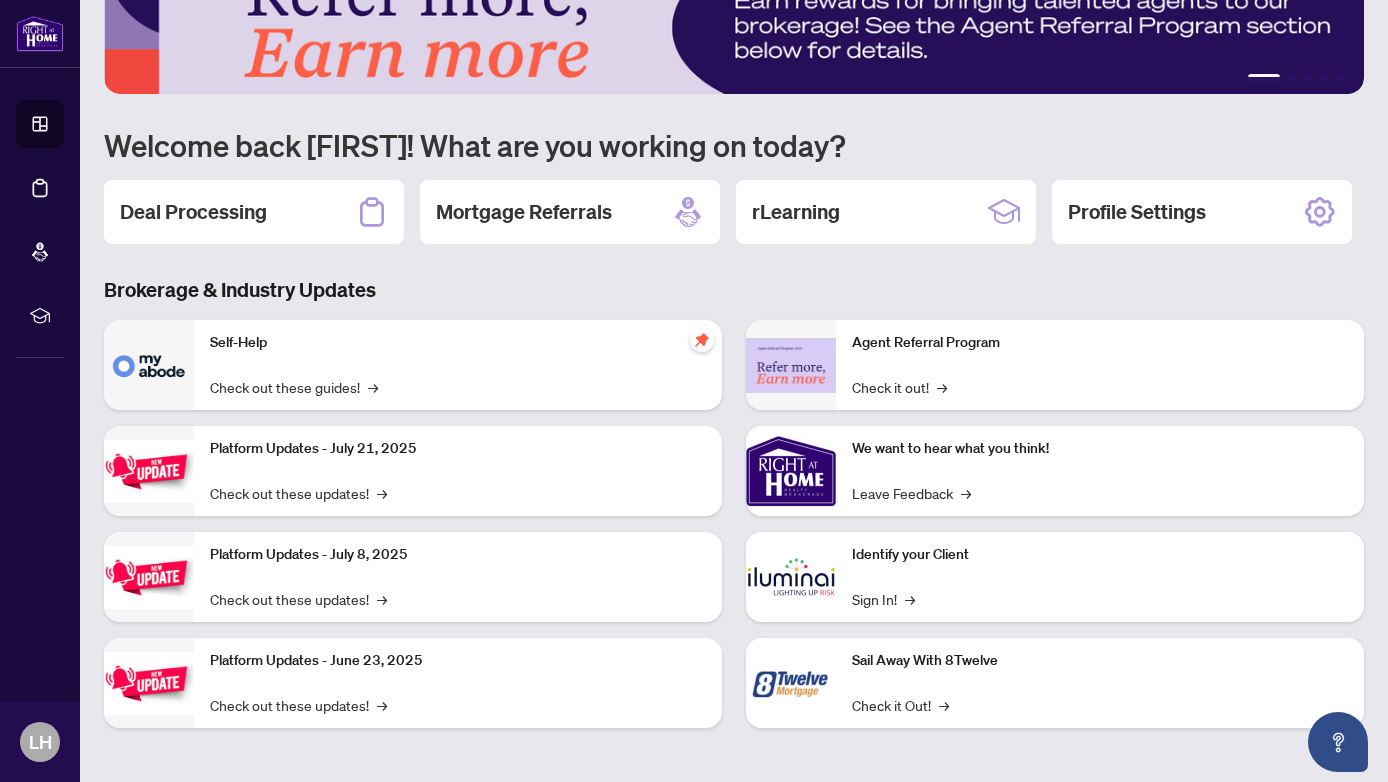 scroll, scrollTop: 67, scrollLeft: 0, axis: vertical 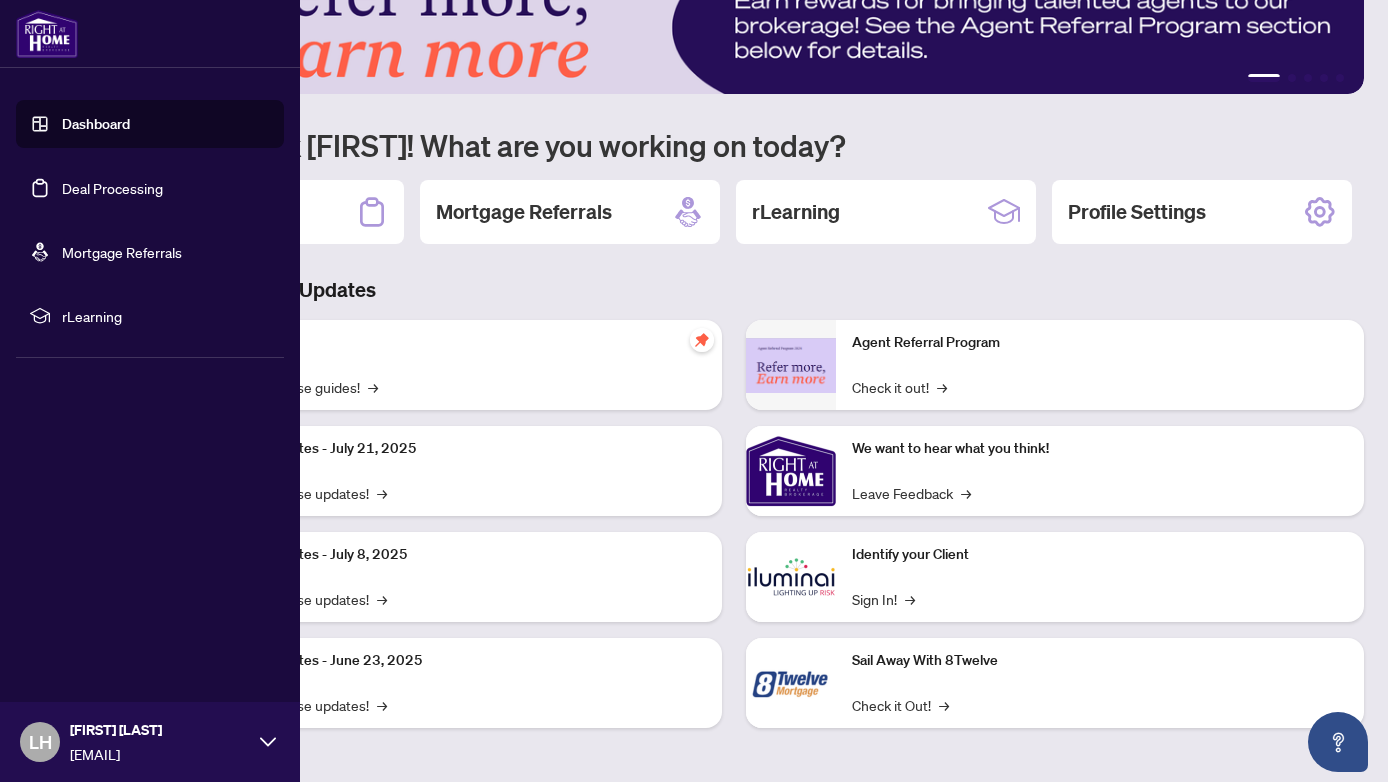 click on "Dashboard" at bounding box center (96, 124) 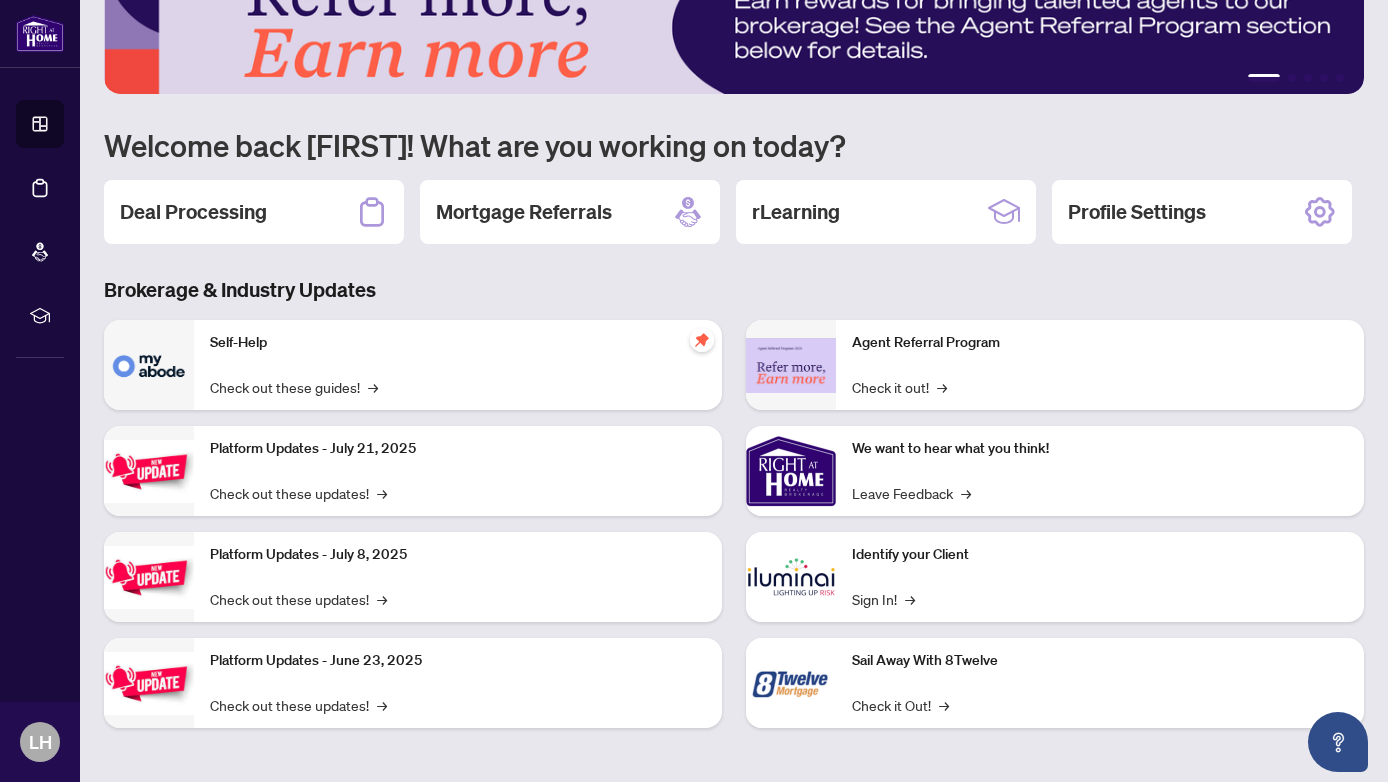 scroll, scrollTop: 67, scrollLeft: 0, axis: vertical 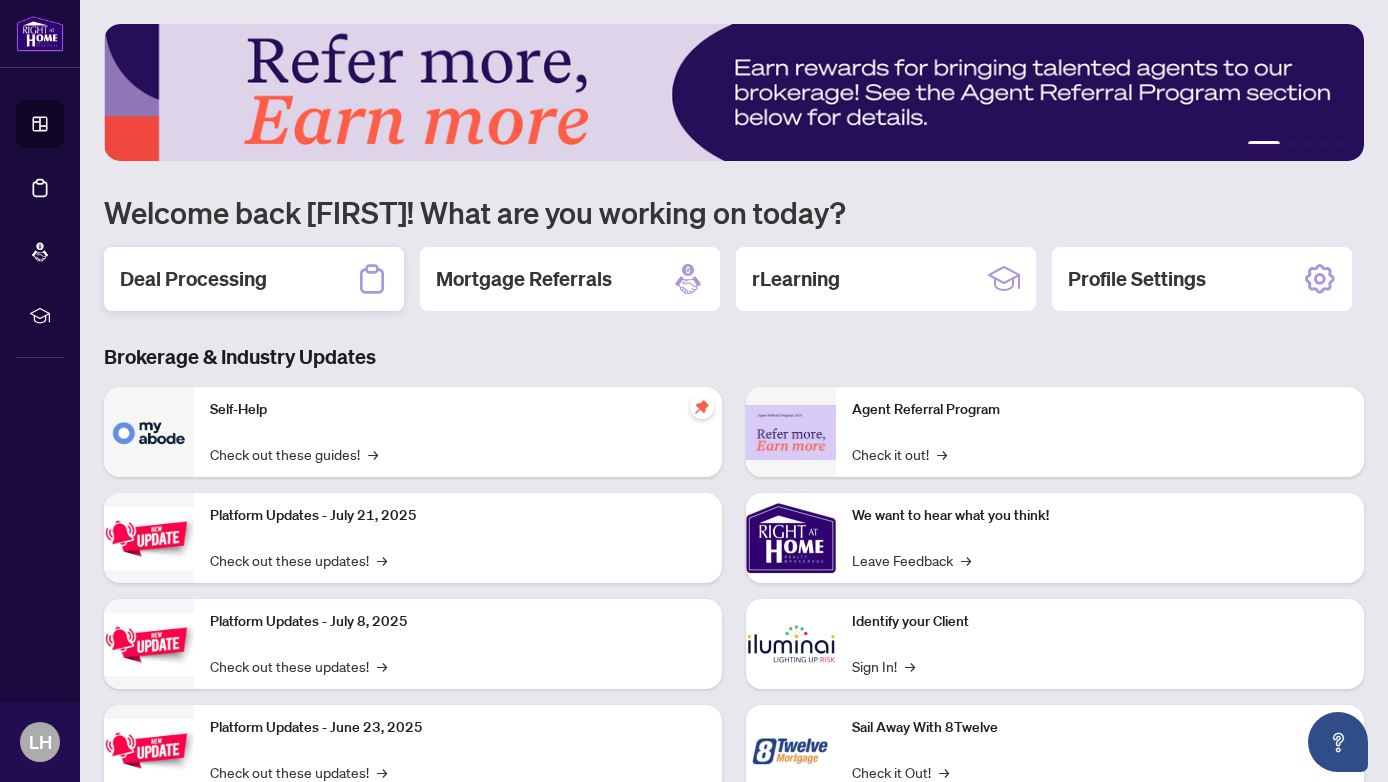 click on "Deal Processing" at bounding box center (193, 279) 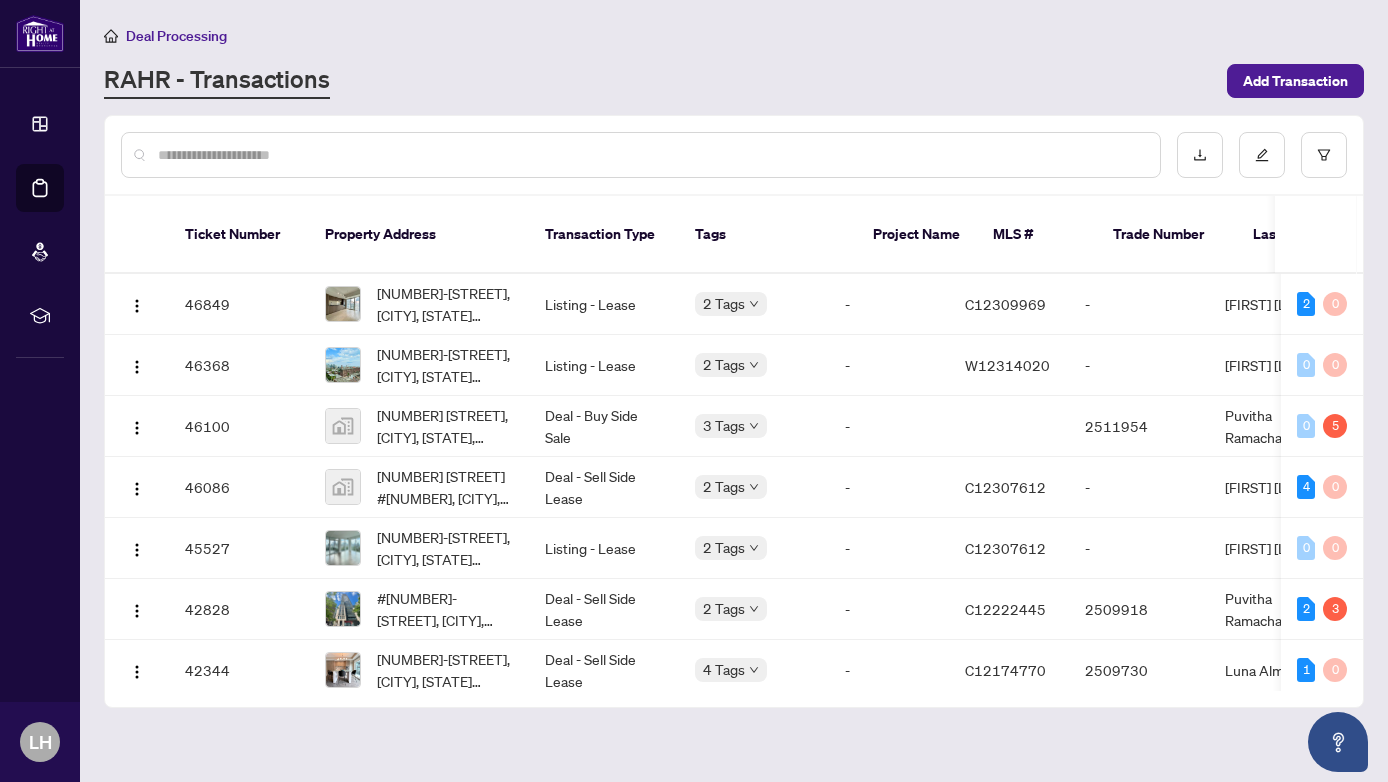 click at bounding box center [651, 155] 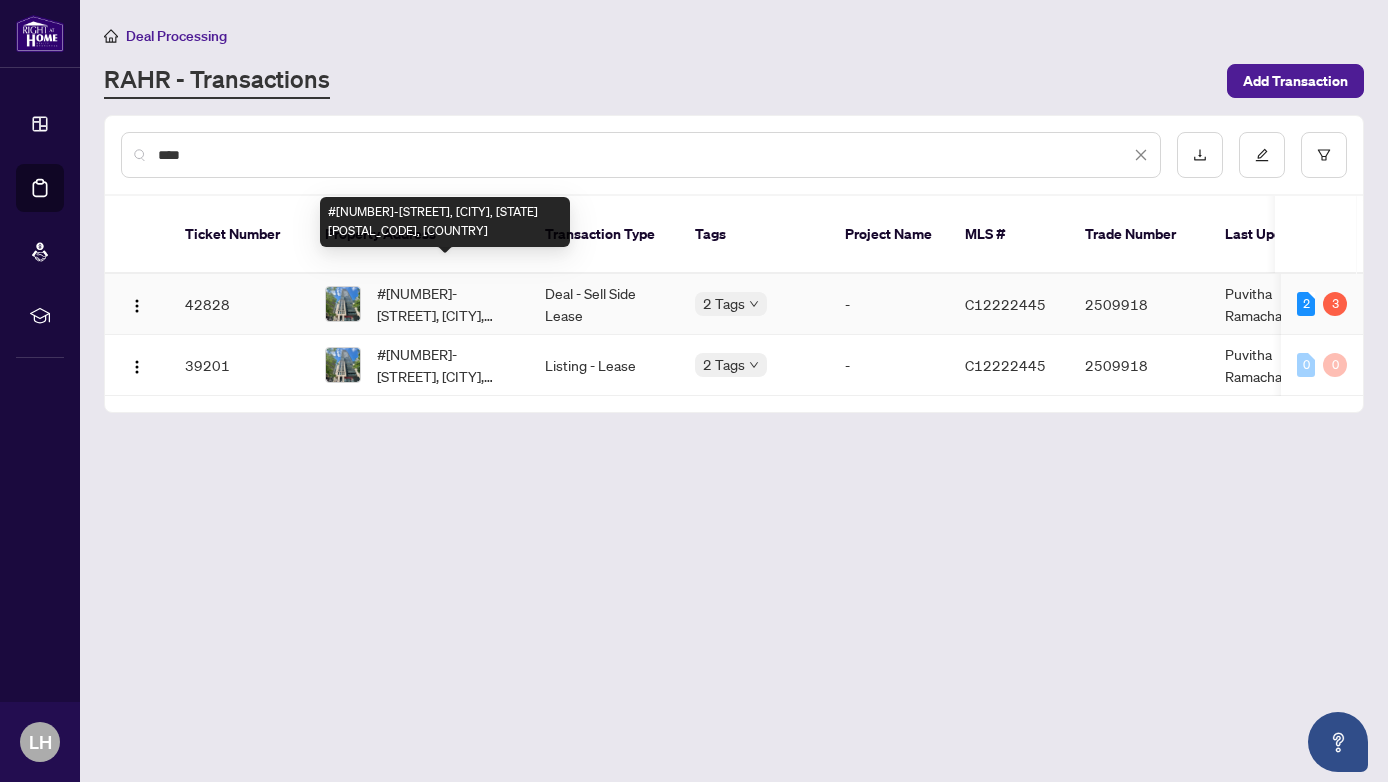 type on "****" 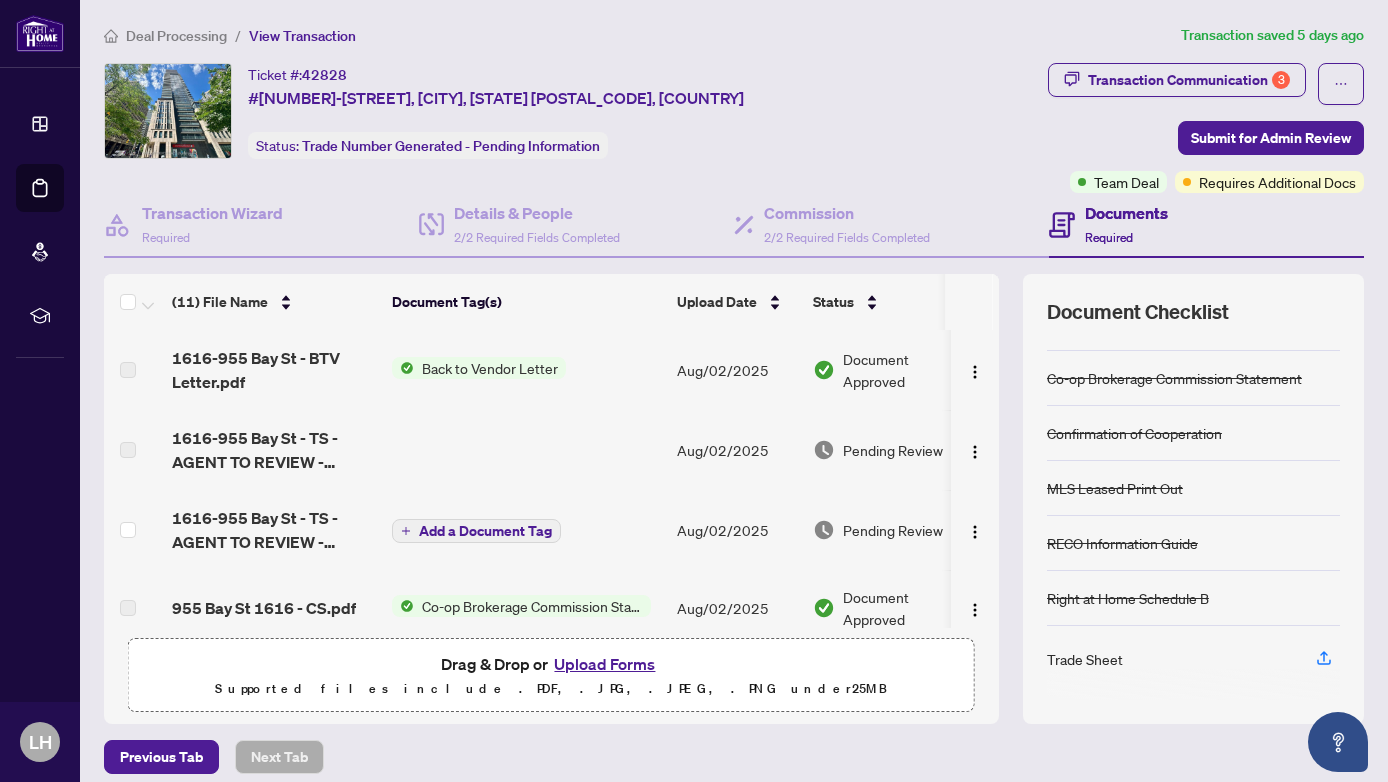 scroll, scrollTop: 38, scrollLeft: 0, axis: vertical 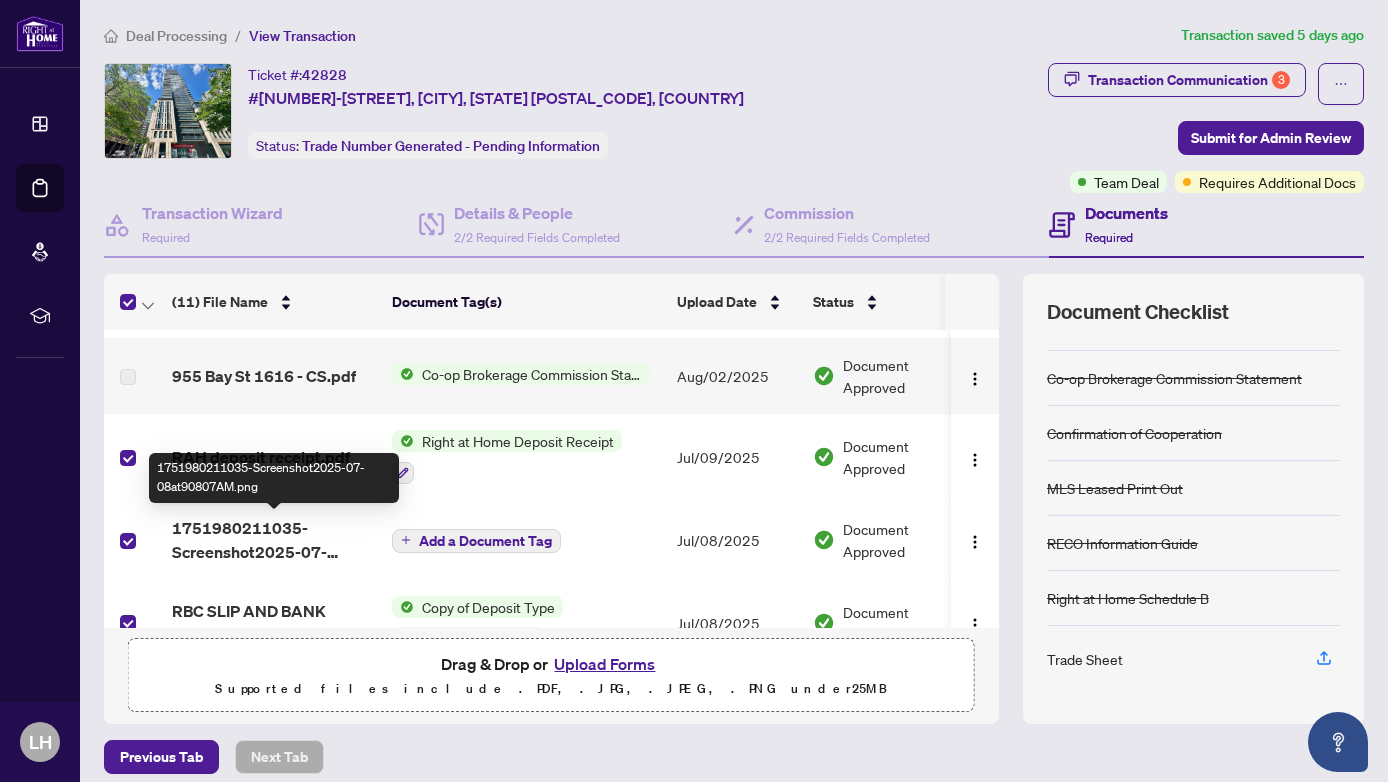 click on "1751980211035-Screenshot2025-07-08at90807AM.png" at bounding box center (274, 540) 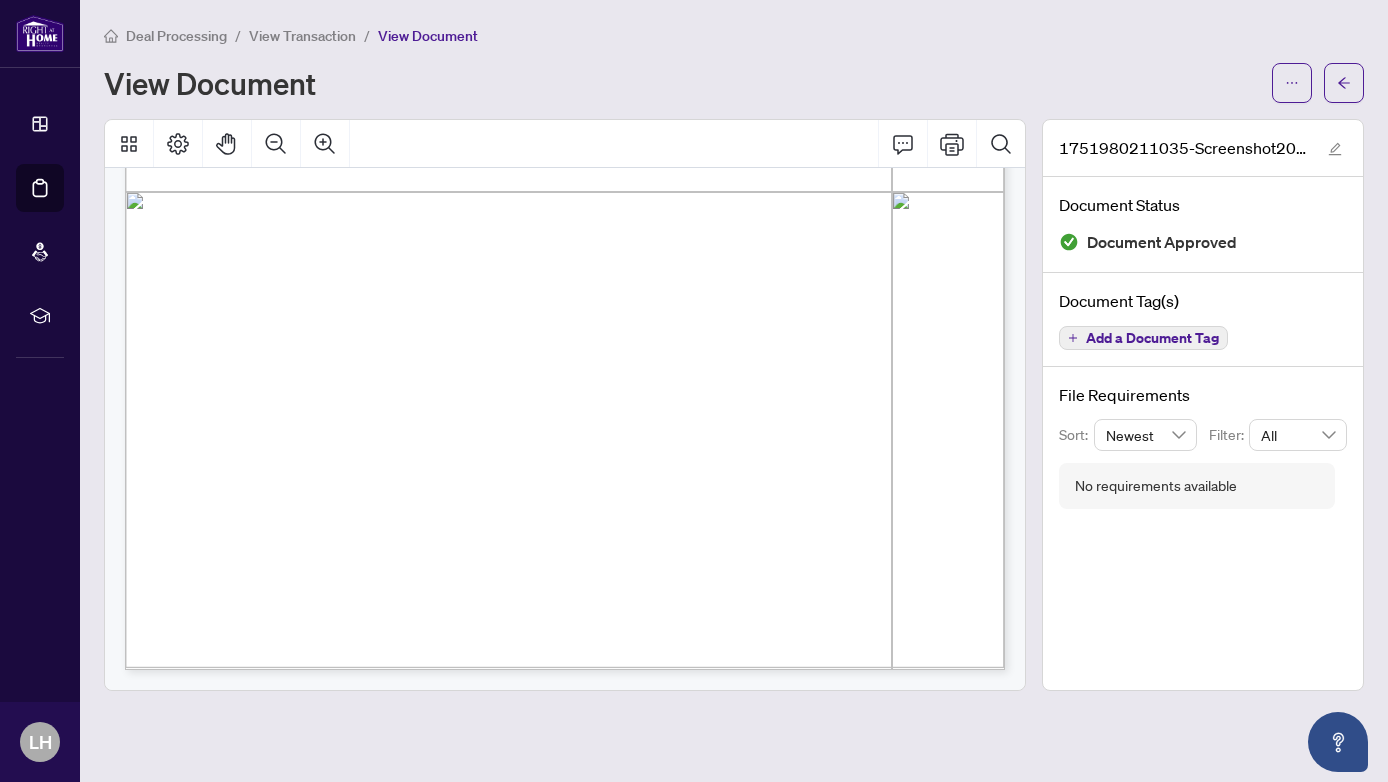 scroll, scrollTop: 763, scrollLeft: 0, axis: vertical 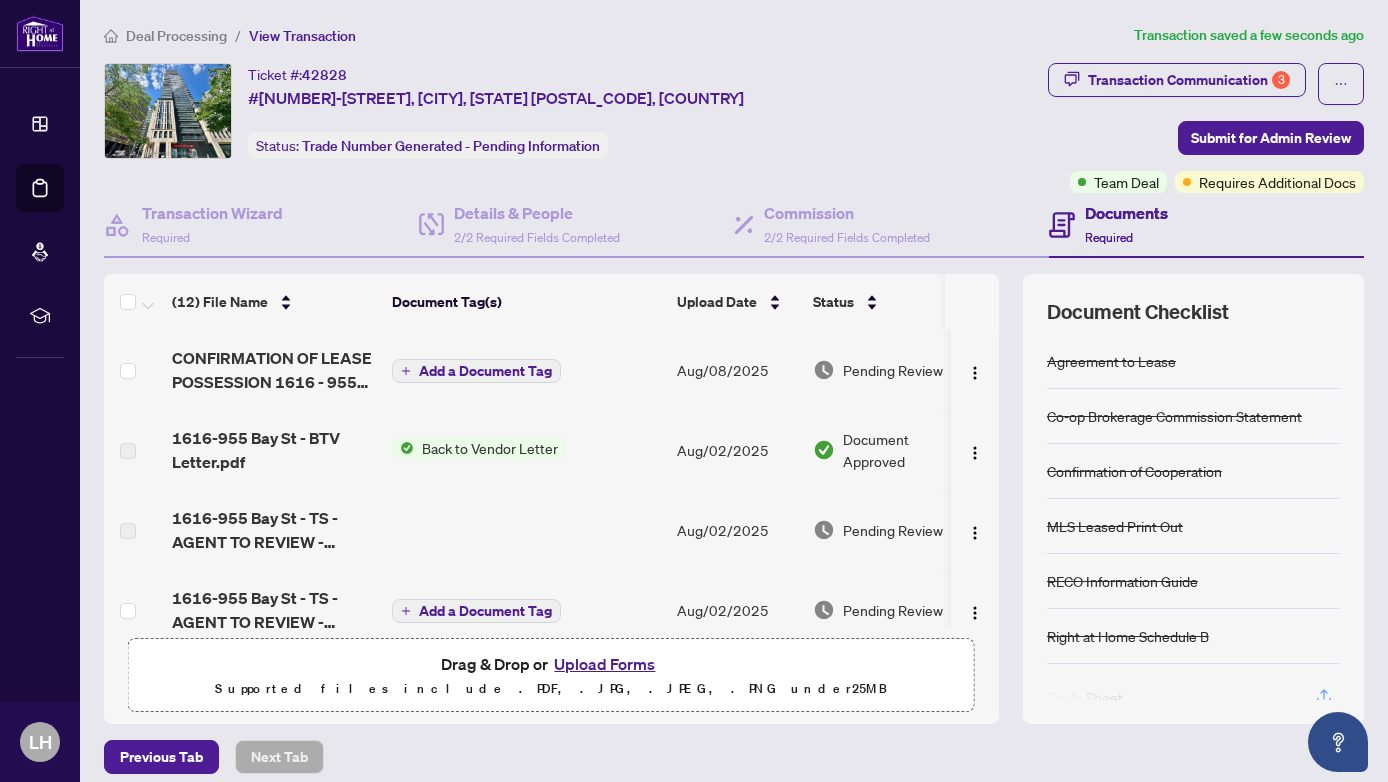 click on "Add a Document Tag" at bounding box center [485, 371] 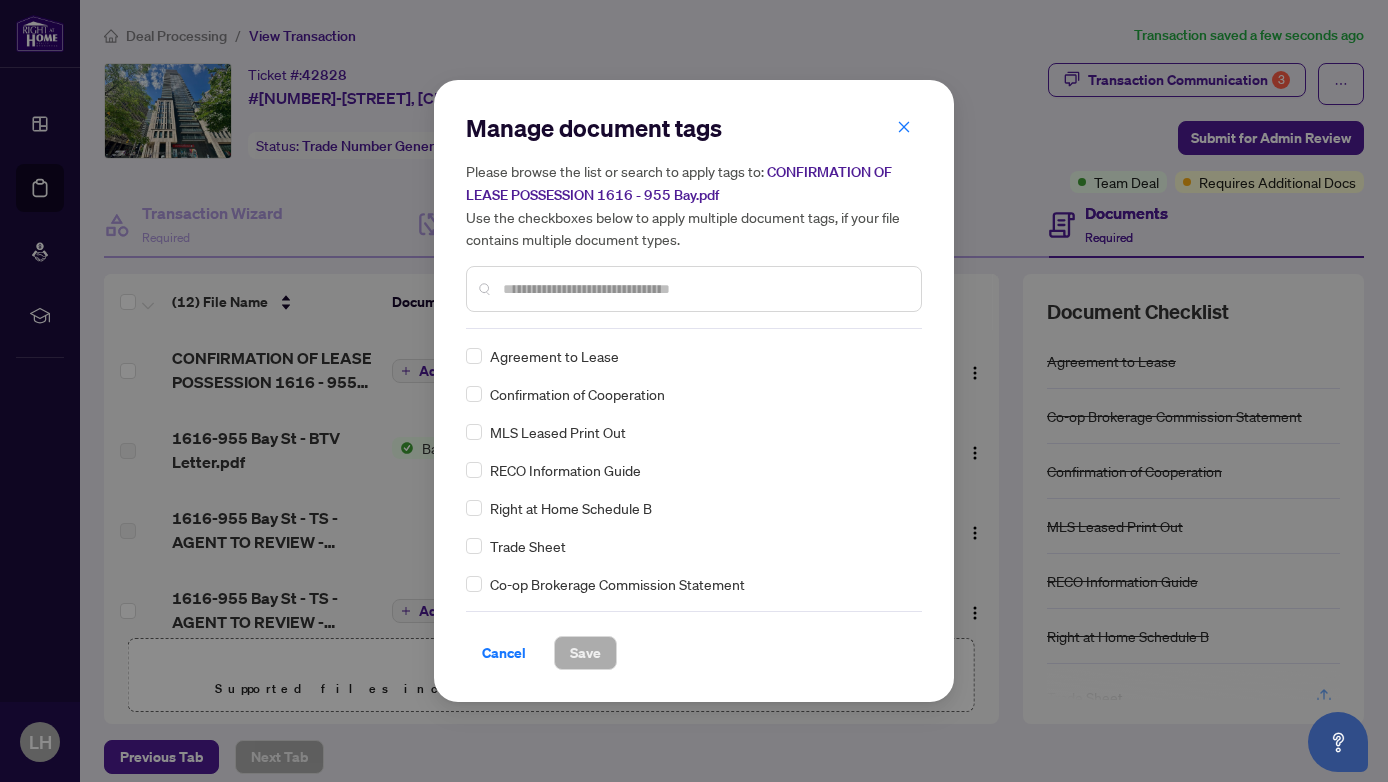 click at bounding box center [704, 289] 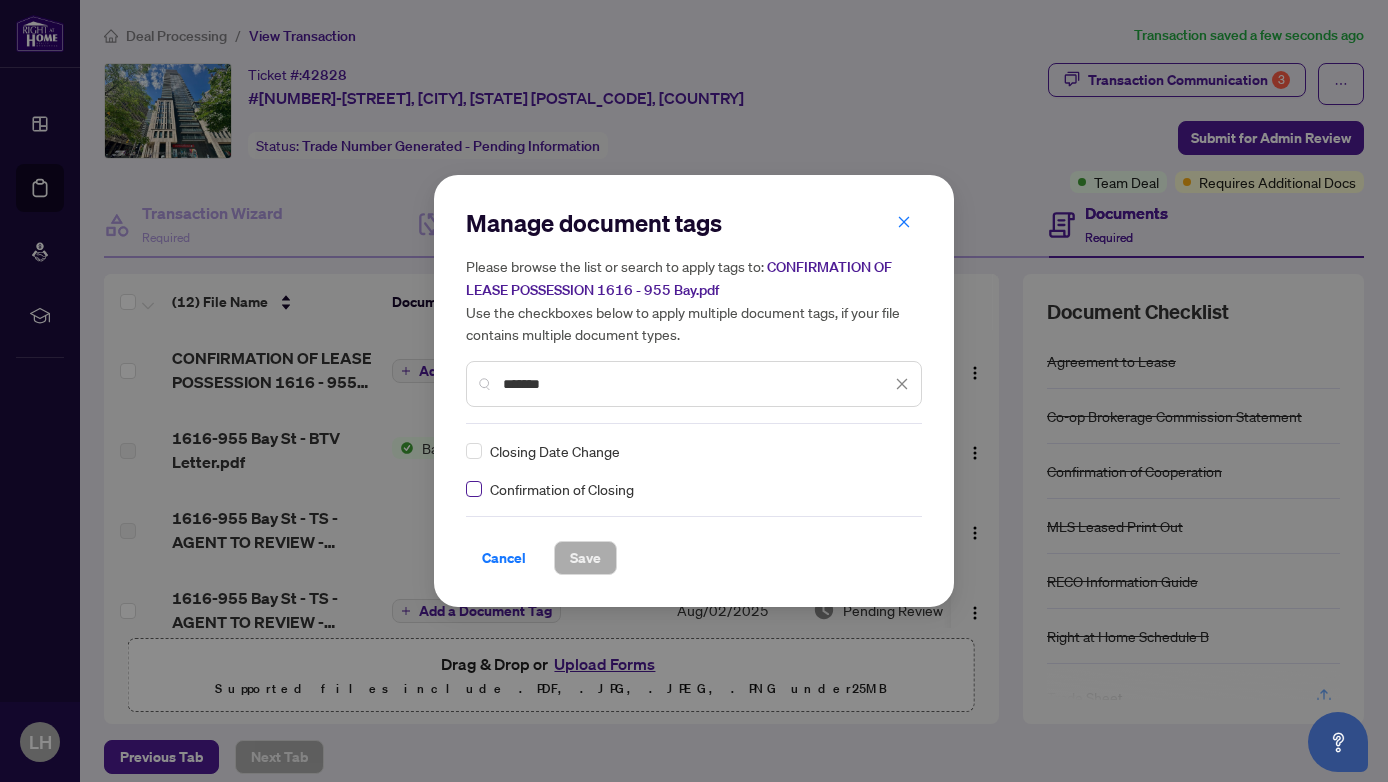 type on "*******" 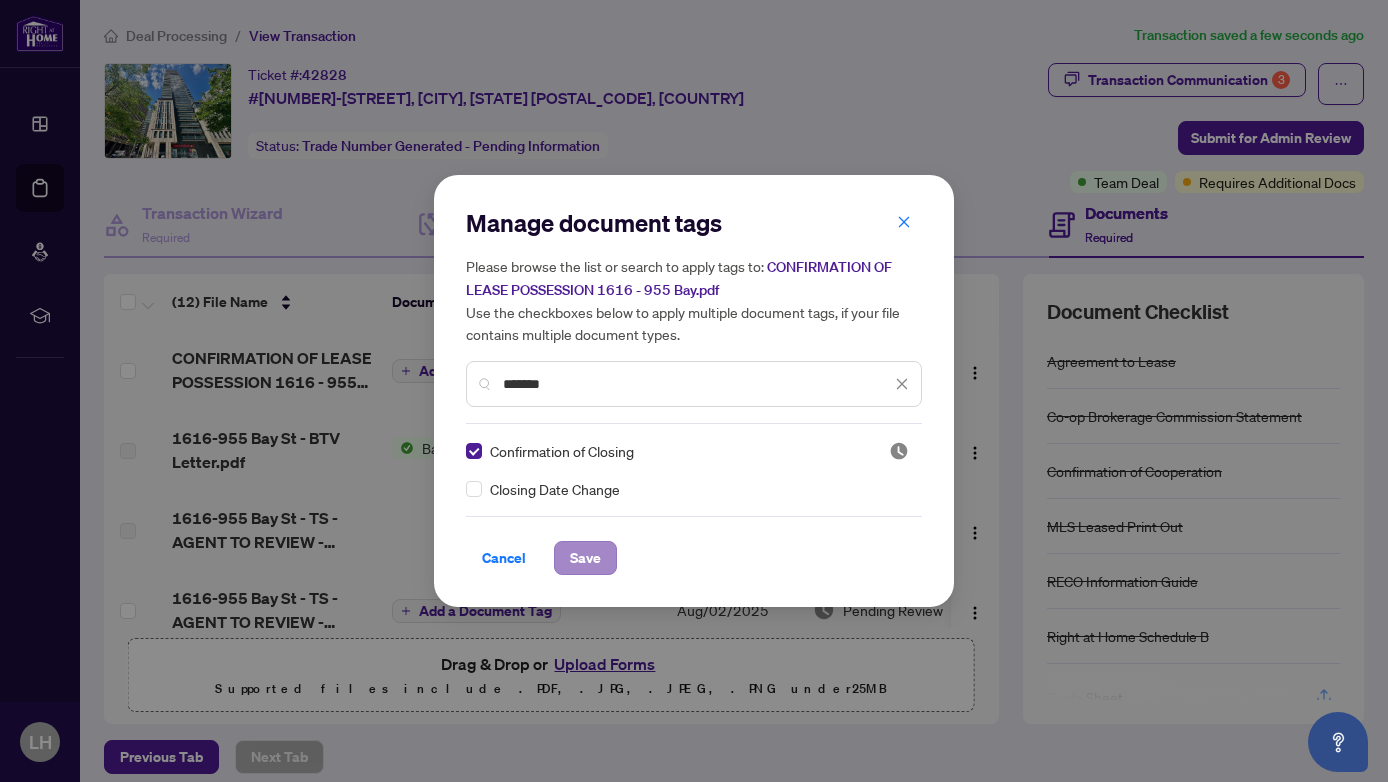 click on "Save" at bounding box center [585, 558] 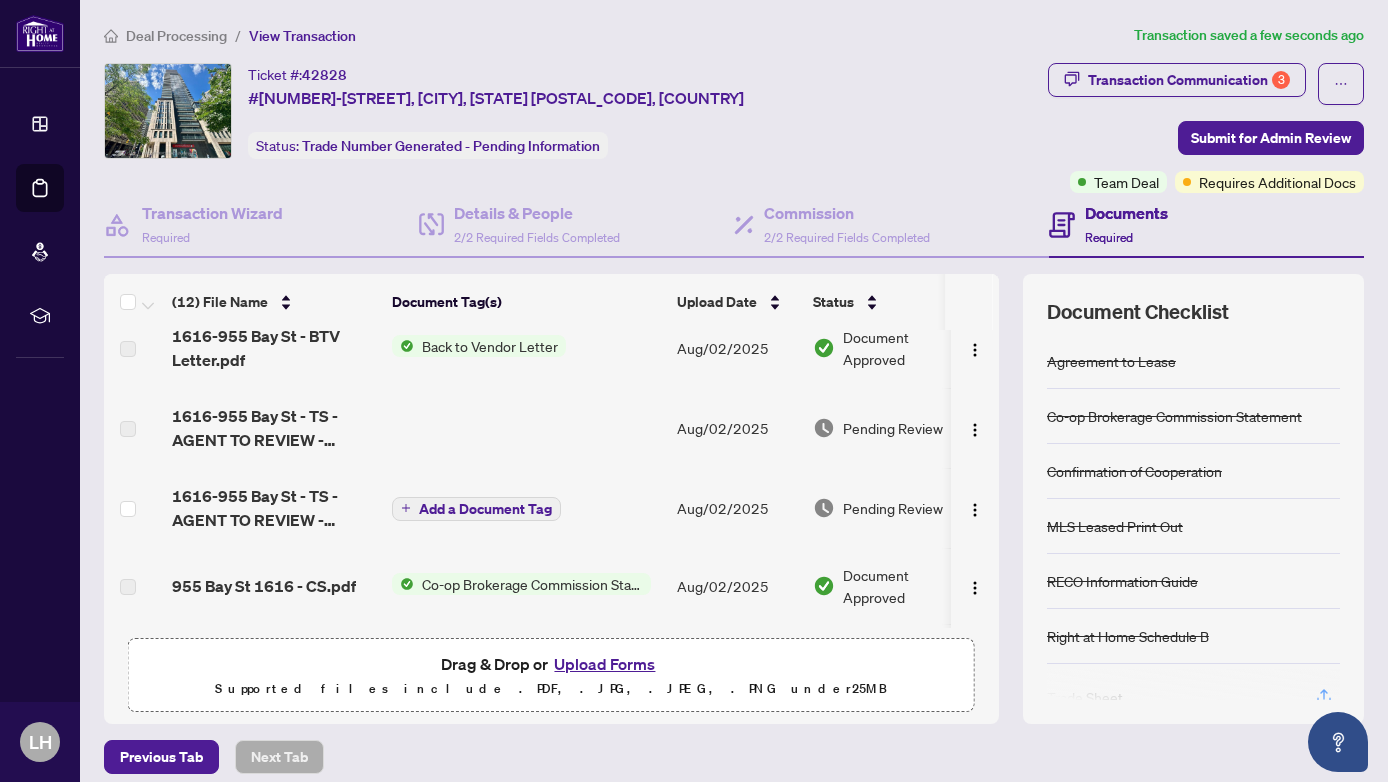 scroll, scrollTop: 104, scrollLeft: 0, axis: vertical 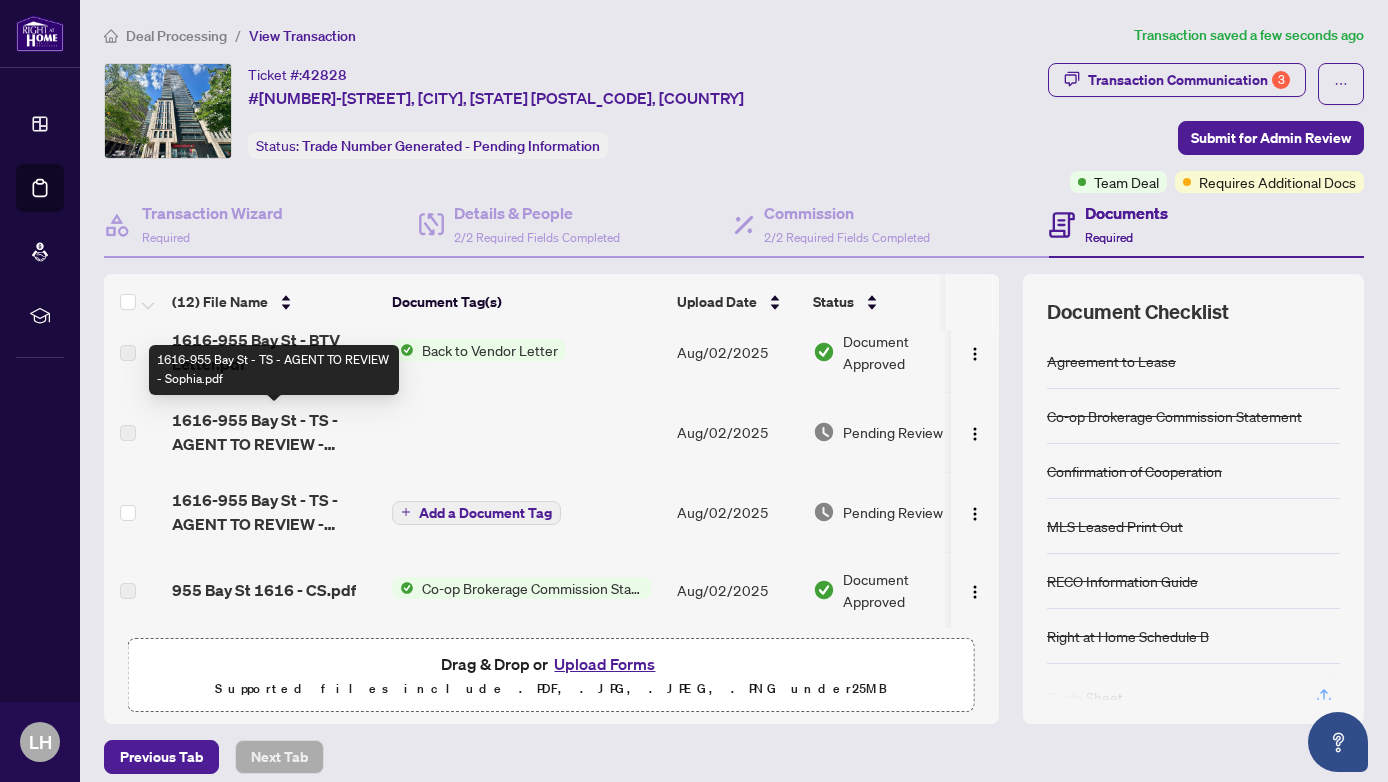 click on "1616-955 Bay St - TS - AGENT TO REVIEW - Sophia.pdf" at bounding box center [274, 432] 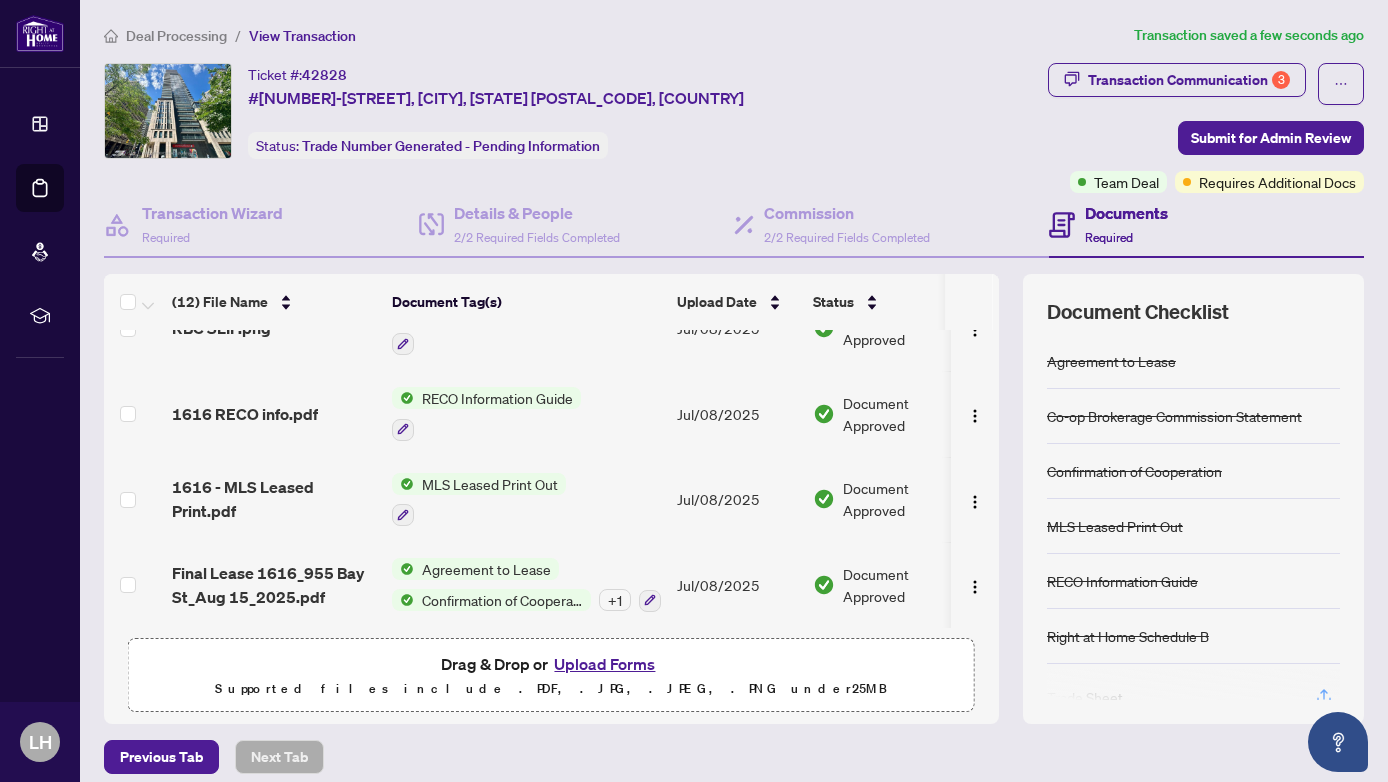 scroll, scrollTop: 707, scrollLeft: 0, axis: vertical 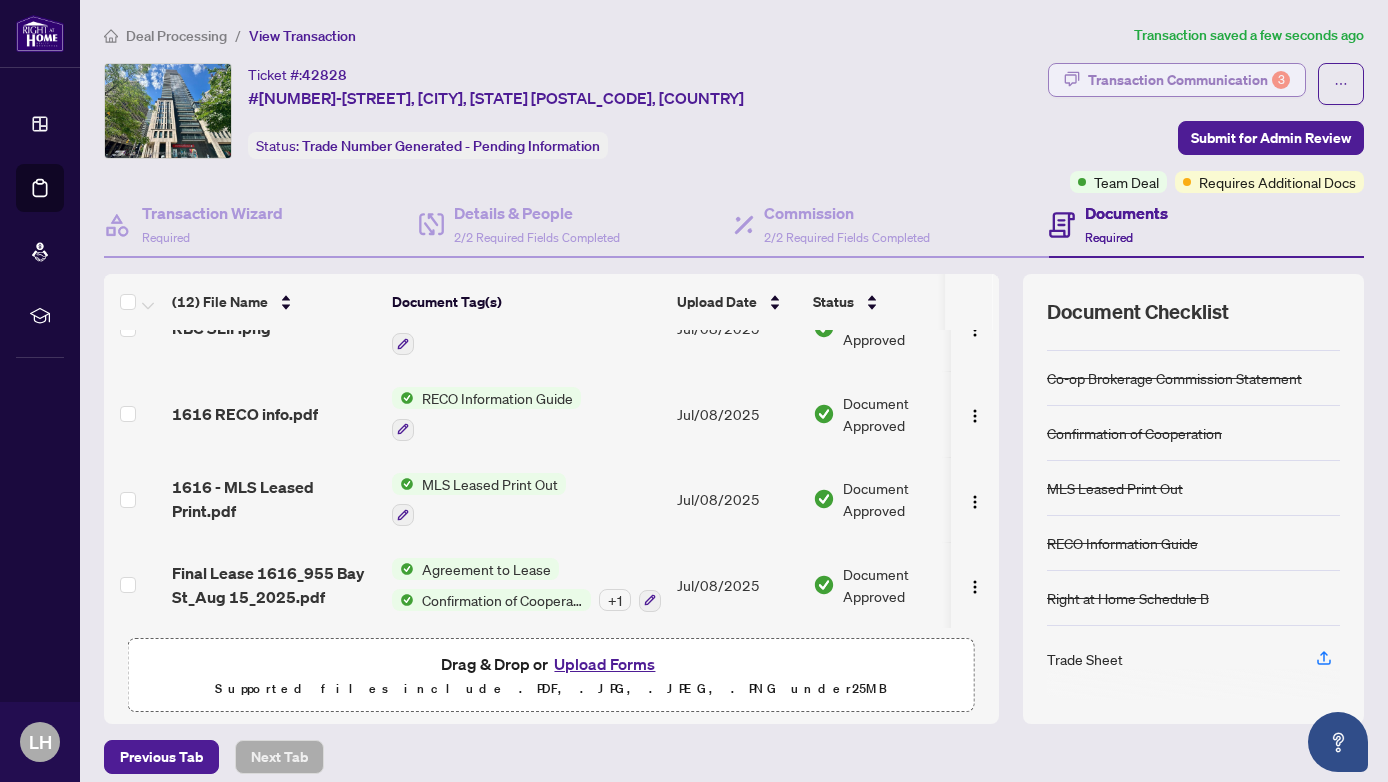 click on "Transaction Communication 3" at bounding box center (1189, 80) 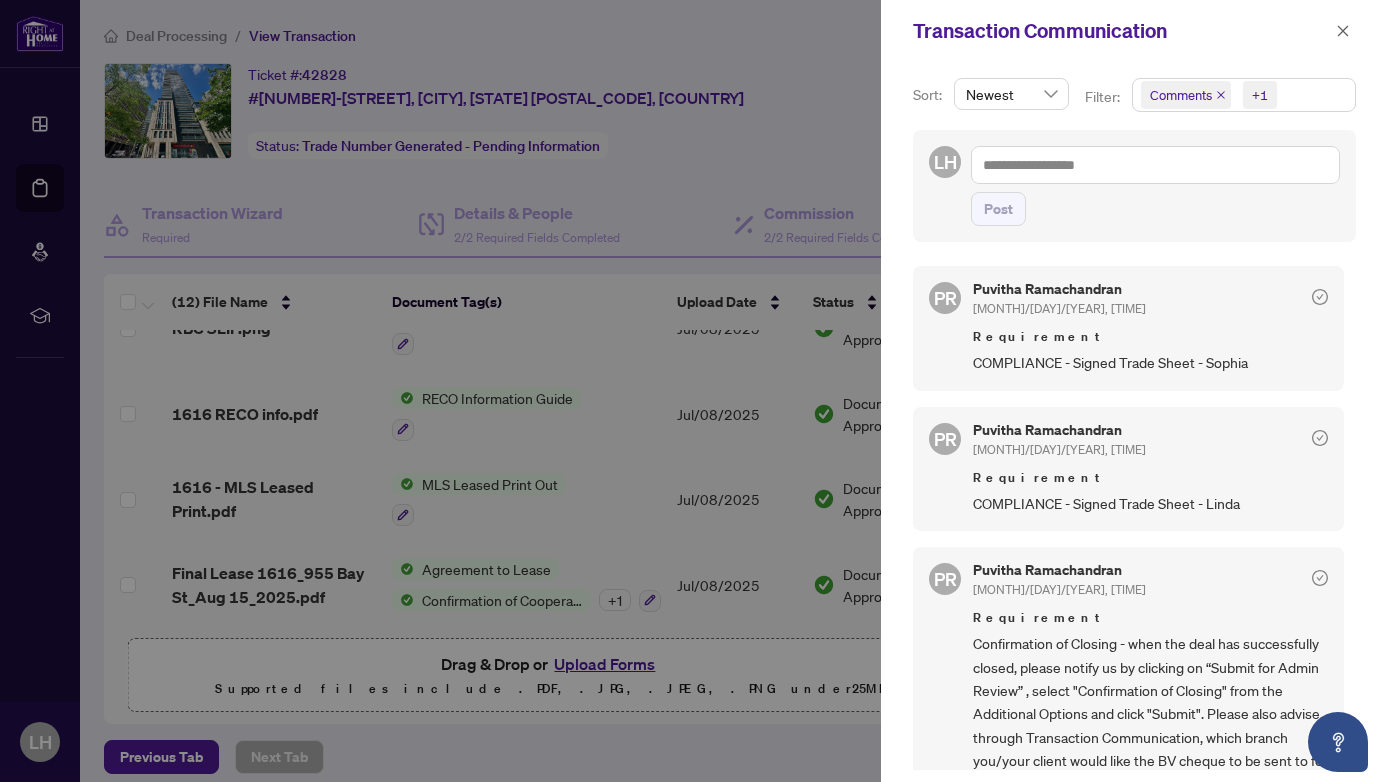 scroll, scrollTop: 0, scrollLeft: 0, axis: both 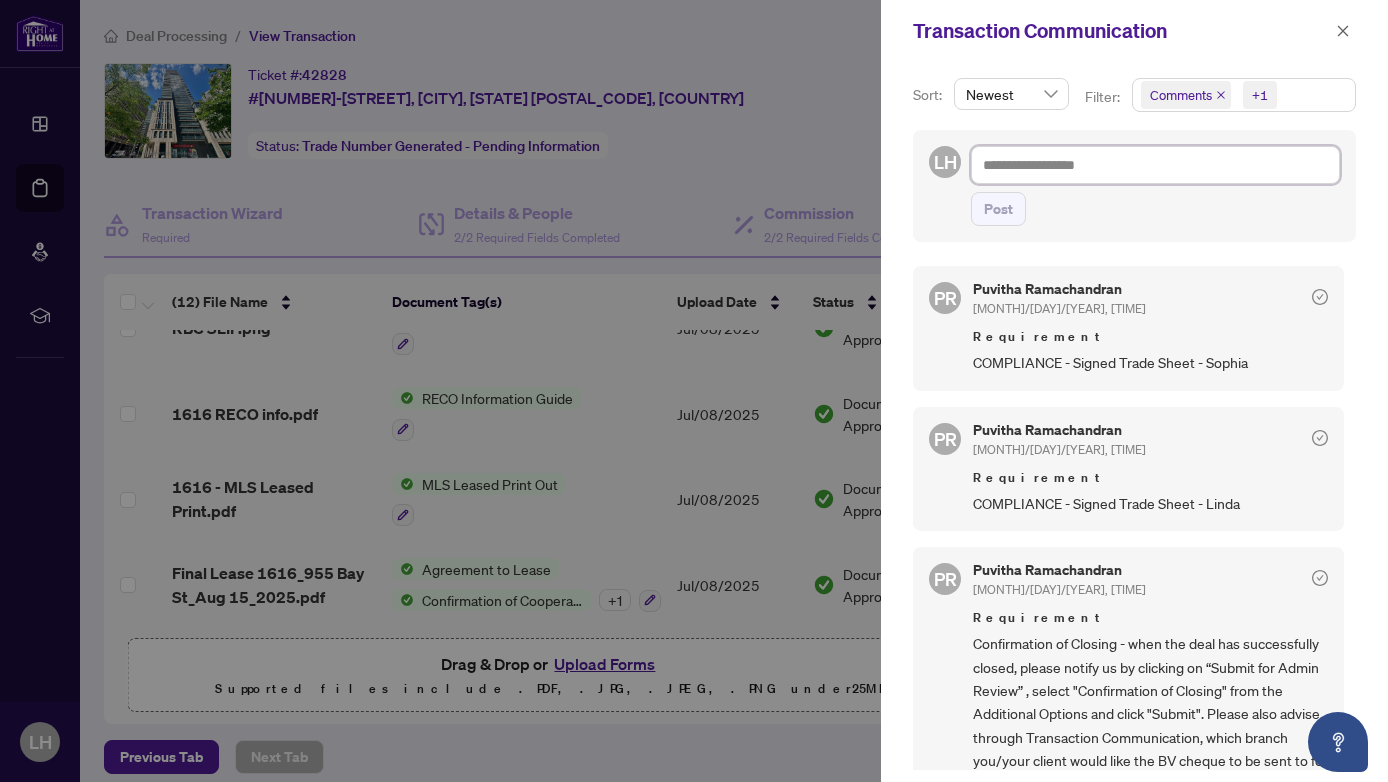 click at bounding box center [1155, 165] 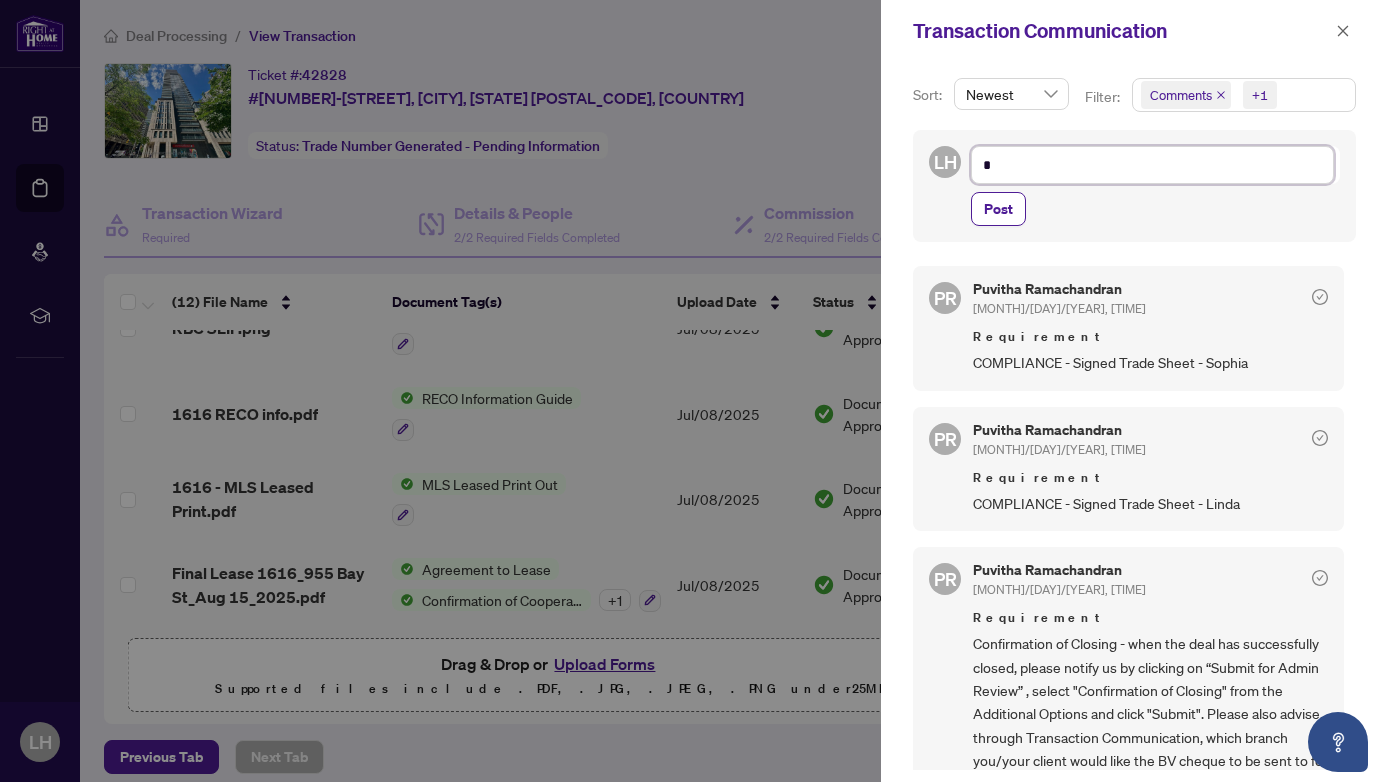 type on "**" 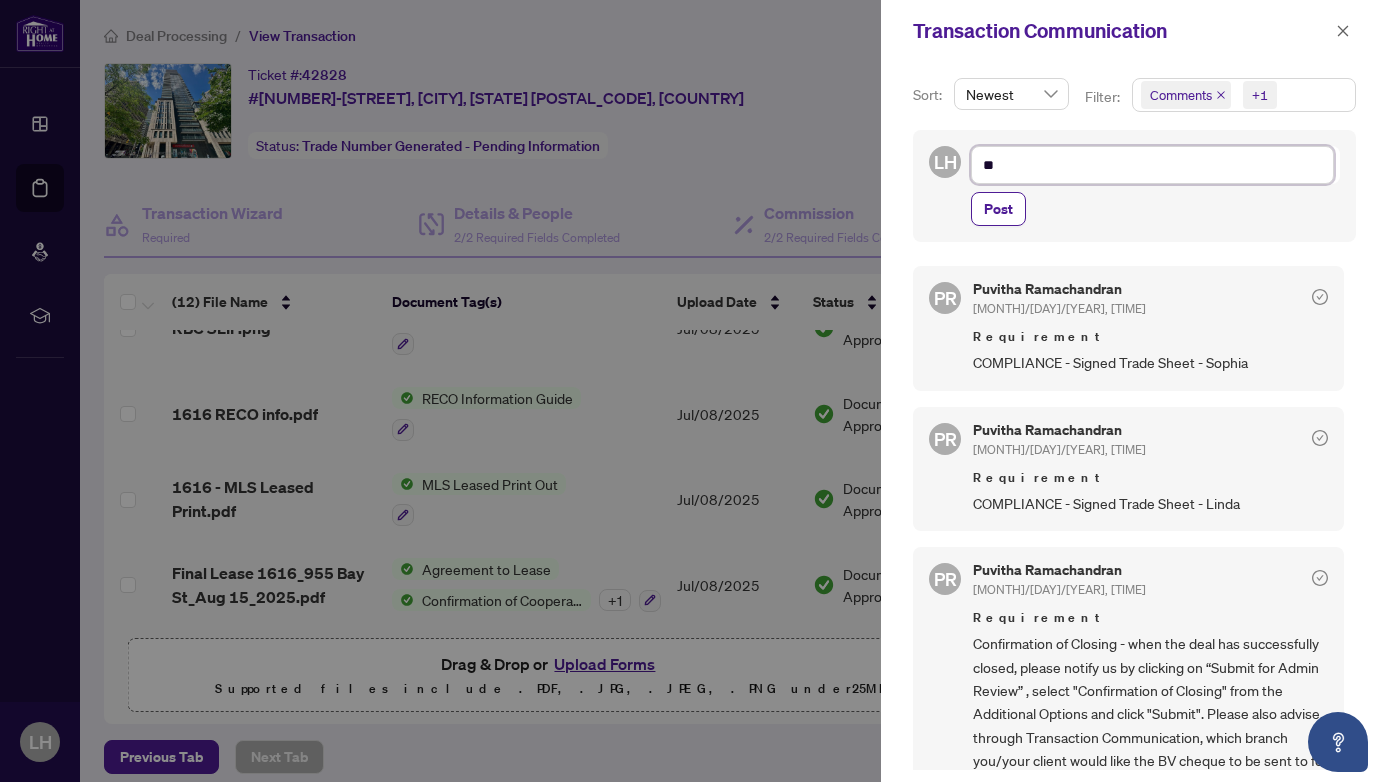 type on "**" 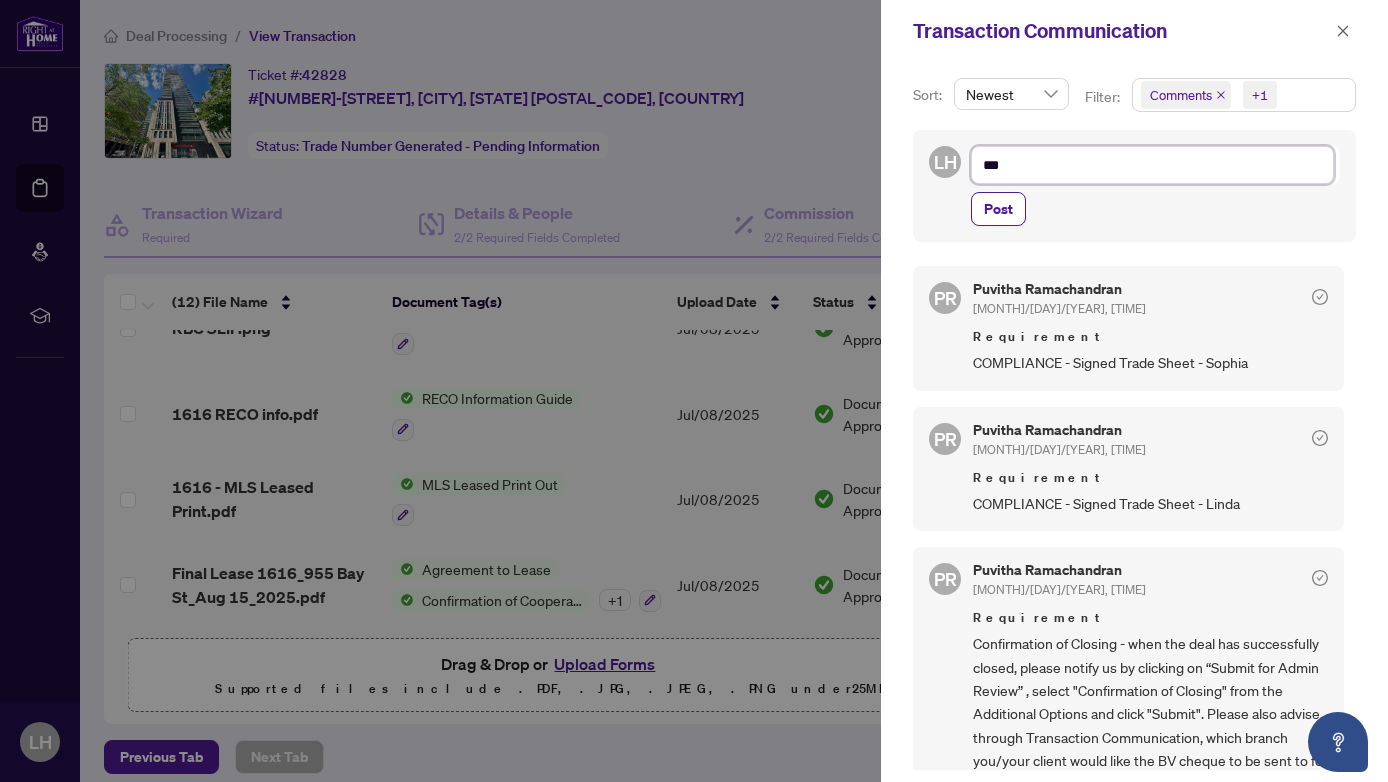 type on "****" 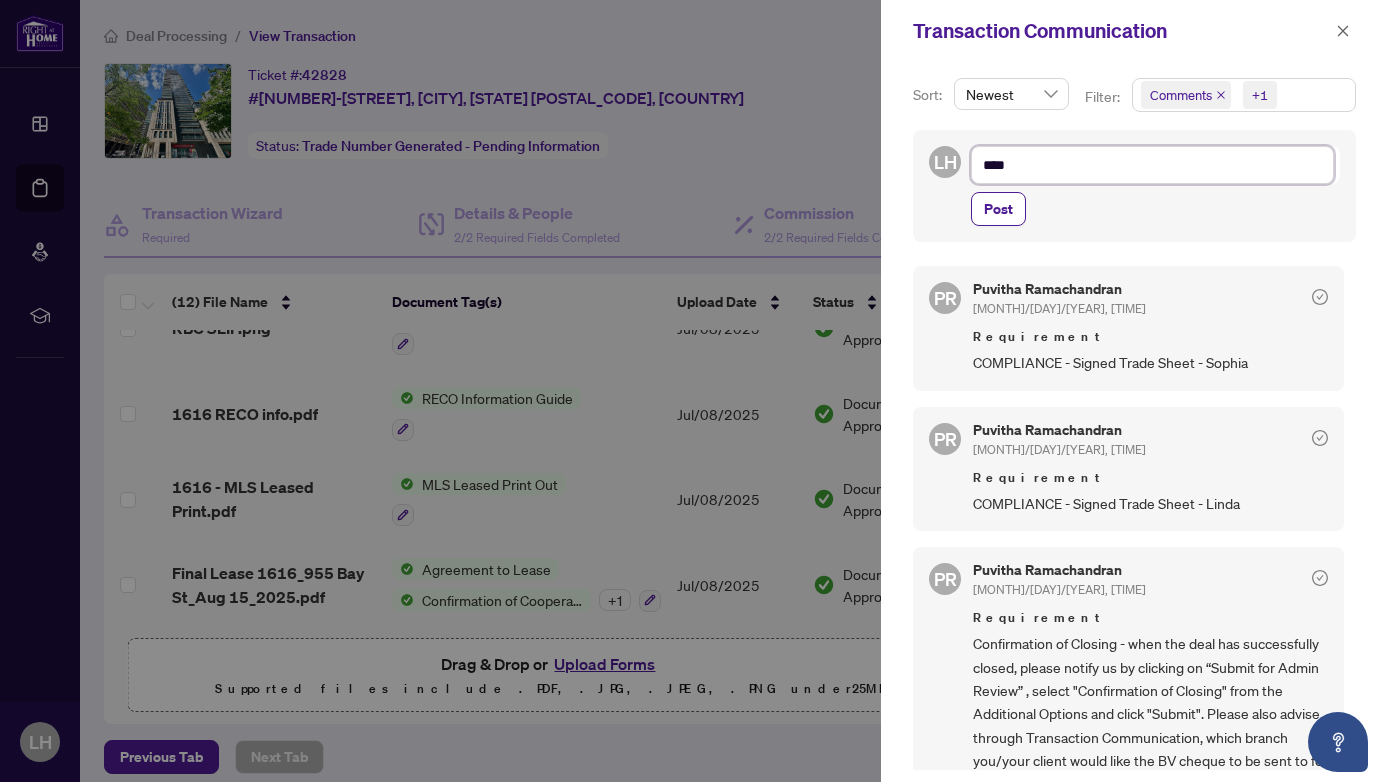 type on "*****" 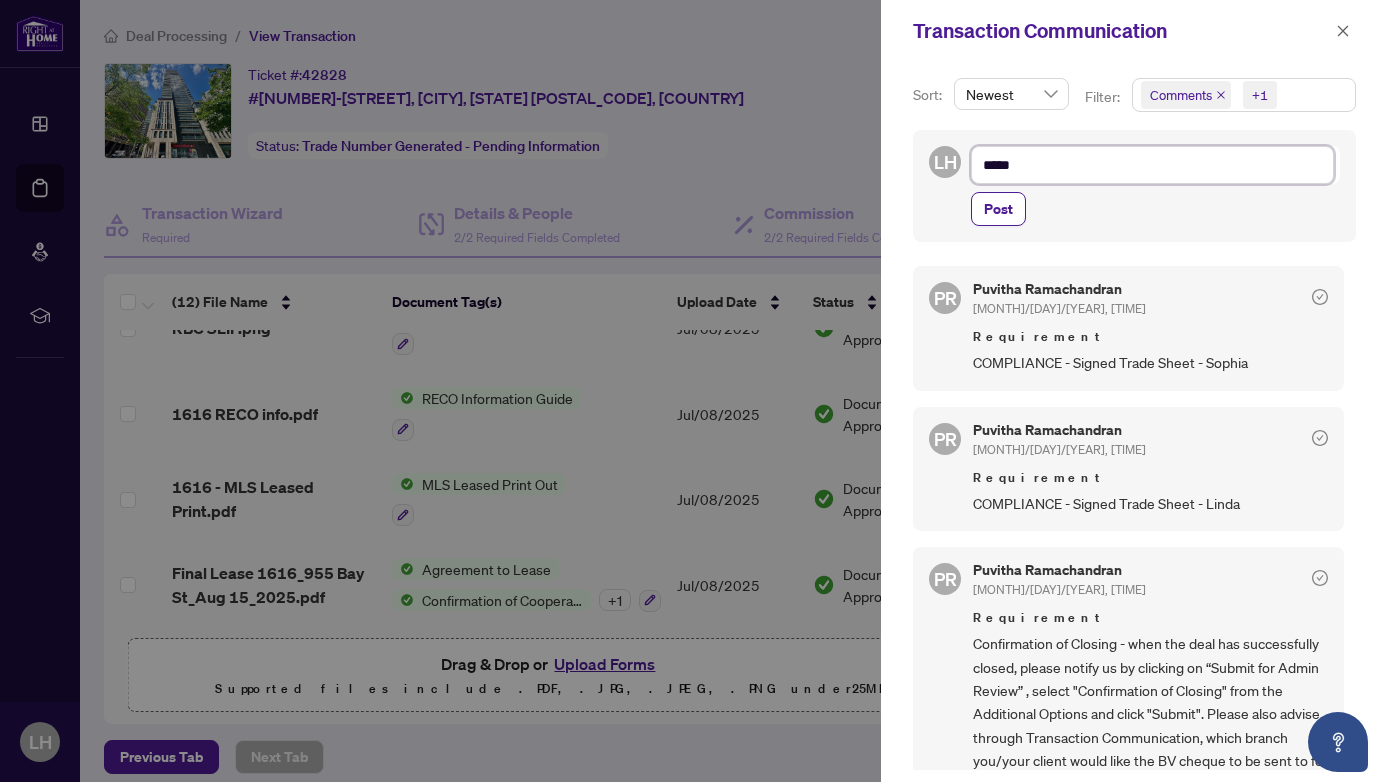 type on "******" 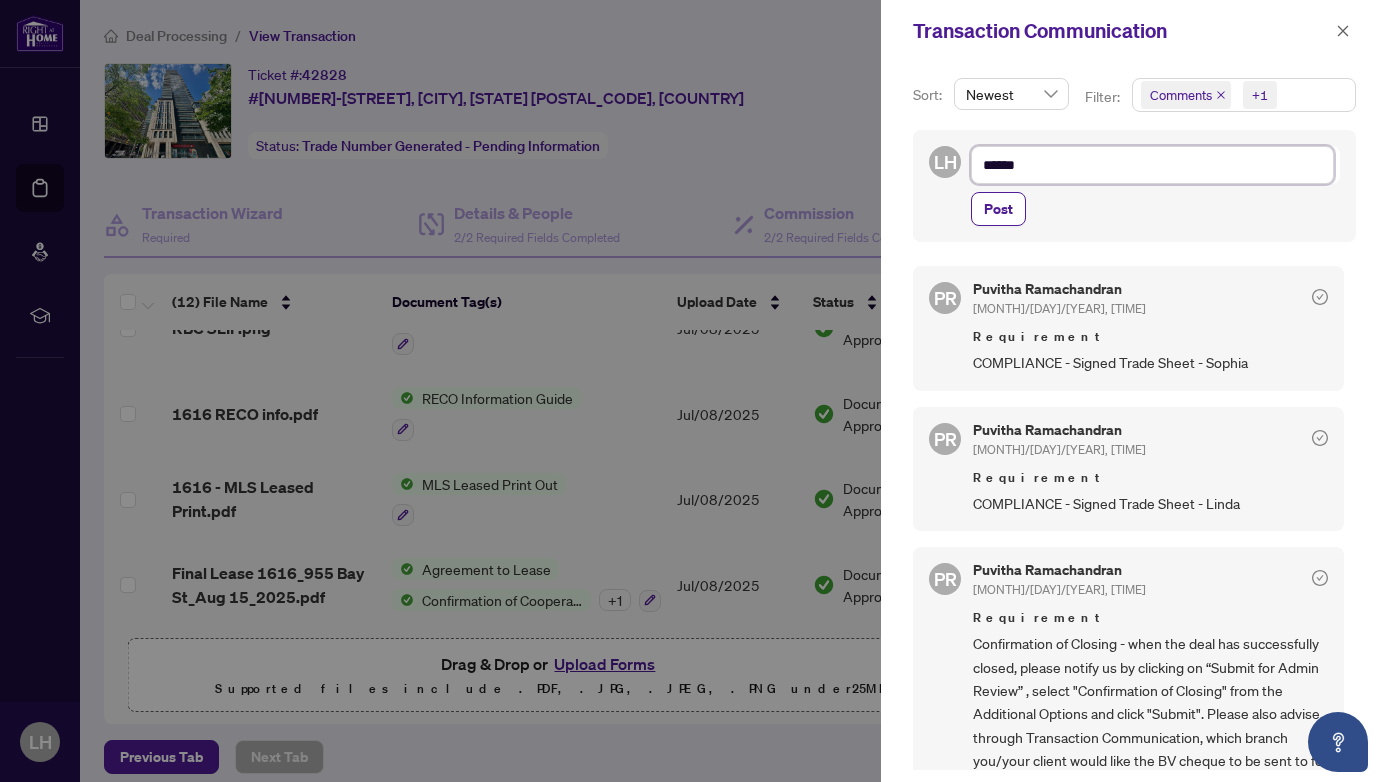 type on "*****" 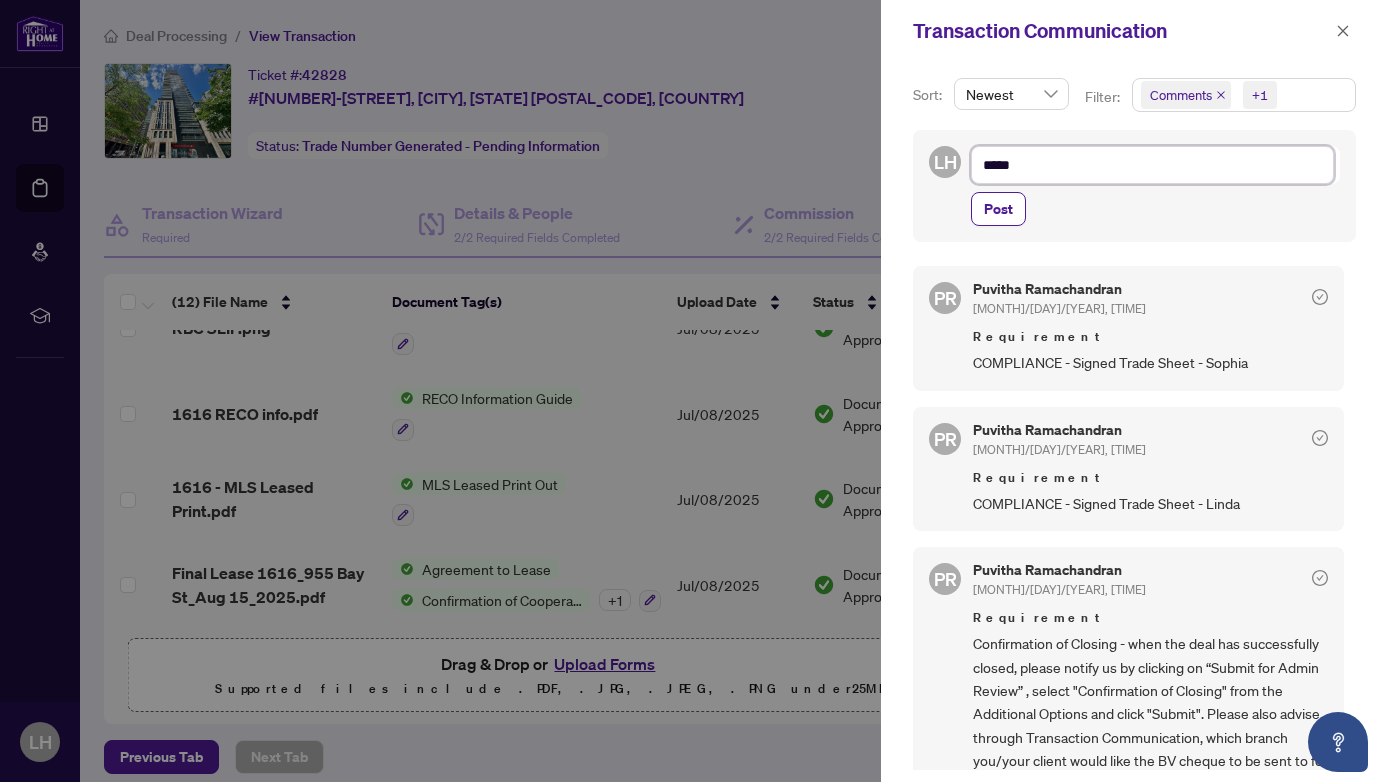 type on "******" 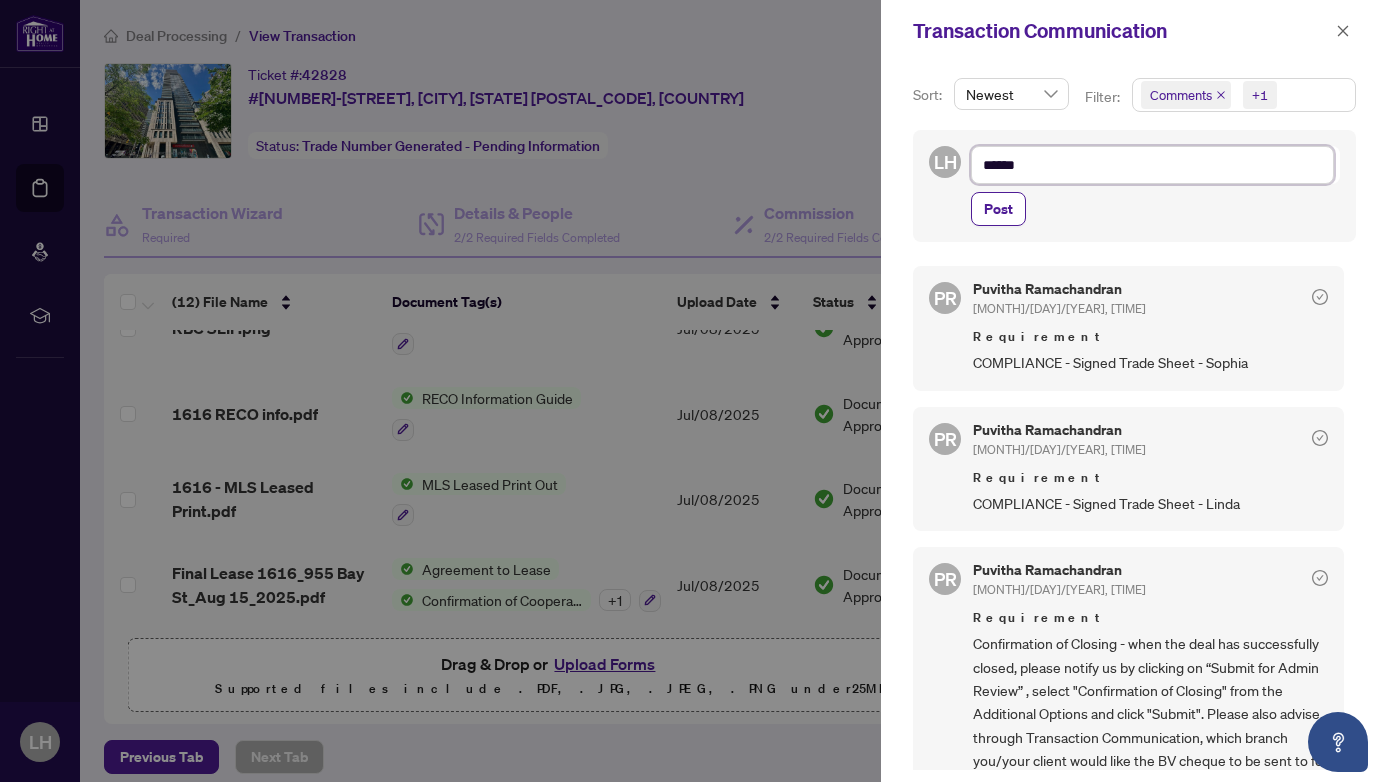 type on "*******" 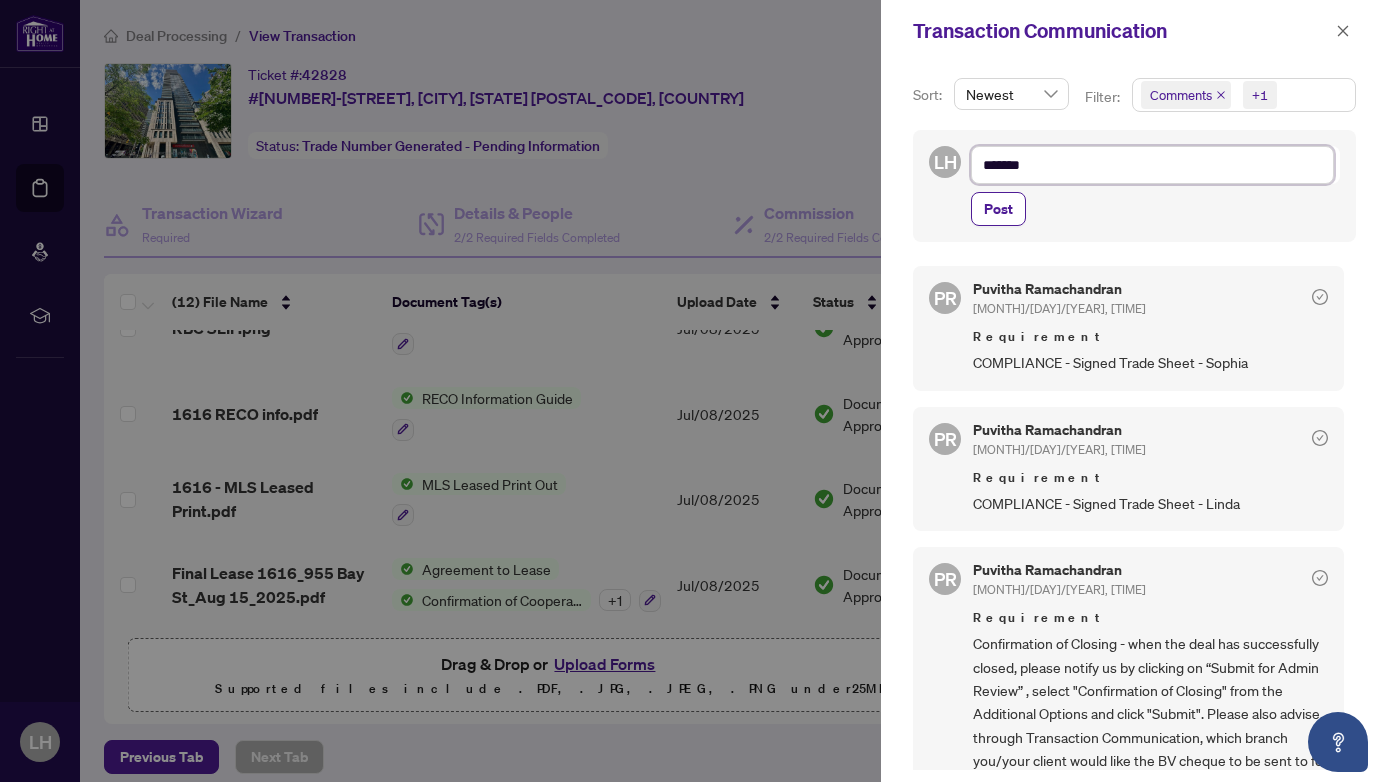 type on "********" 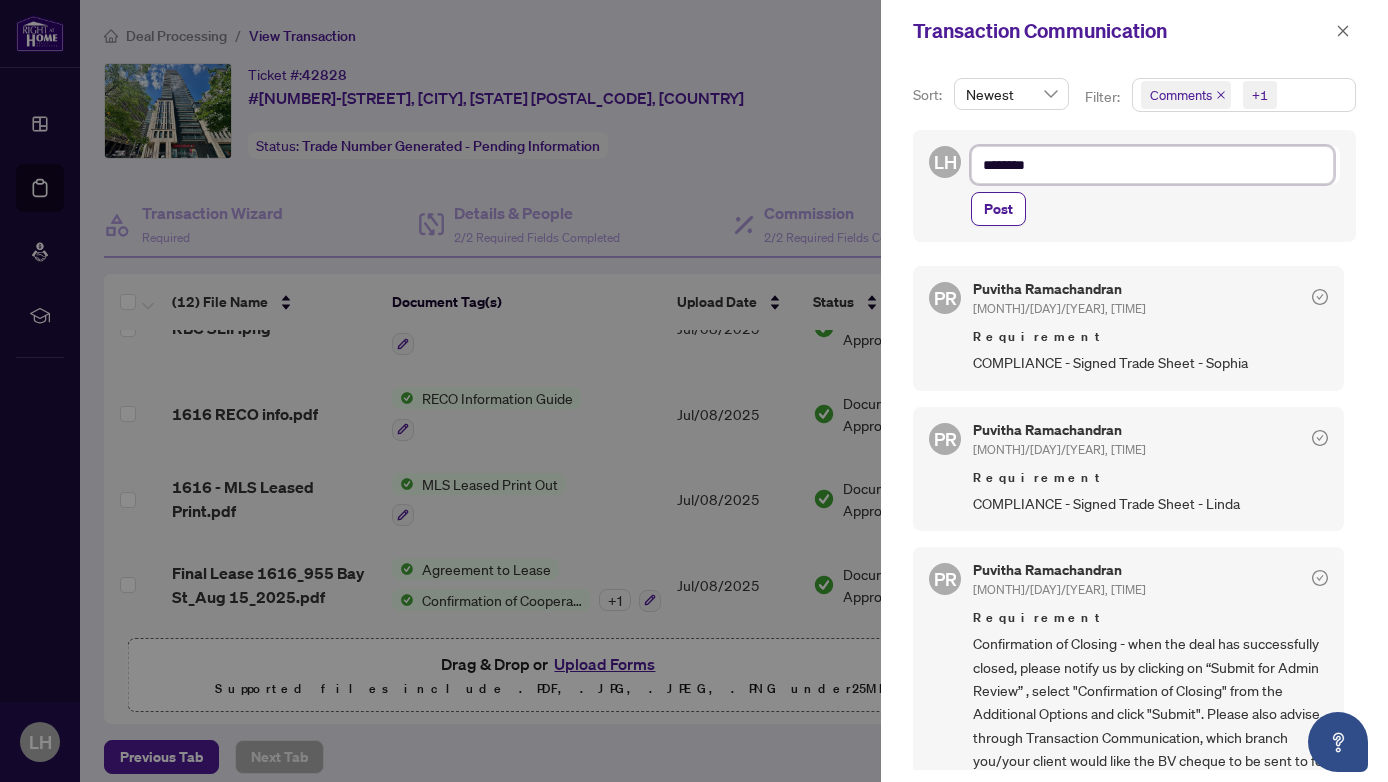 type on "*********" 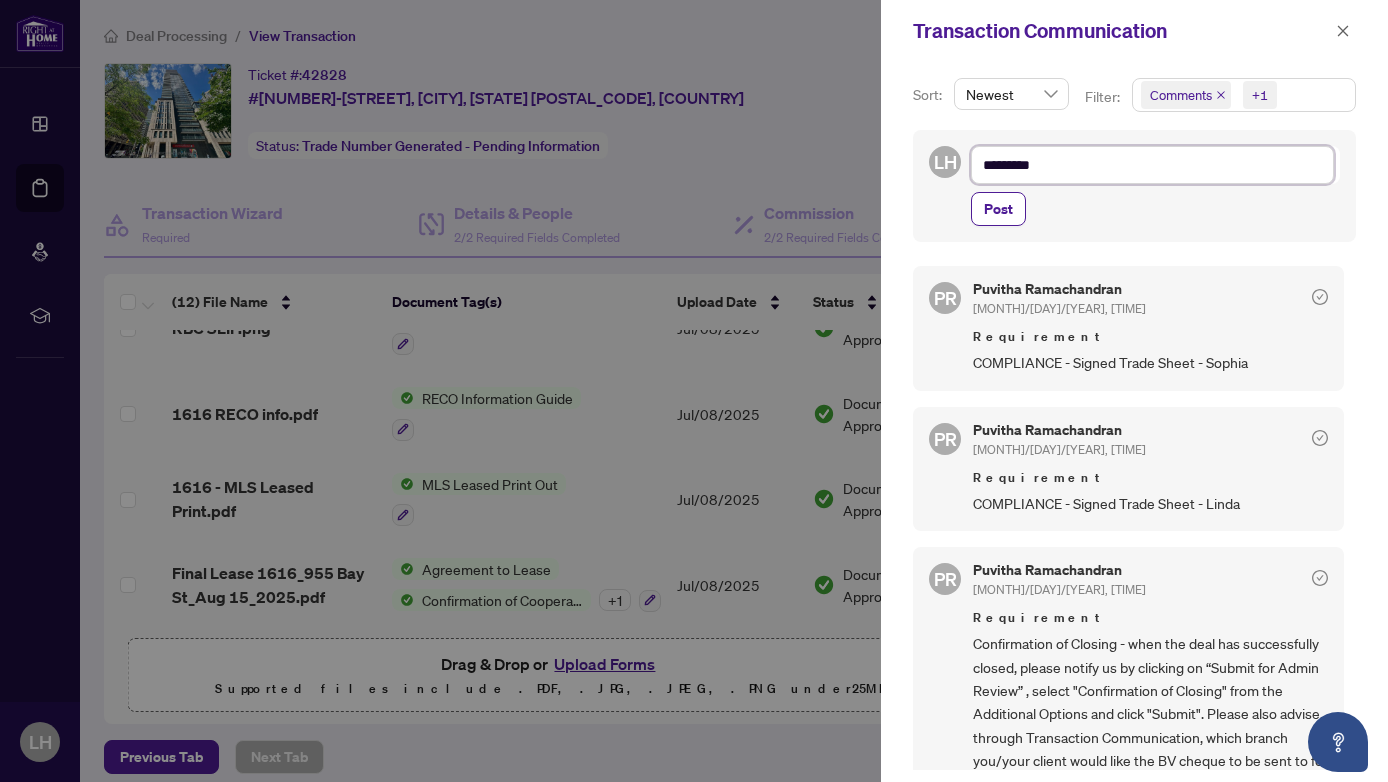 type on "*********" 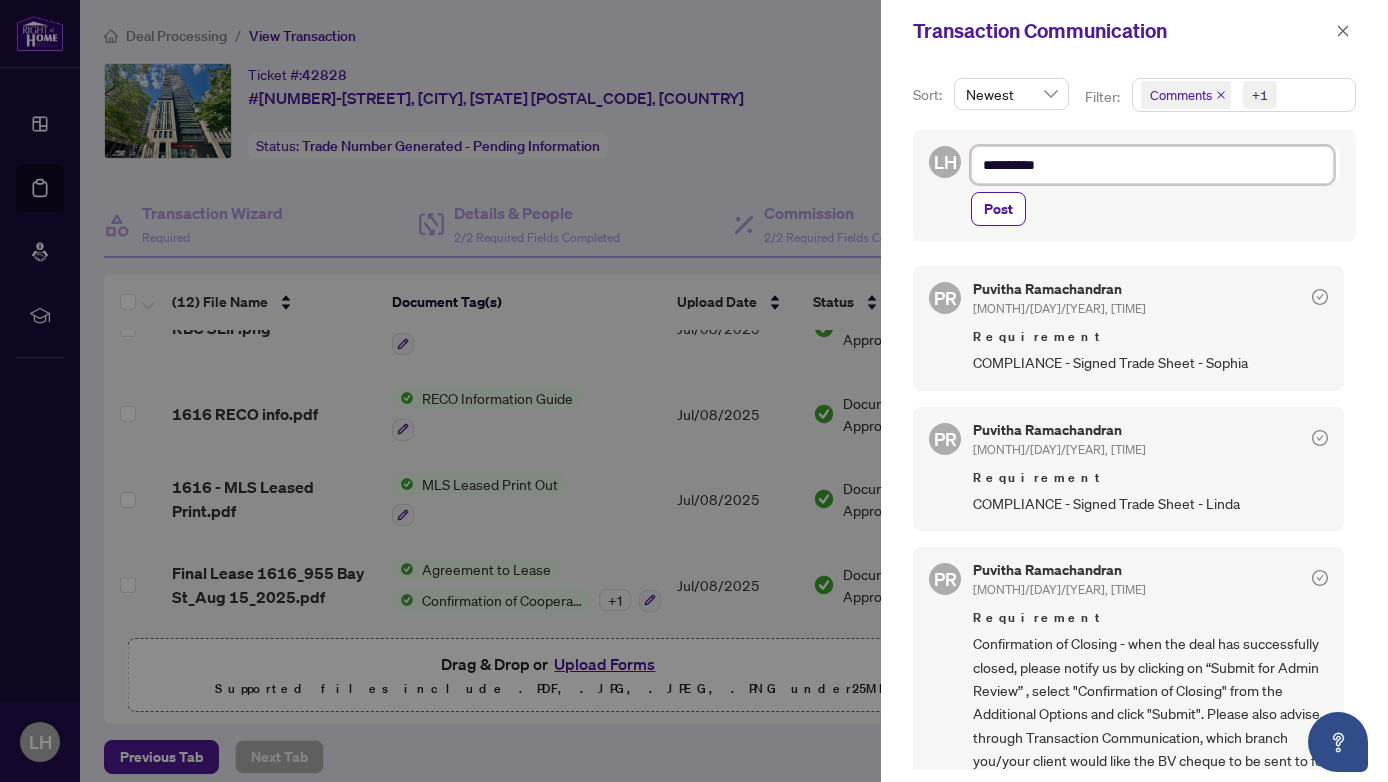 type on "**********" 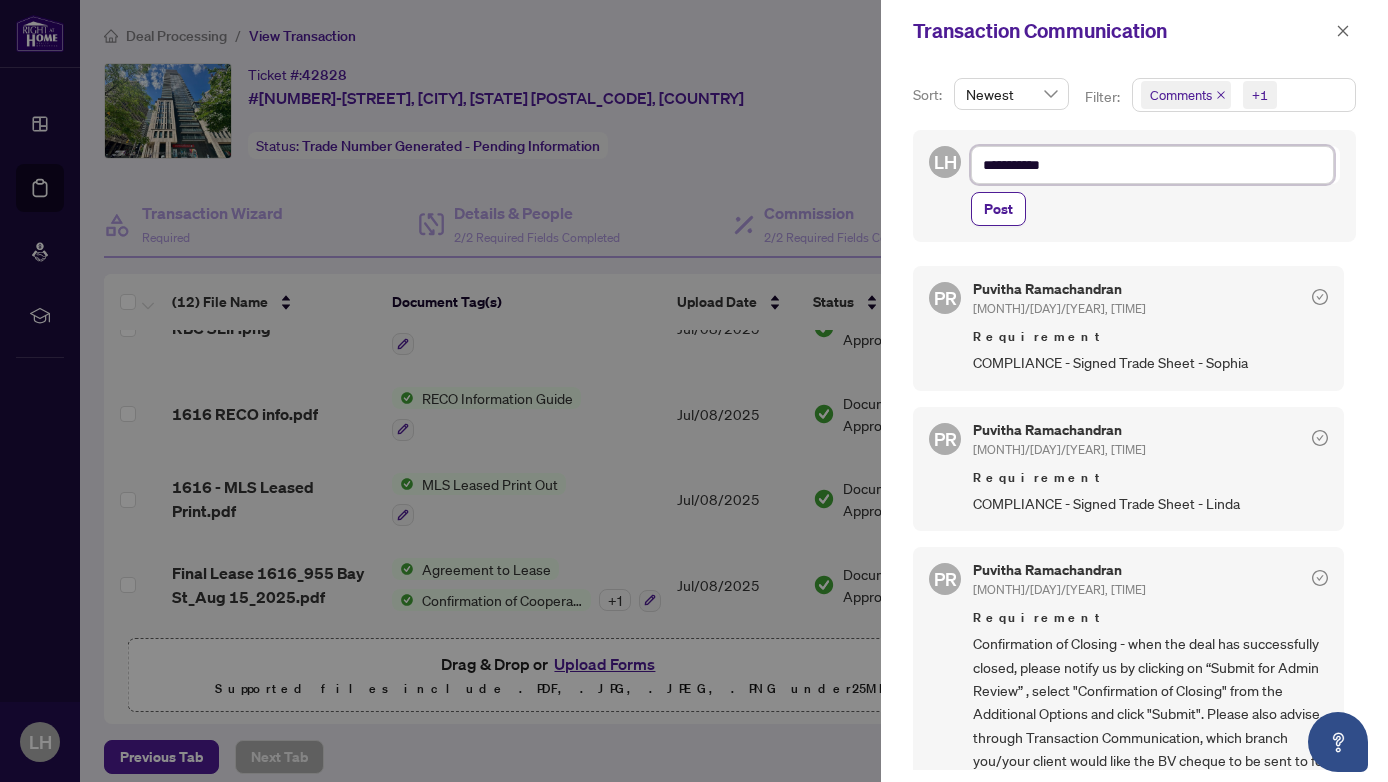 type on "**********" 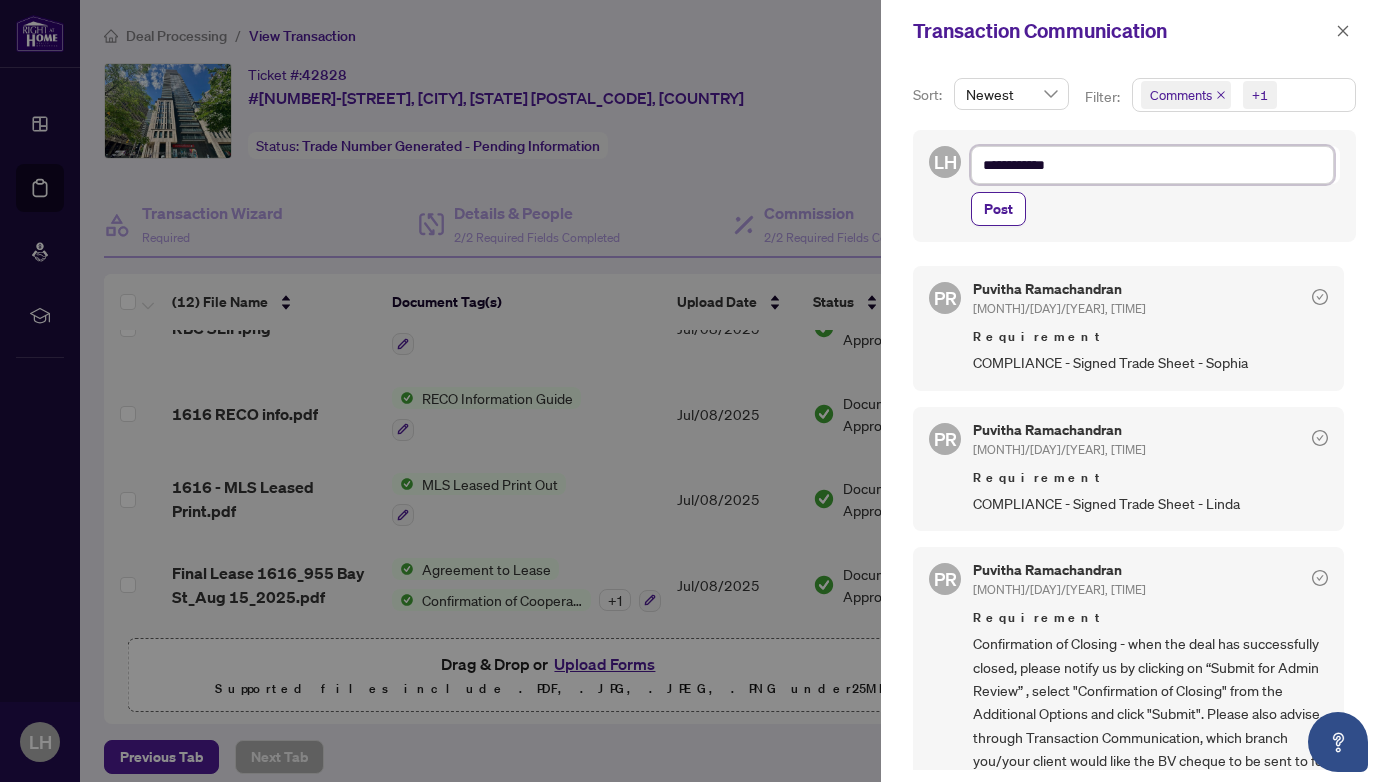 type on "**********" 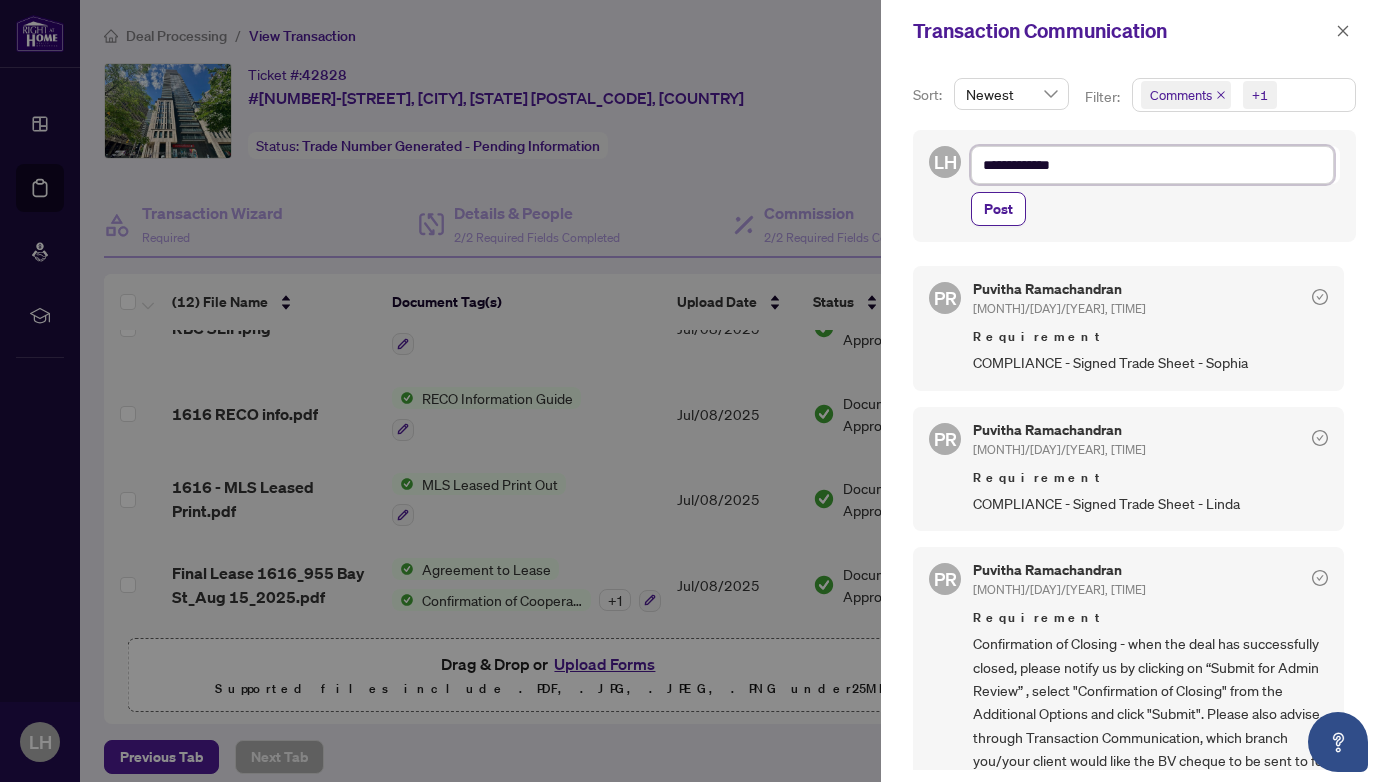type on "**********" 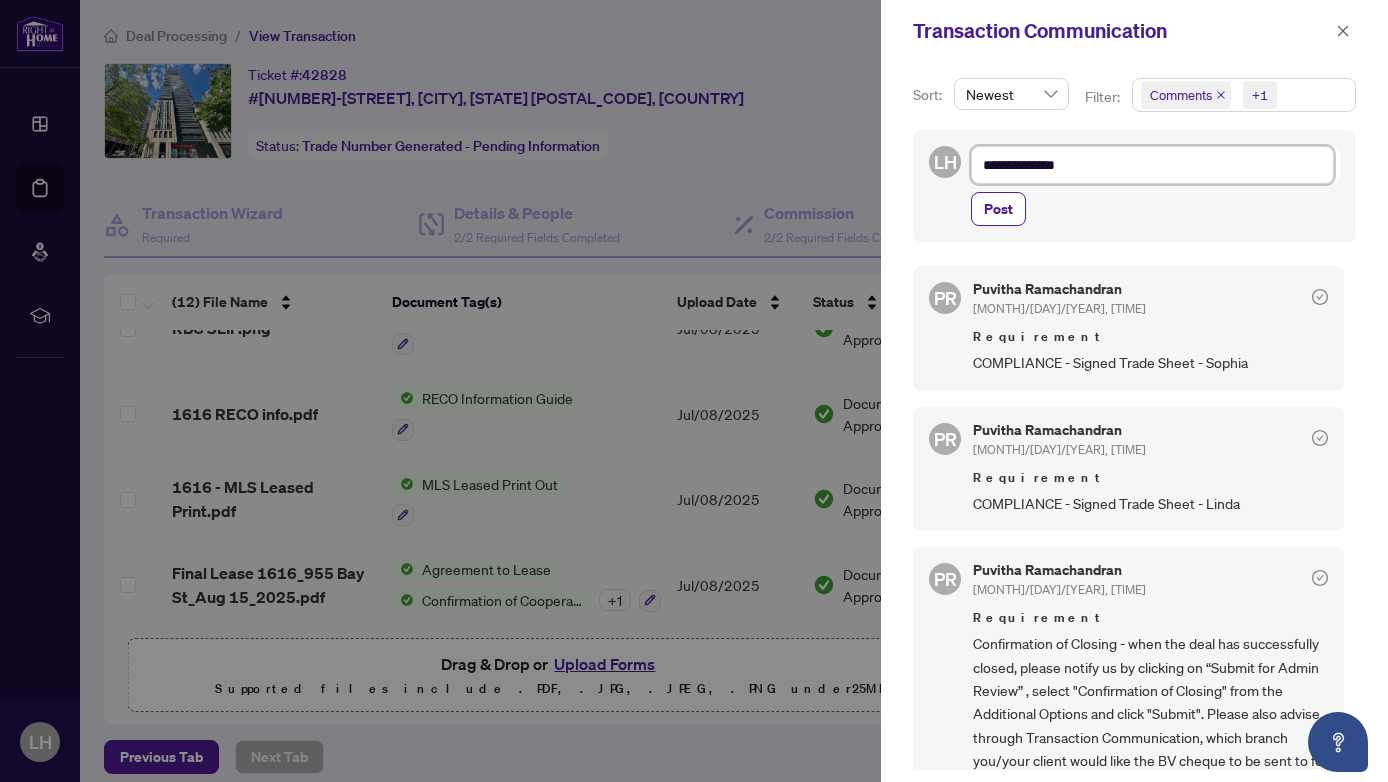 type on "**********" 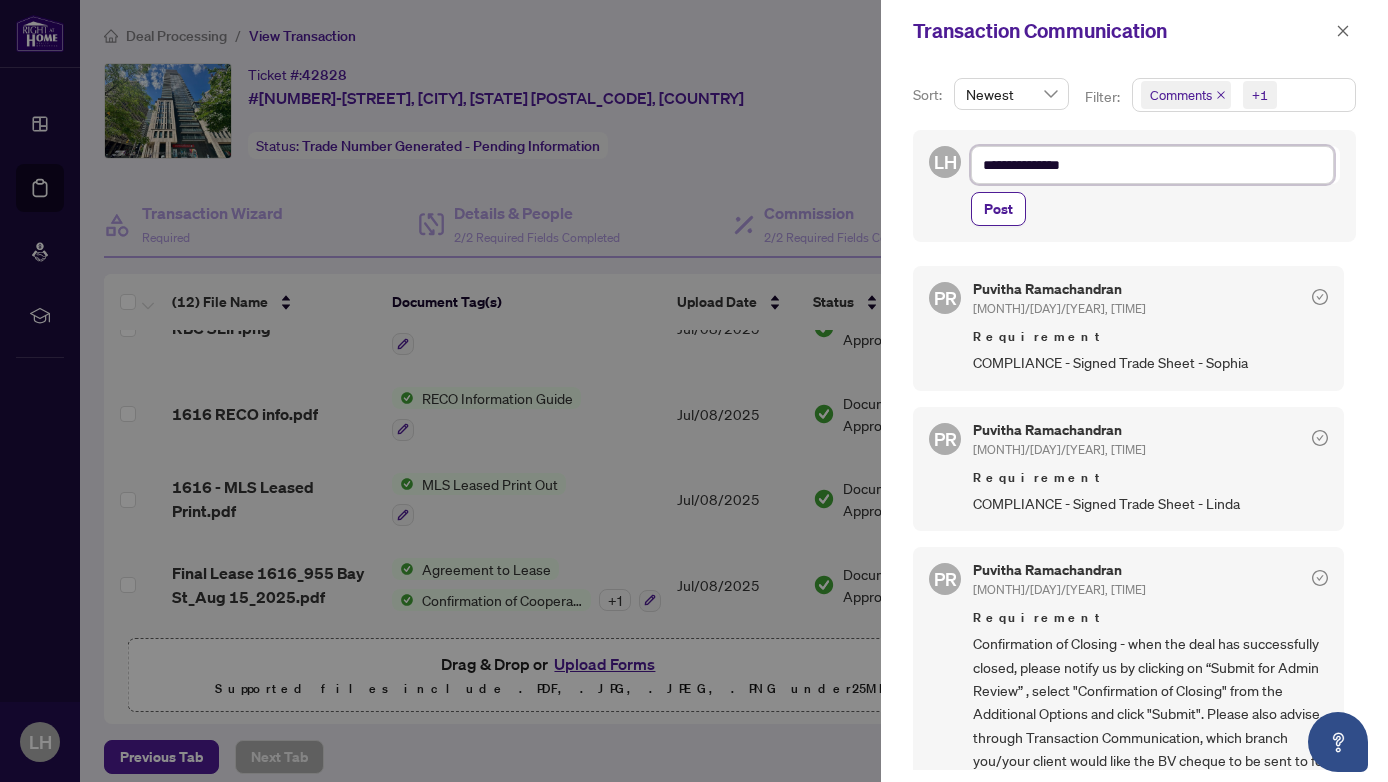 type on "**********" 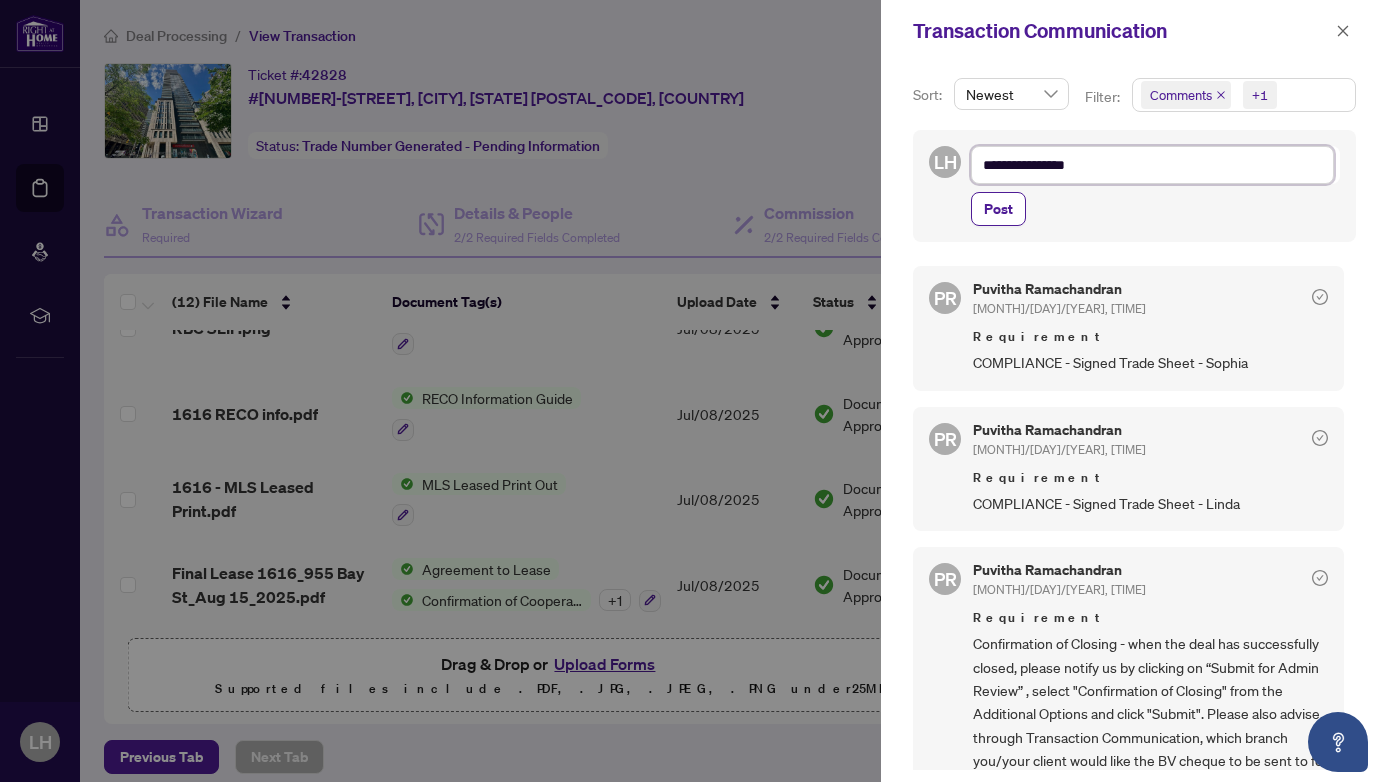 type on "**********" 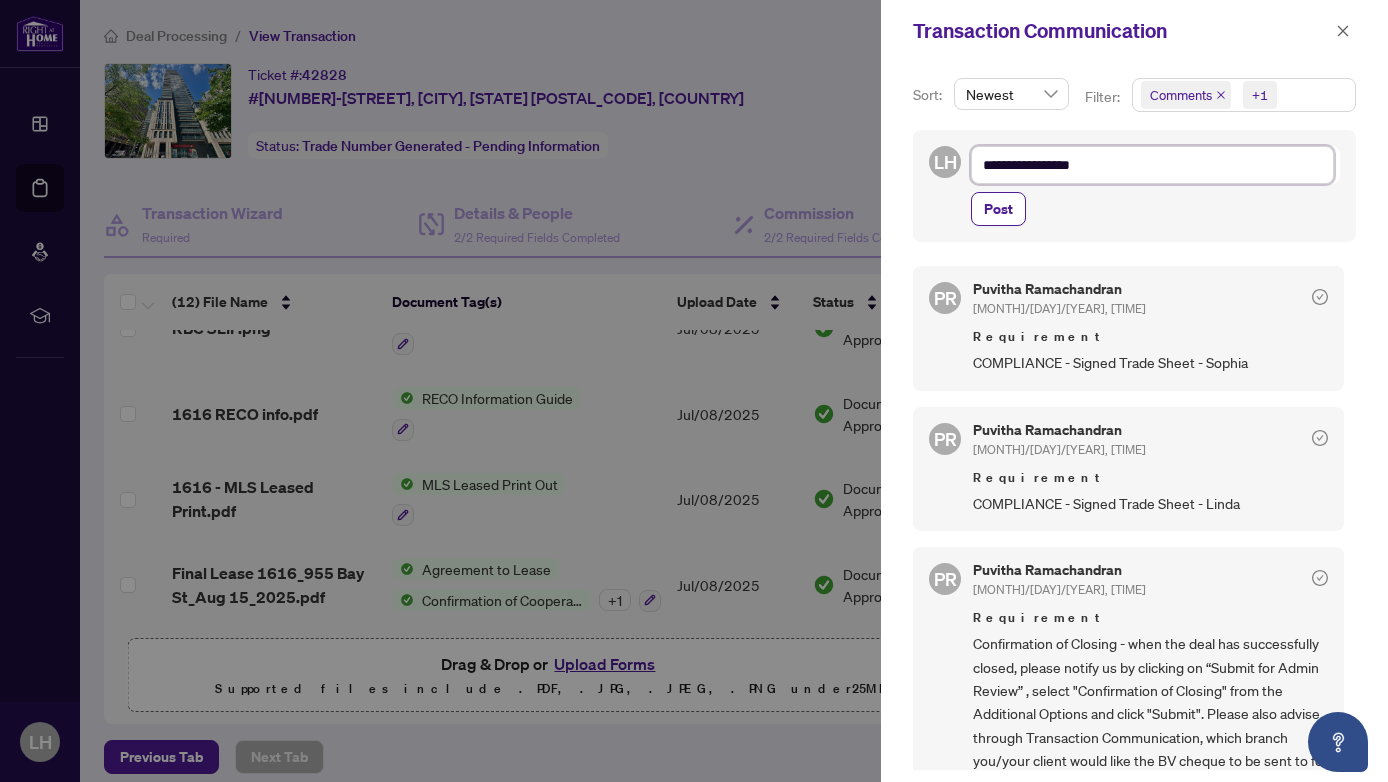 type on "**********" 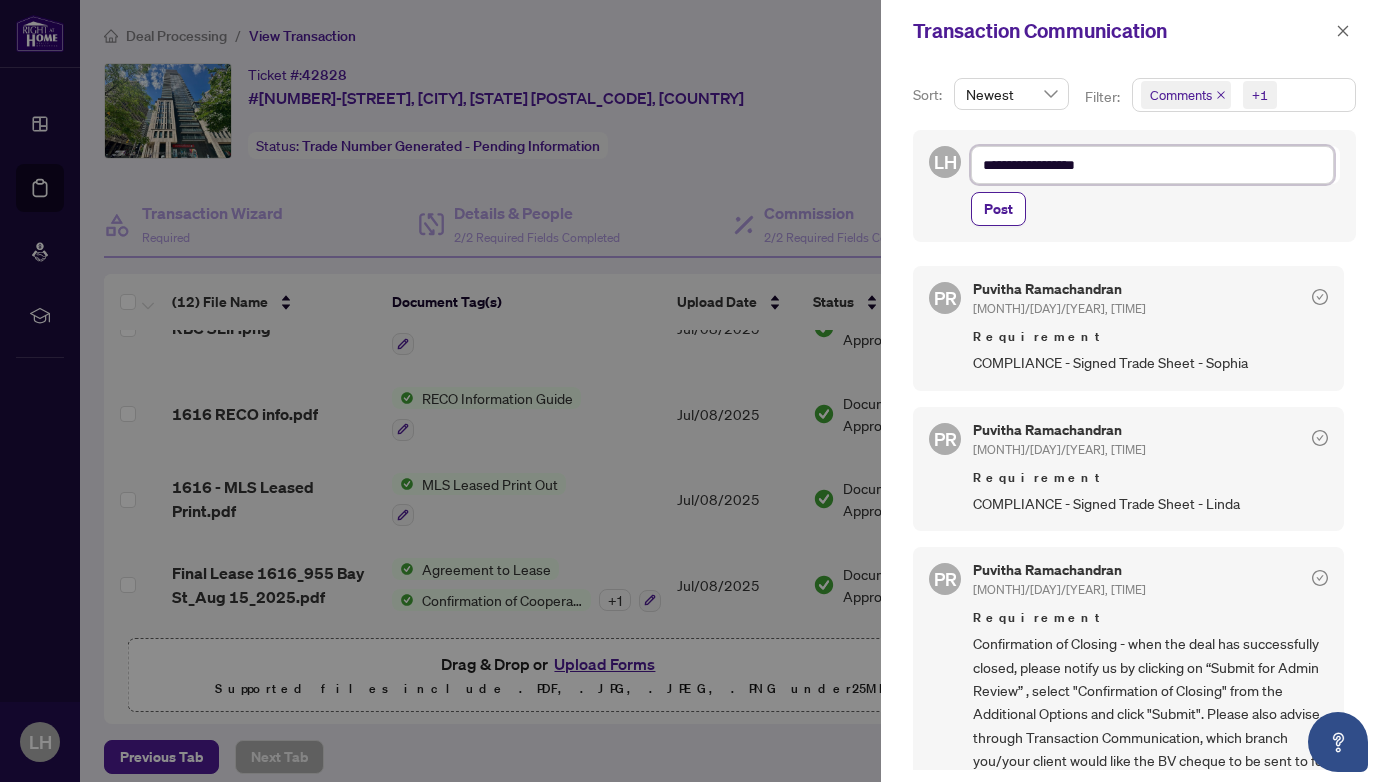 type on "**********" 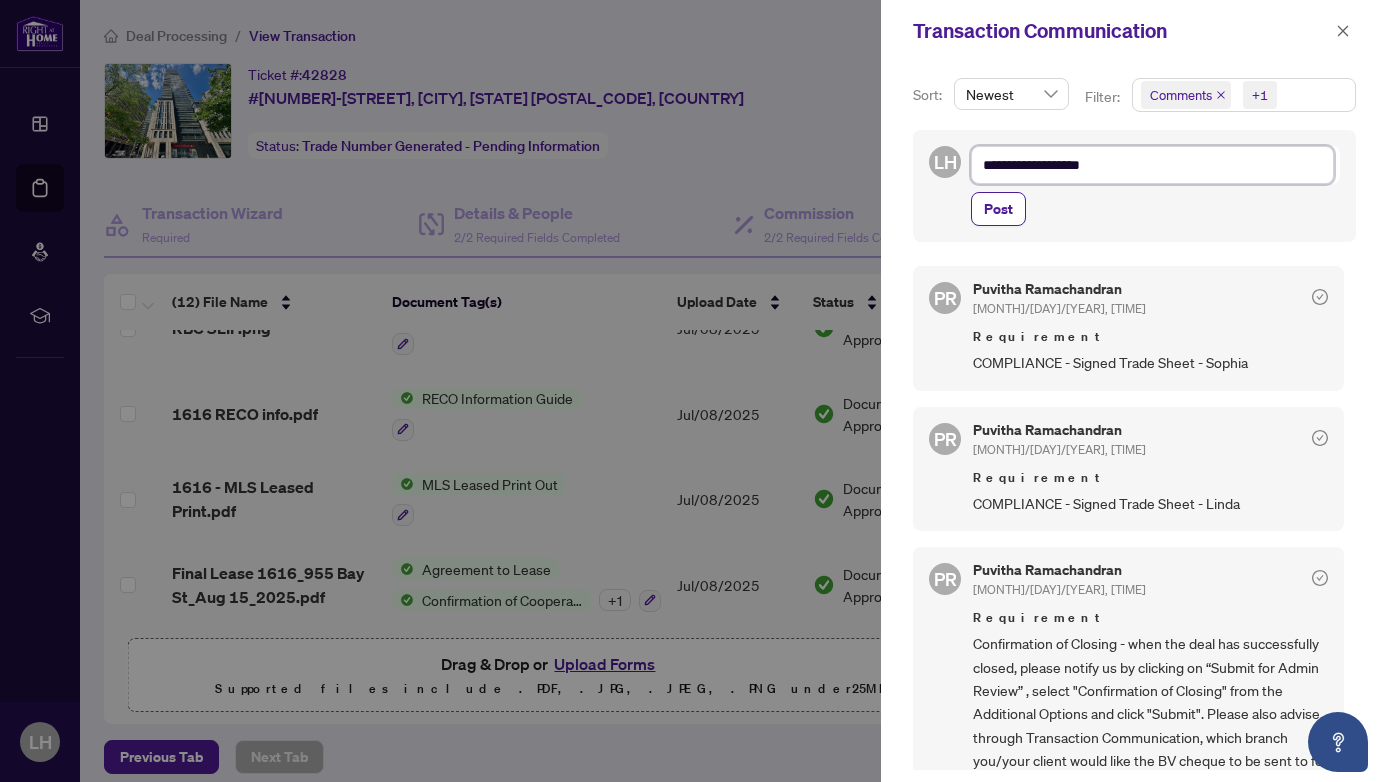type on "**********" 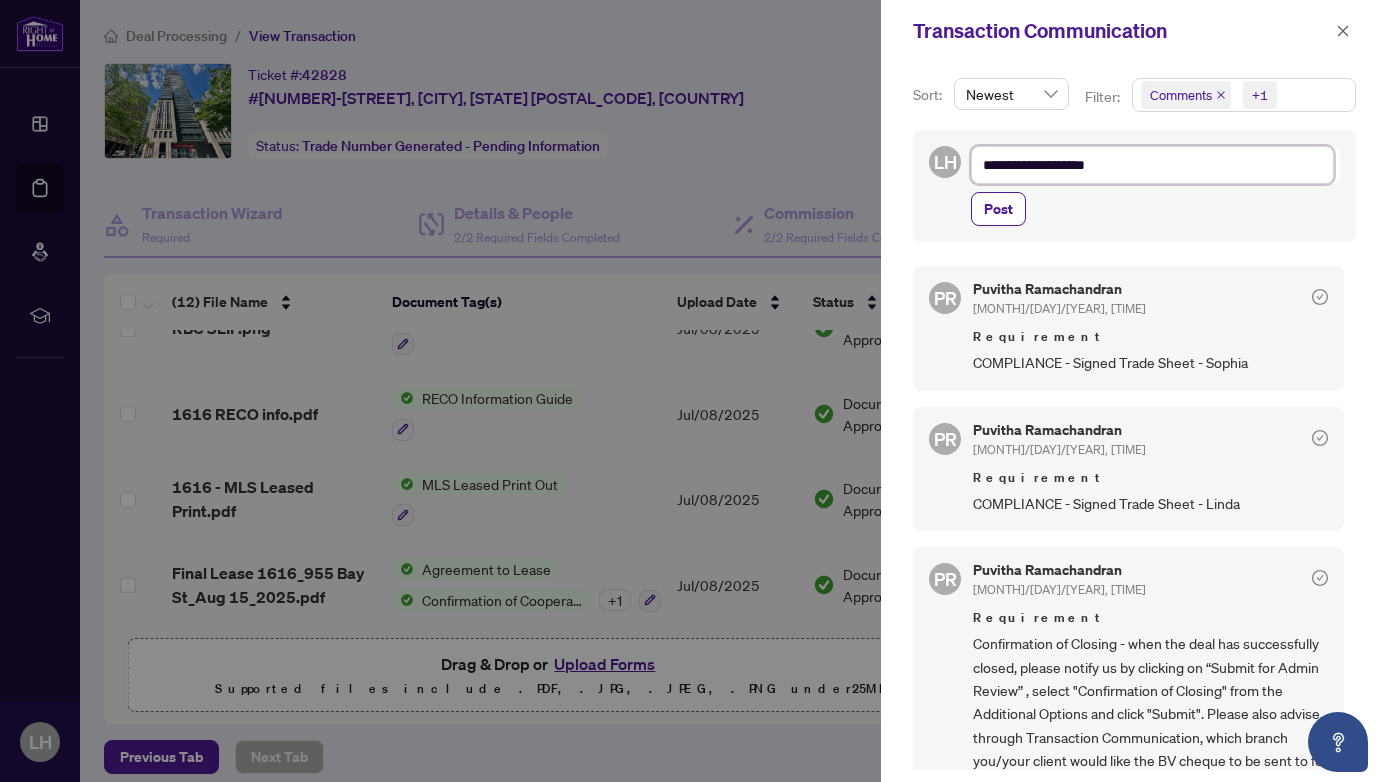 type on "**********" 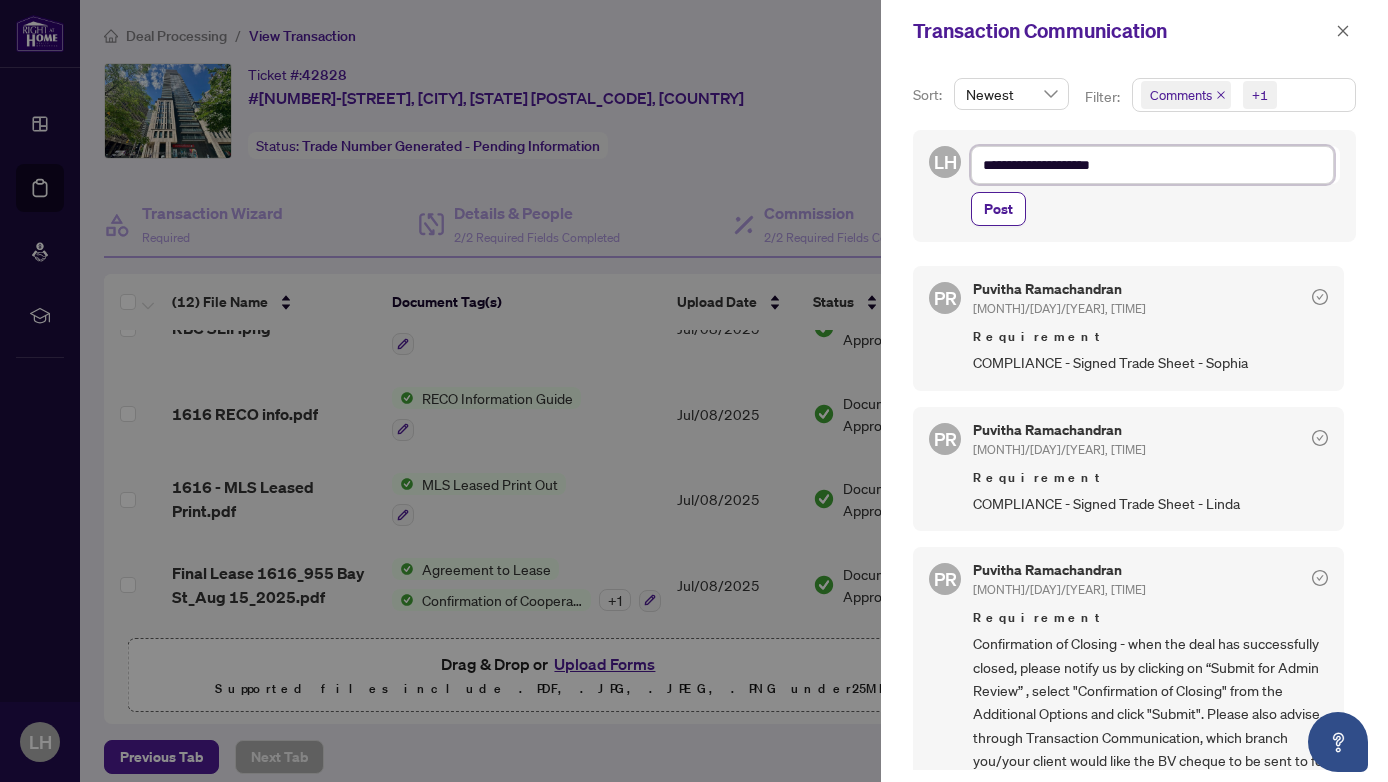 type on "**********" 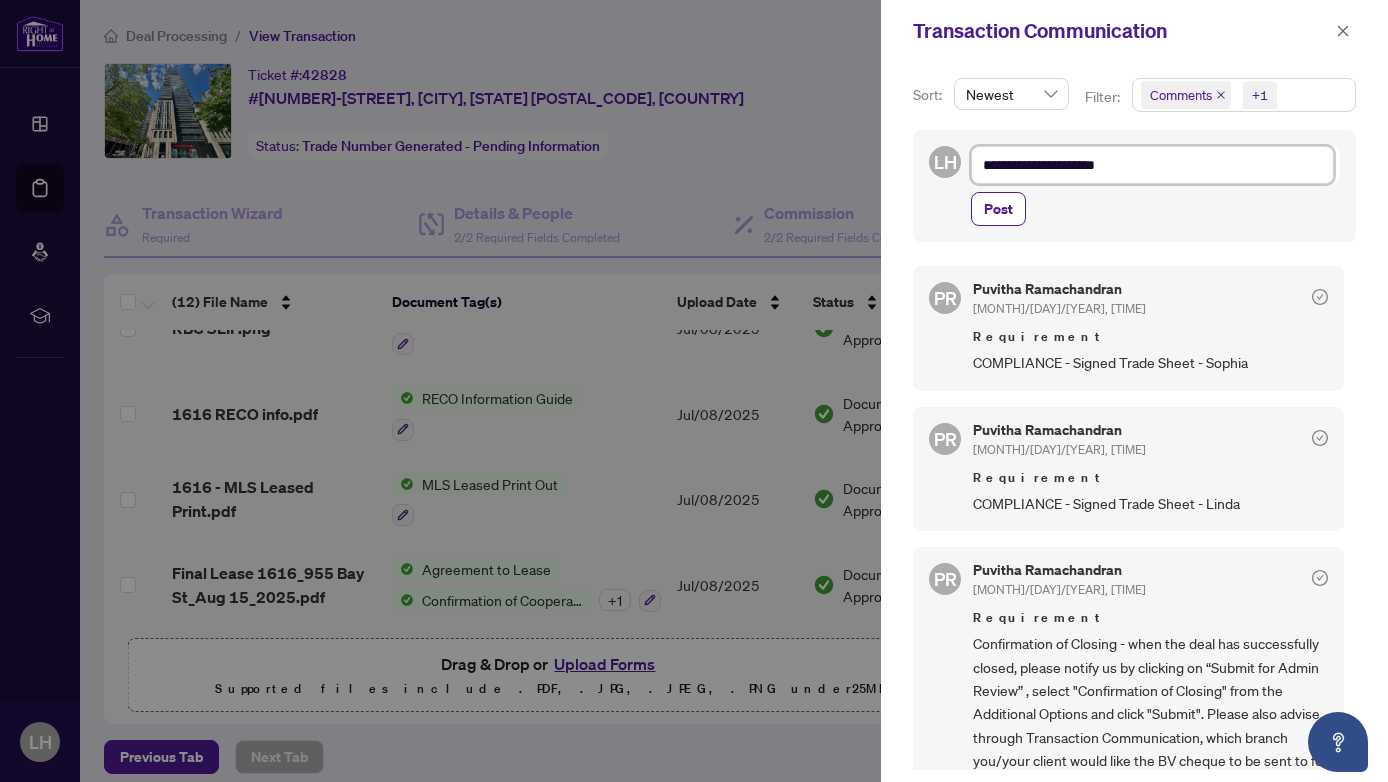 type on "**********" 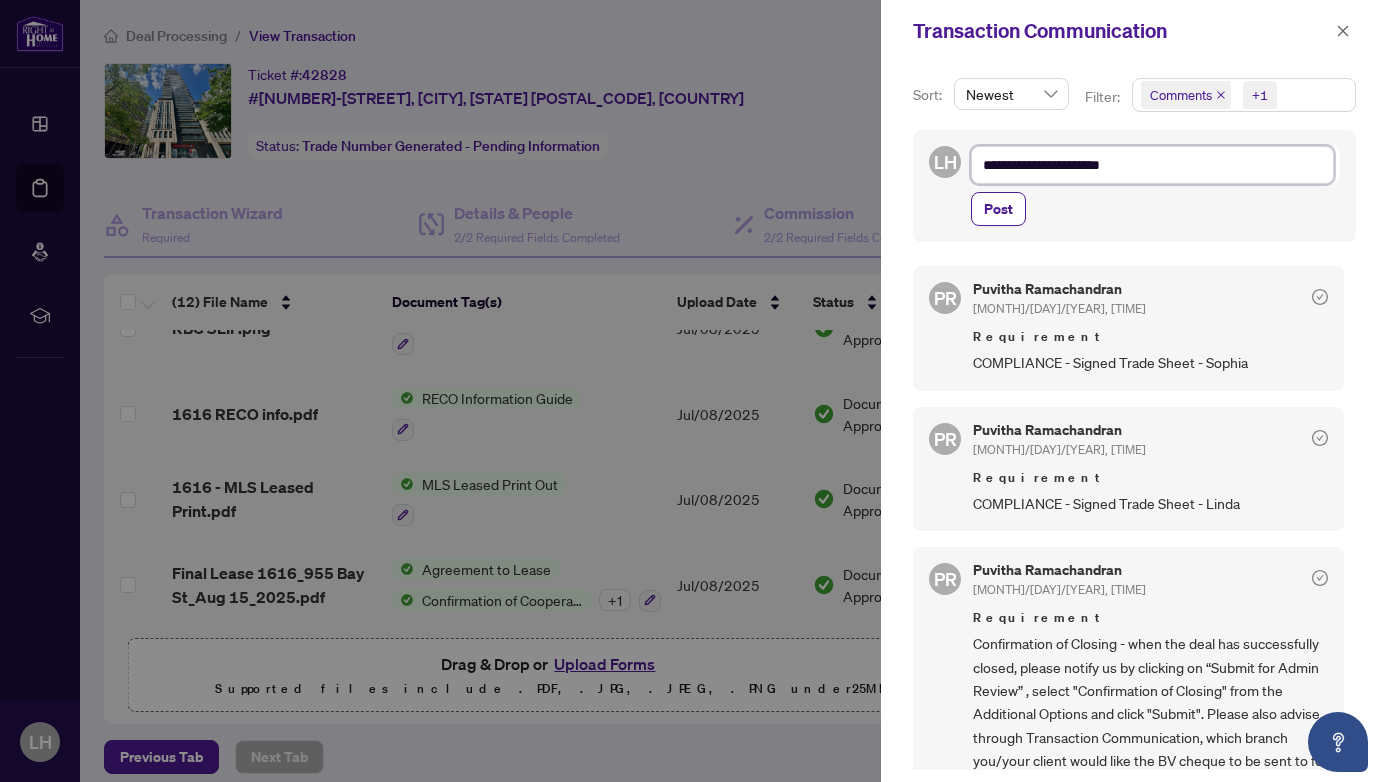 type on "**********" 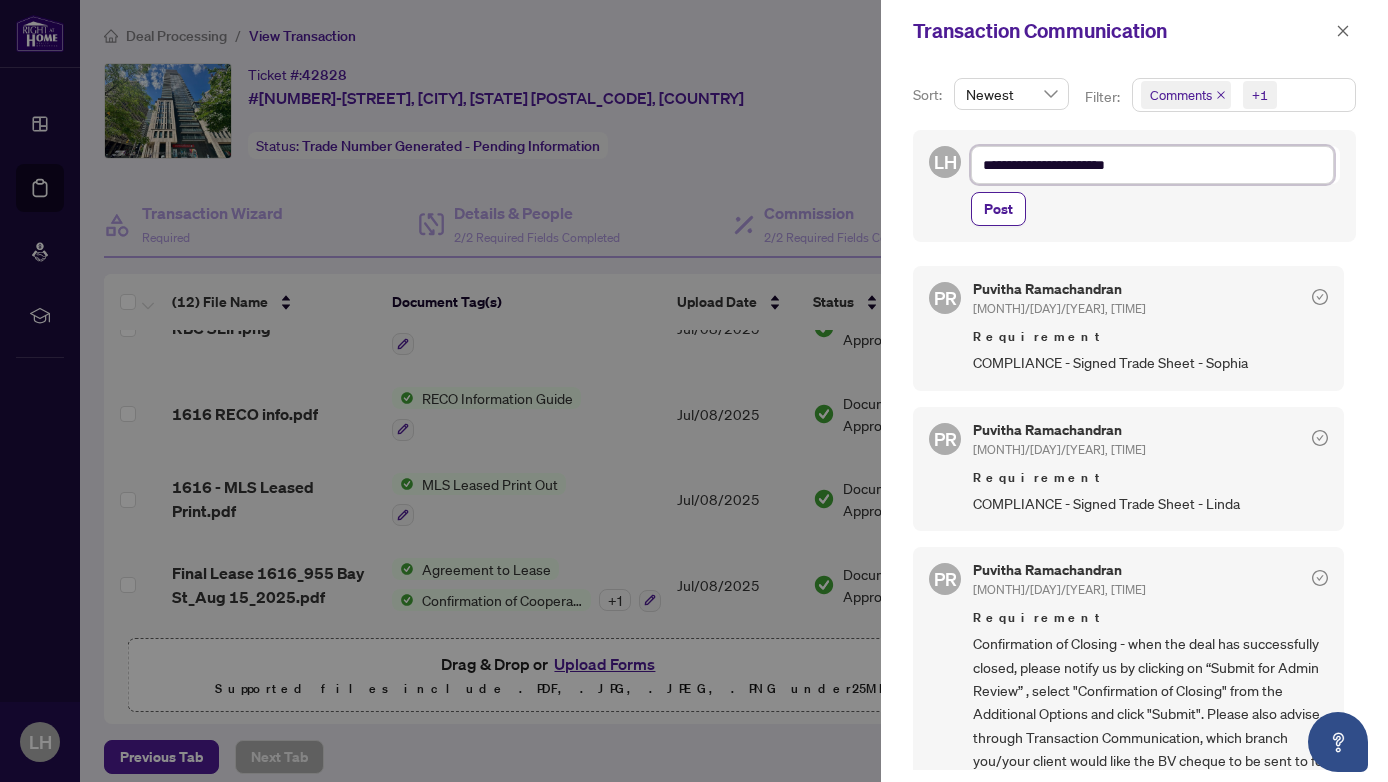 type on "**********" 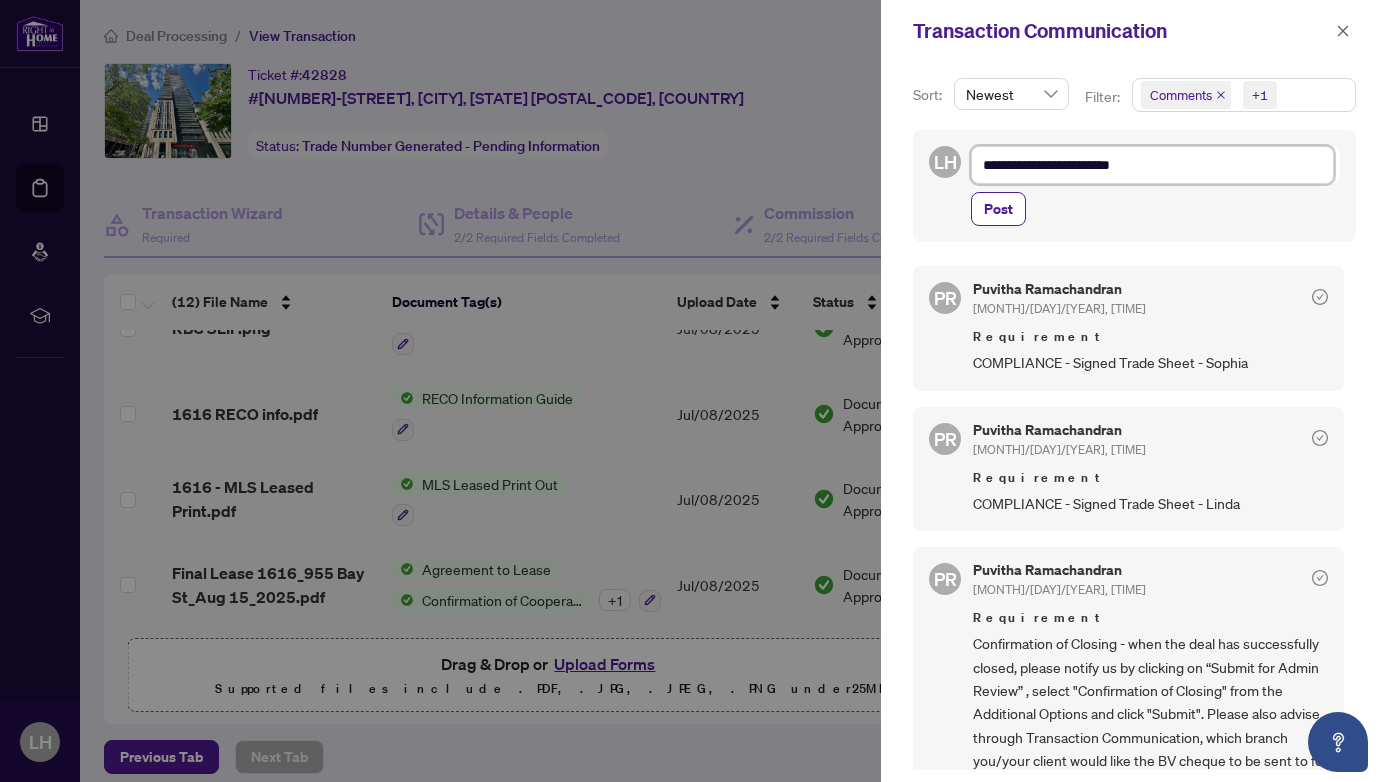 type on "**********" 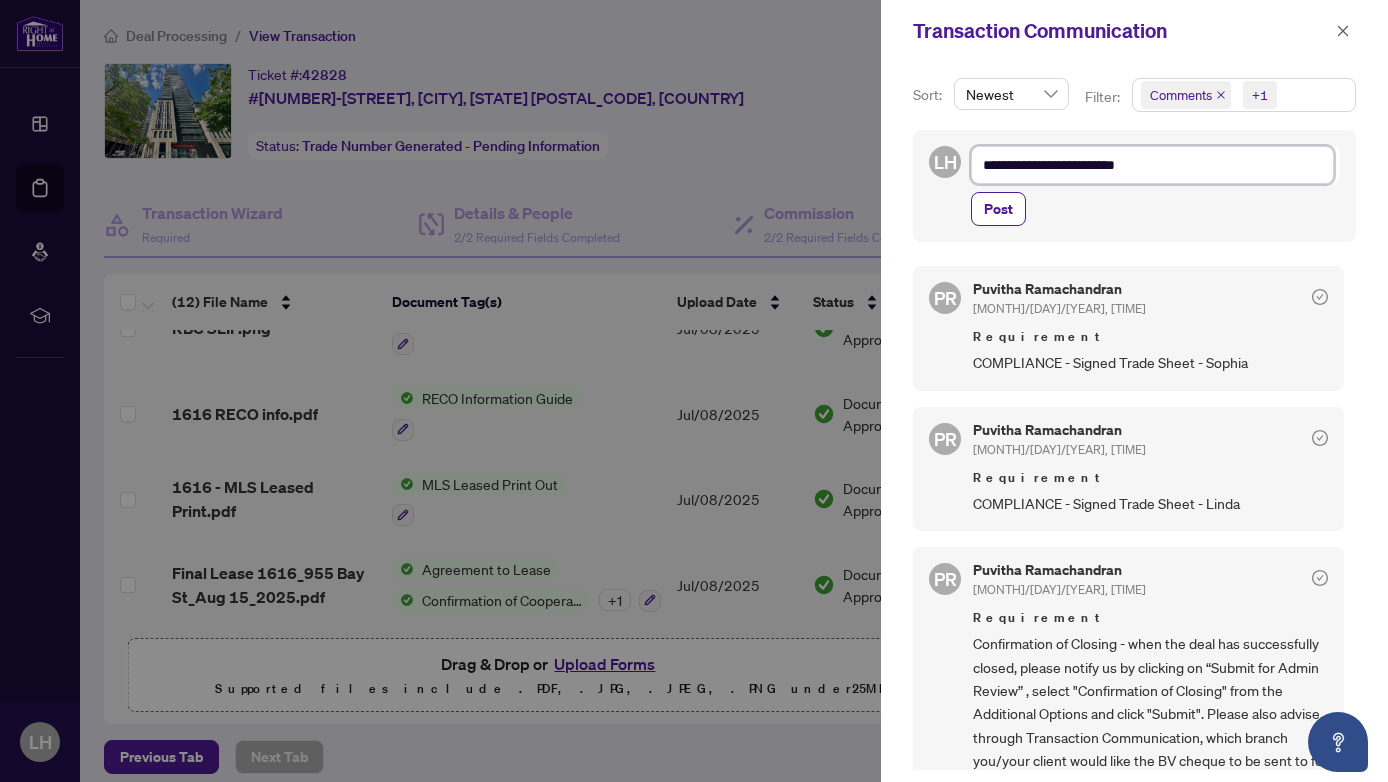 type on "**********" 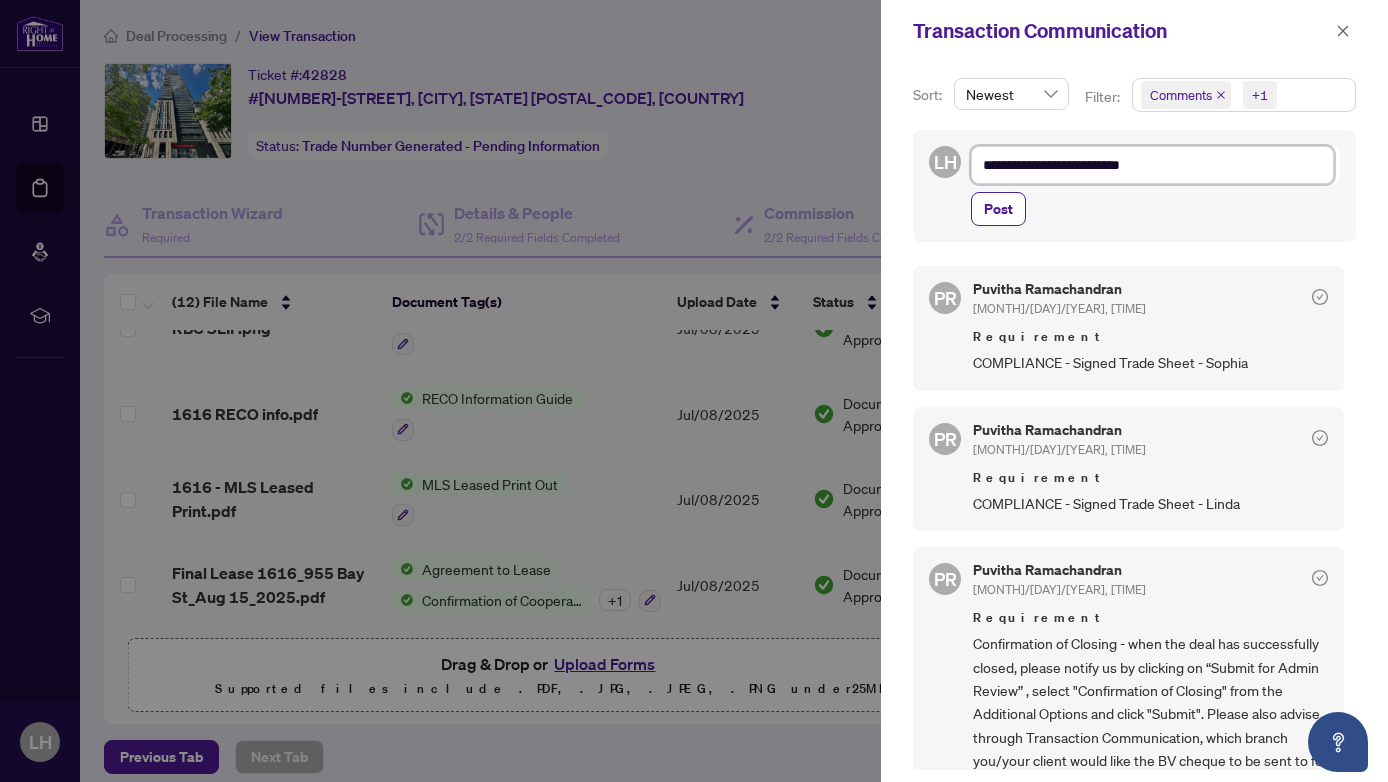 type on "**********" 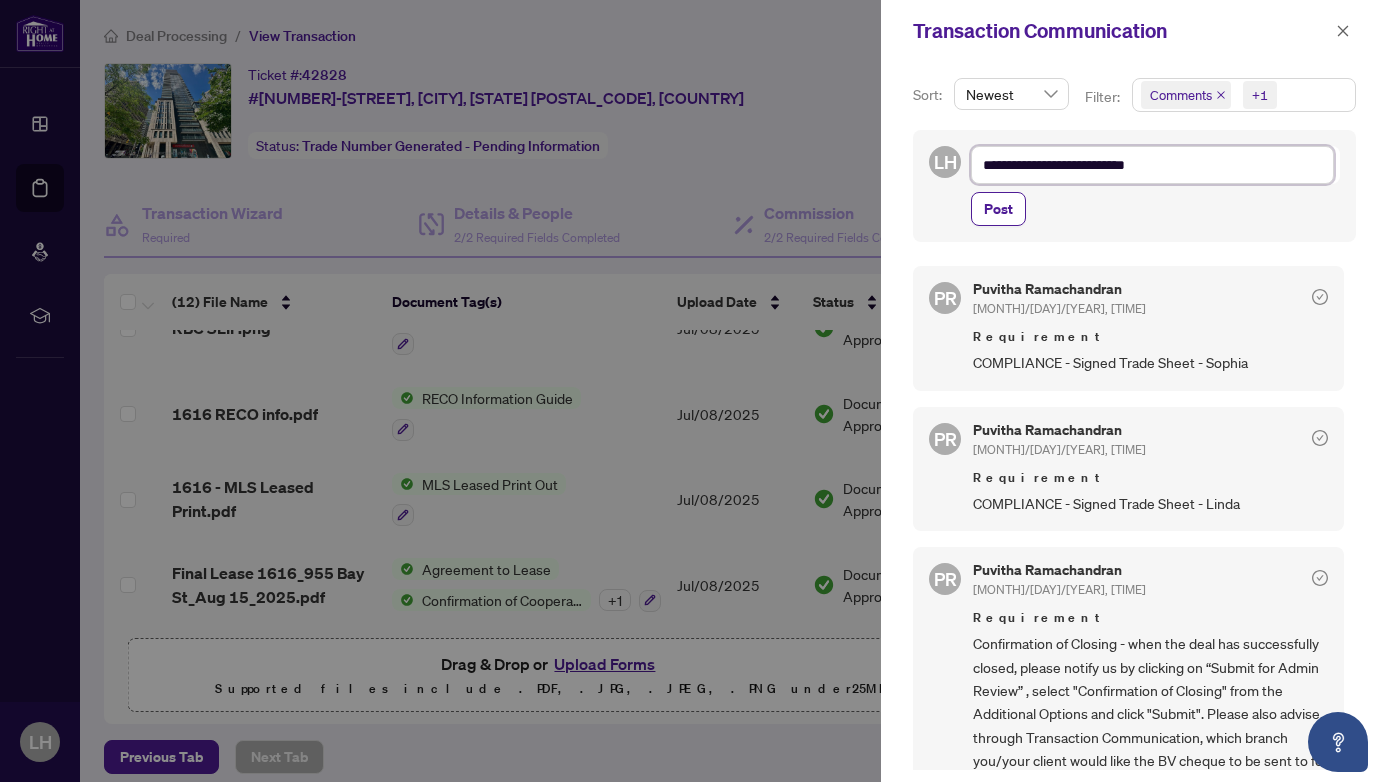 type on "**********" 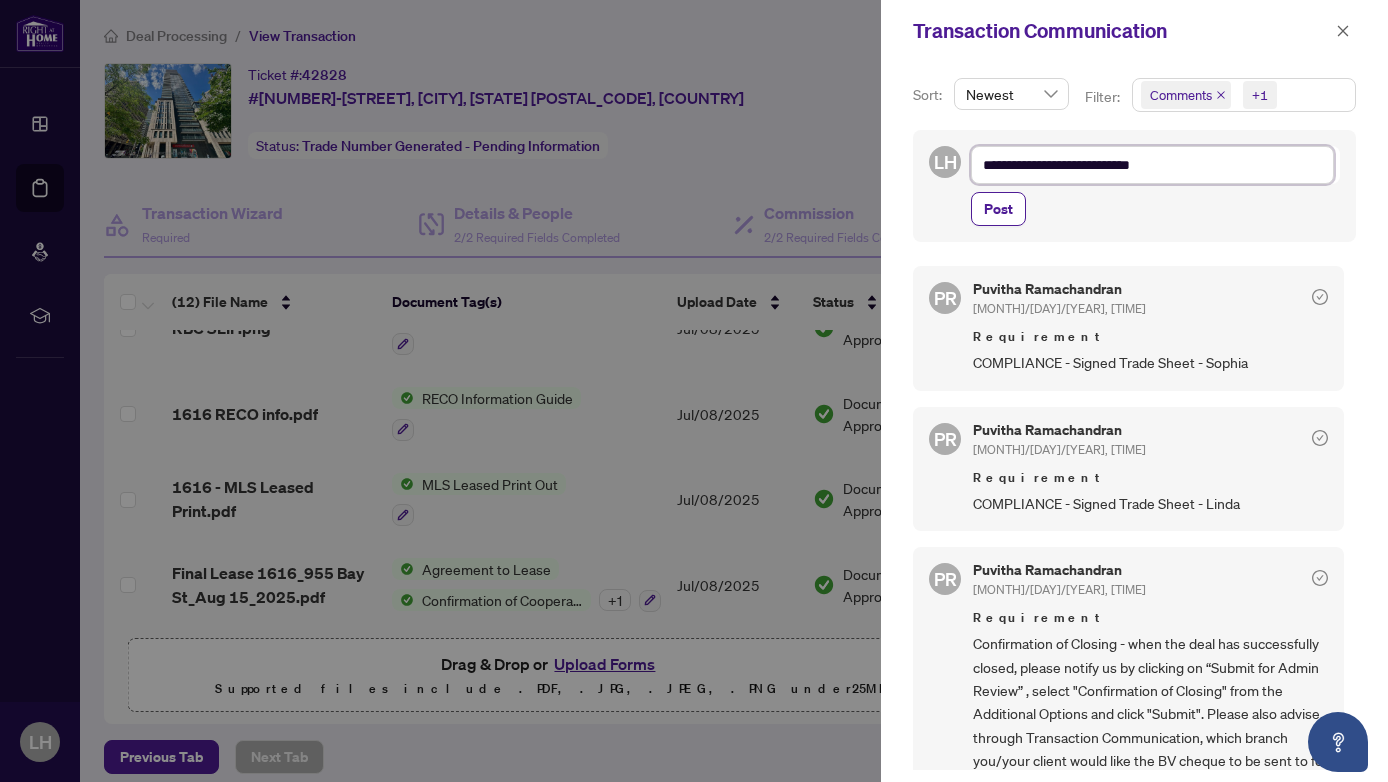 type on "**********" 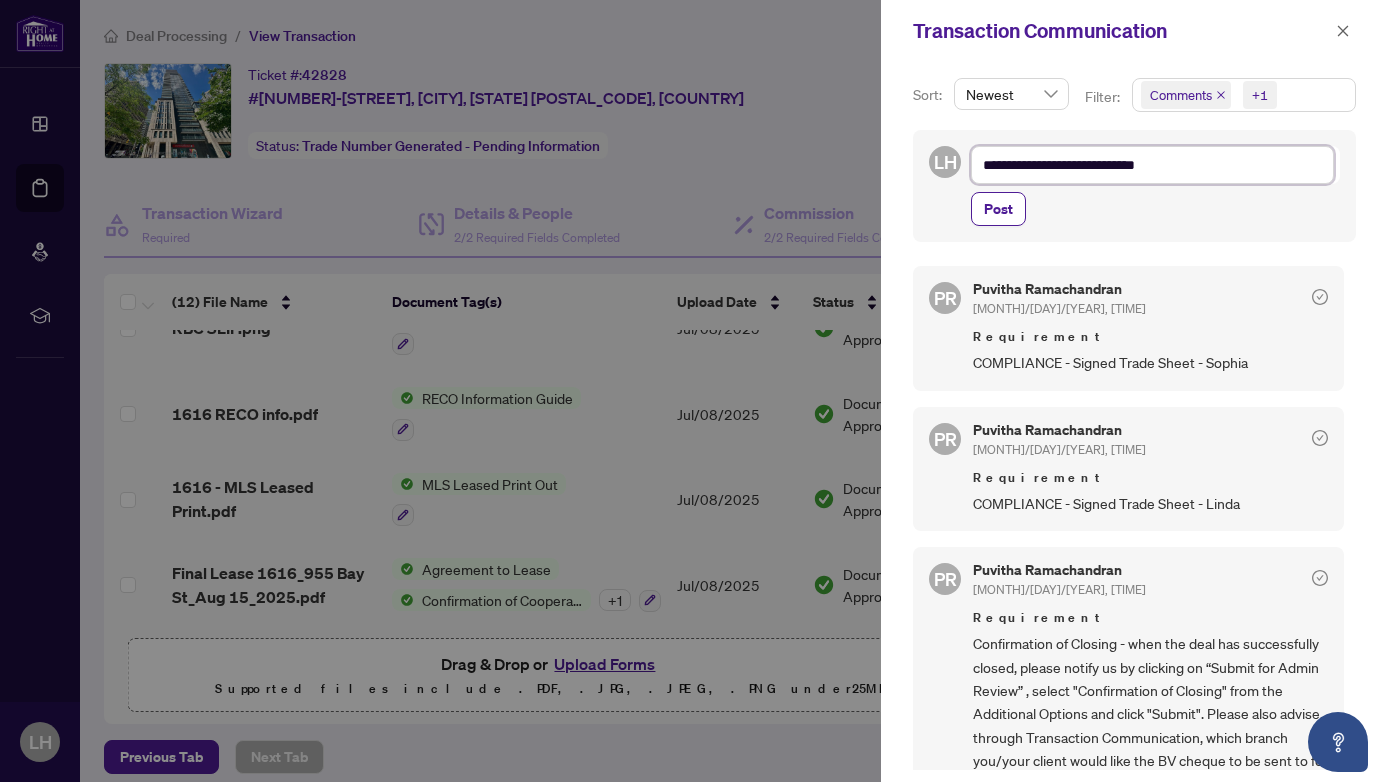 type on "**********" 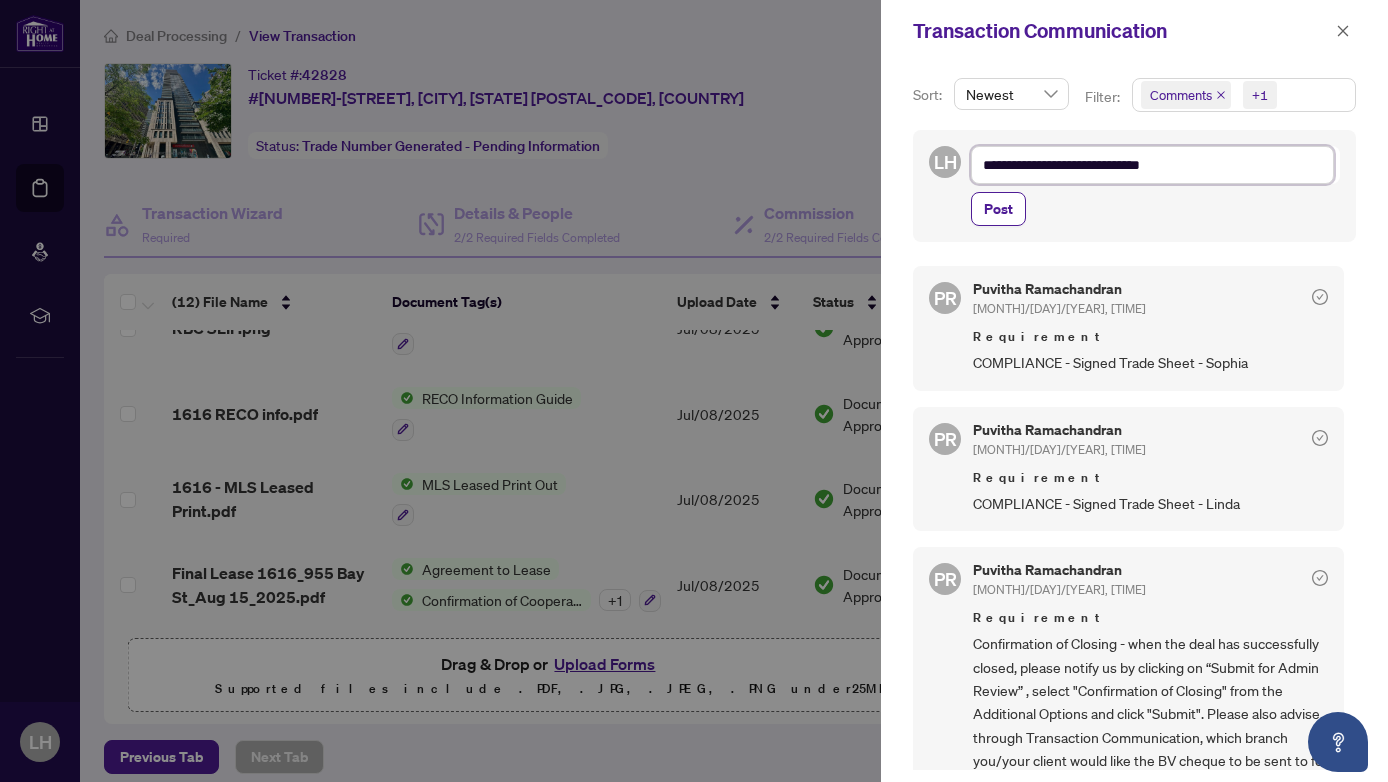 type on "**********" 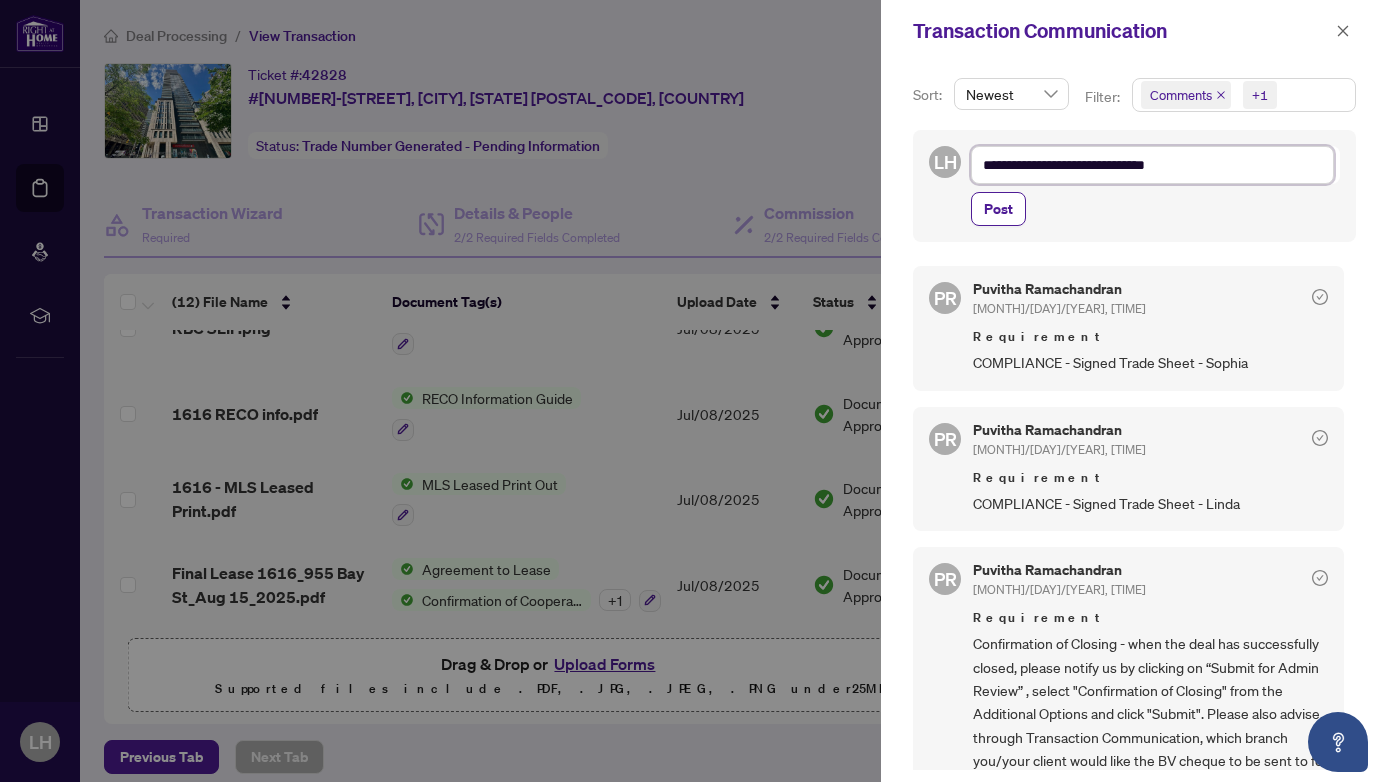 type on "**********" 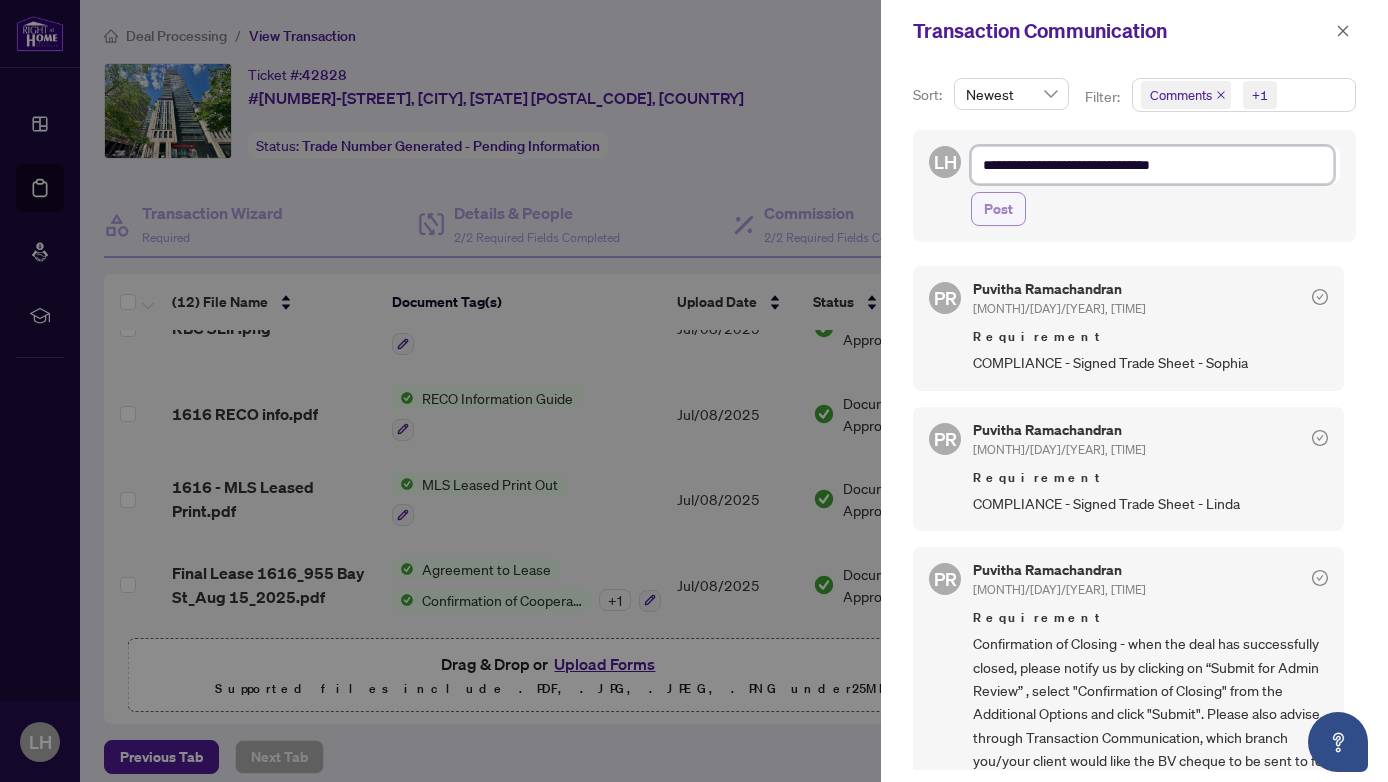 type on "**********" 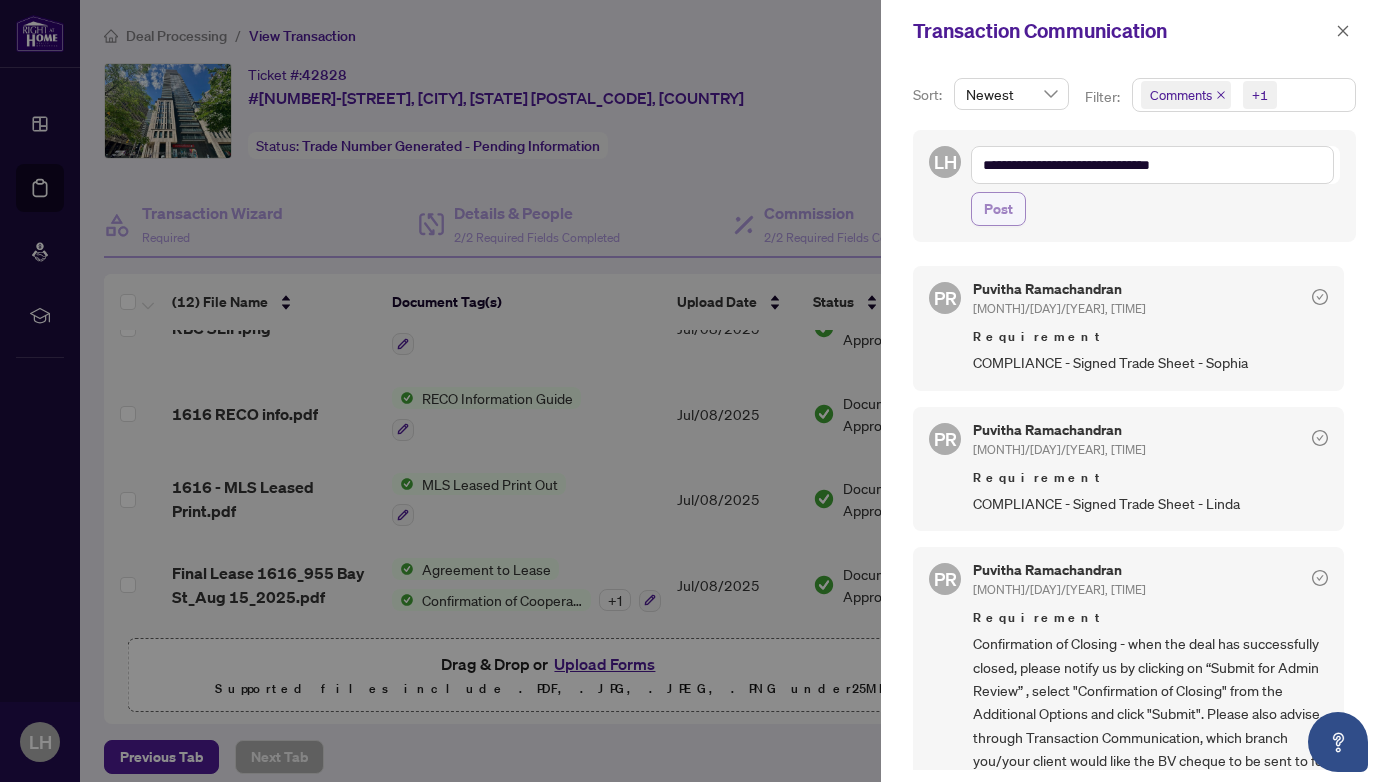 click on "Post" at bounding box center (998, 209) 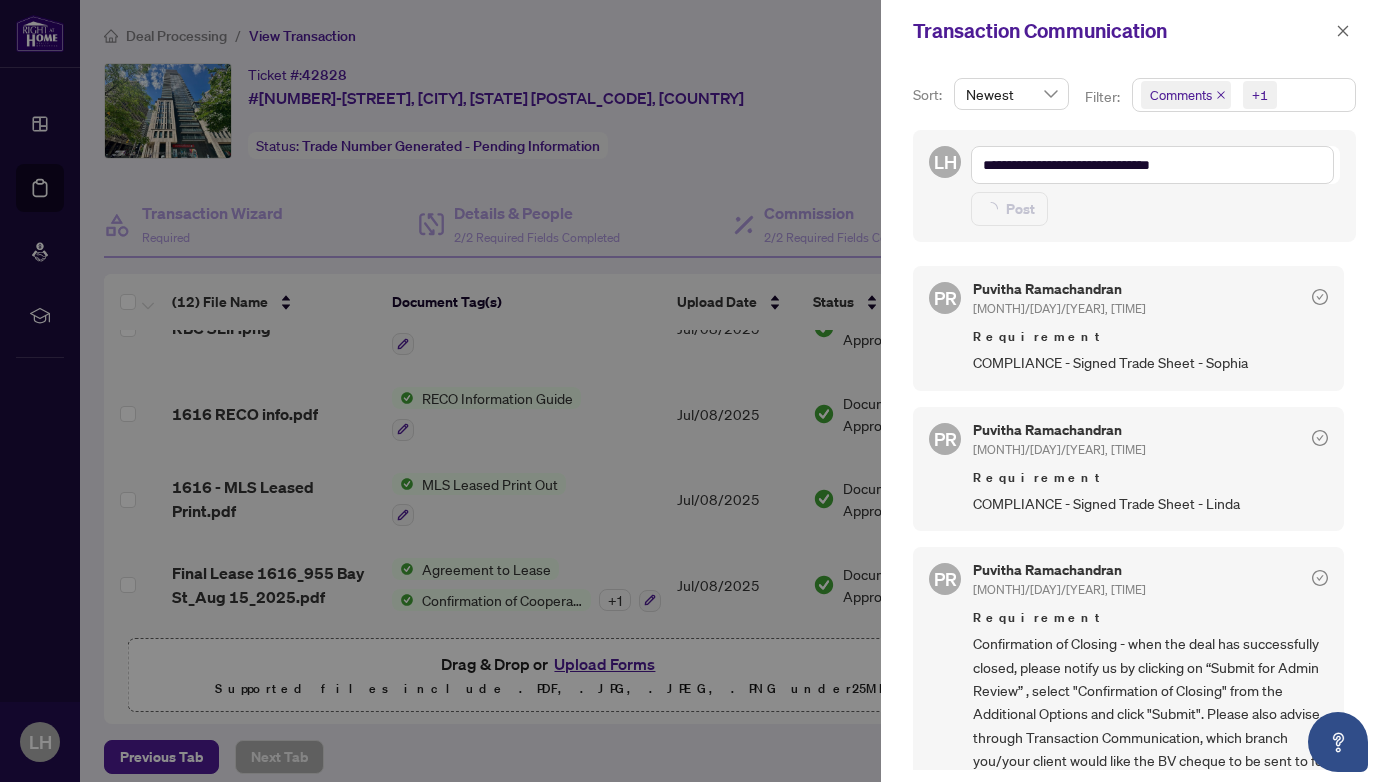 type 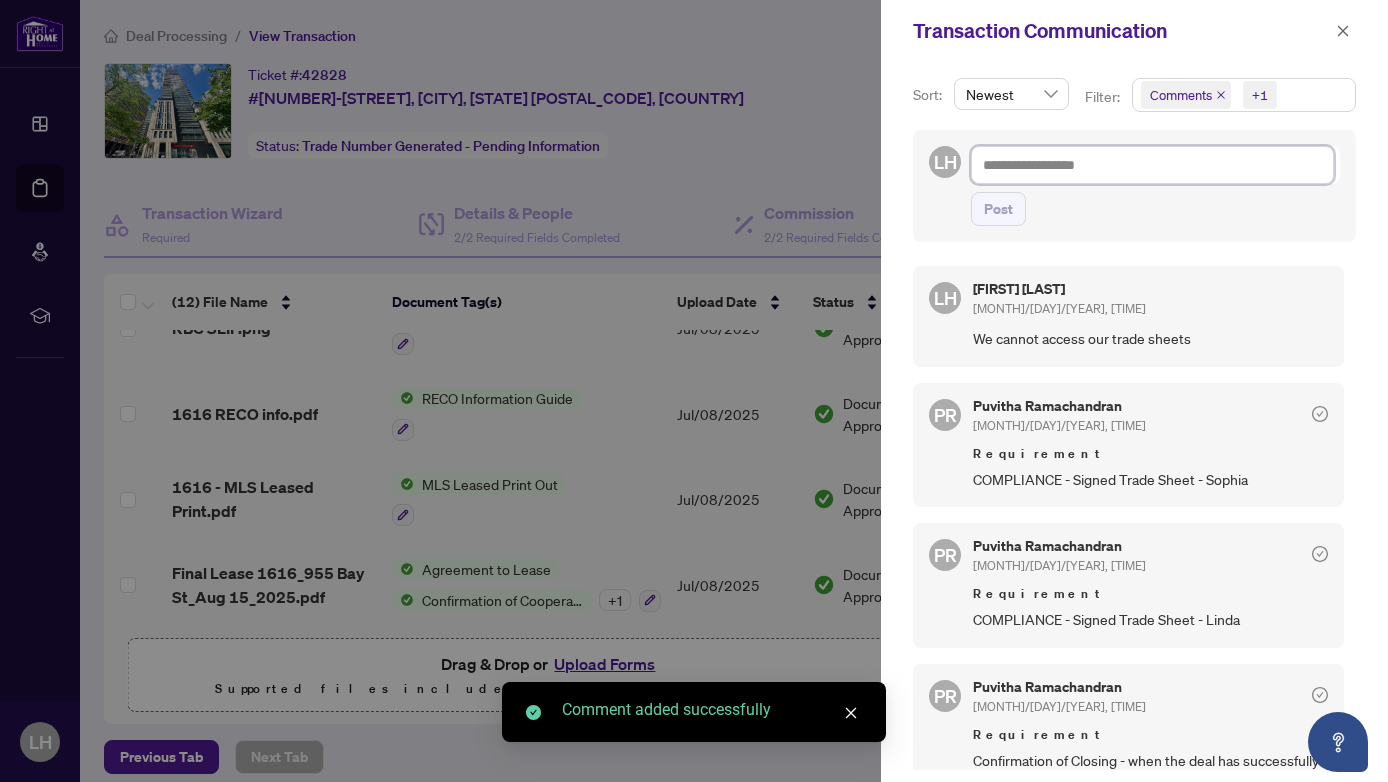 click at bounding box center (1152, 165) 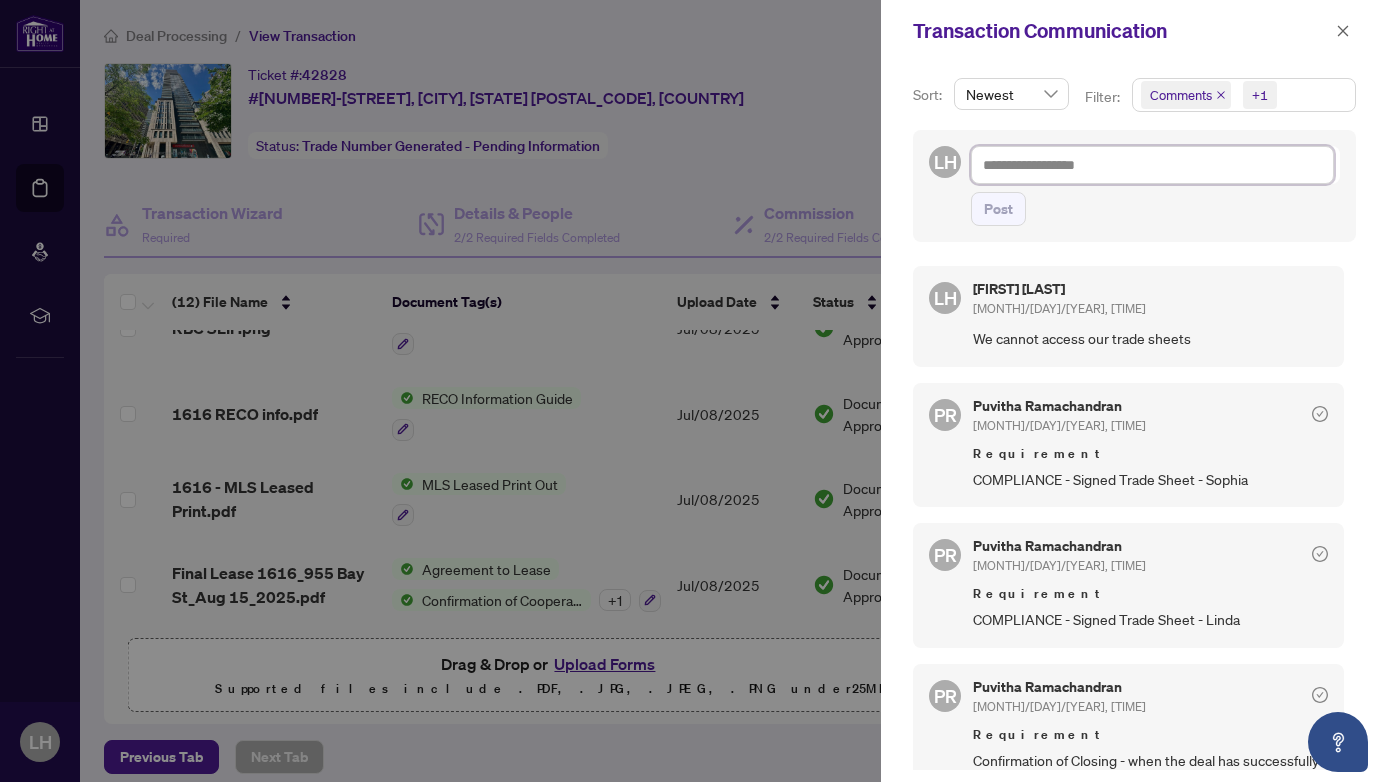 type on "*" 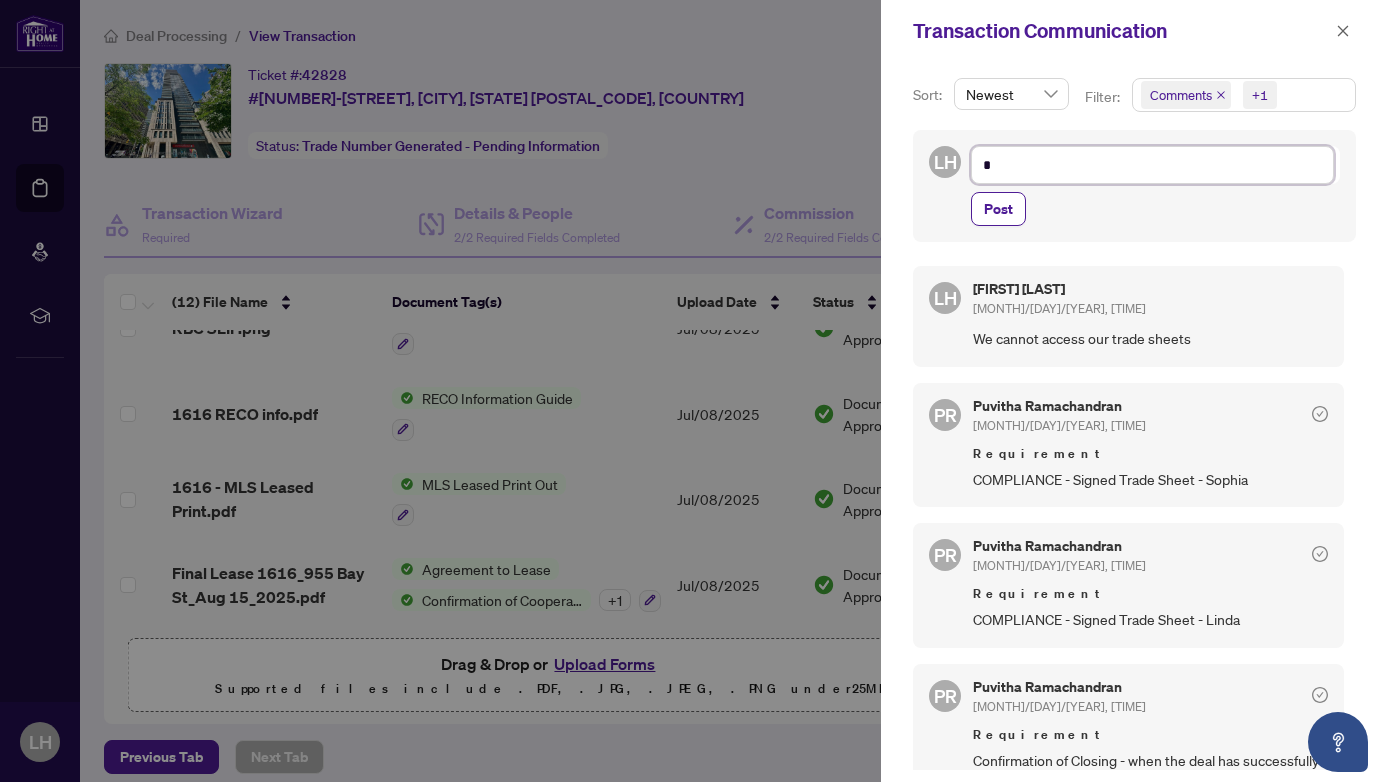 type on "**" 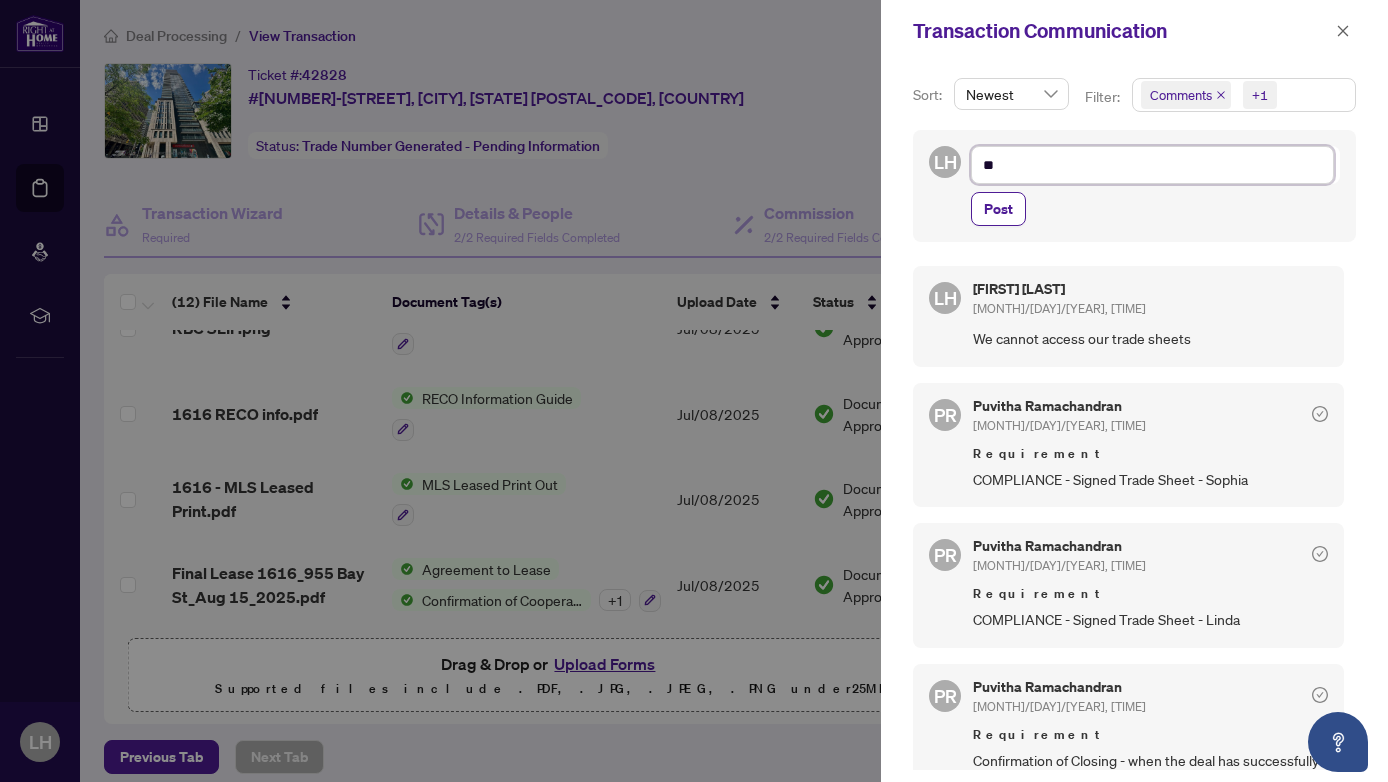 type on "***" 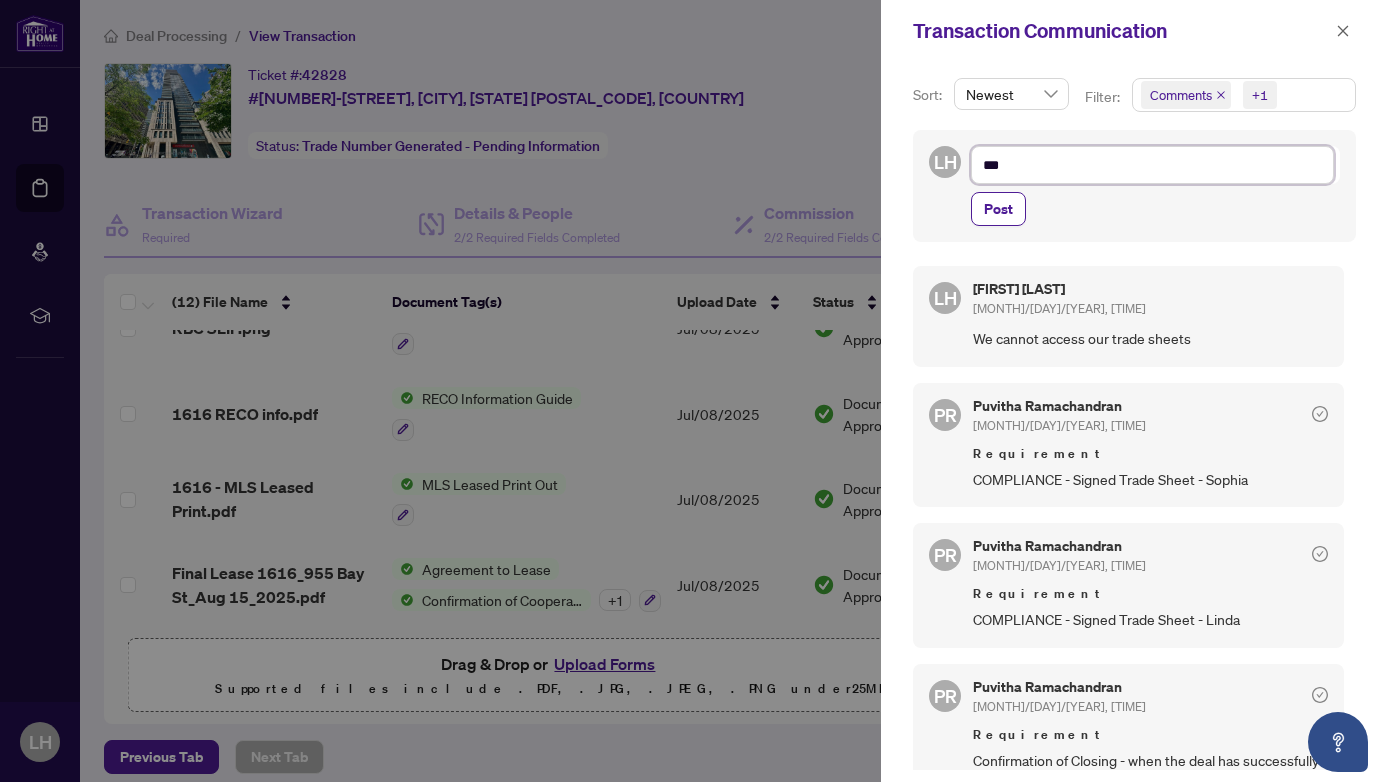 type on "***" 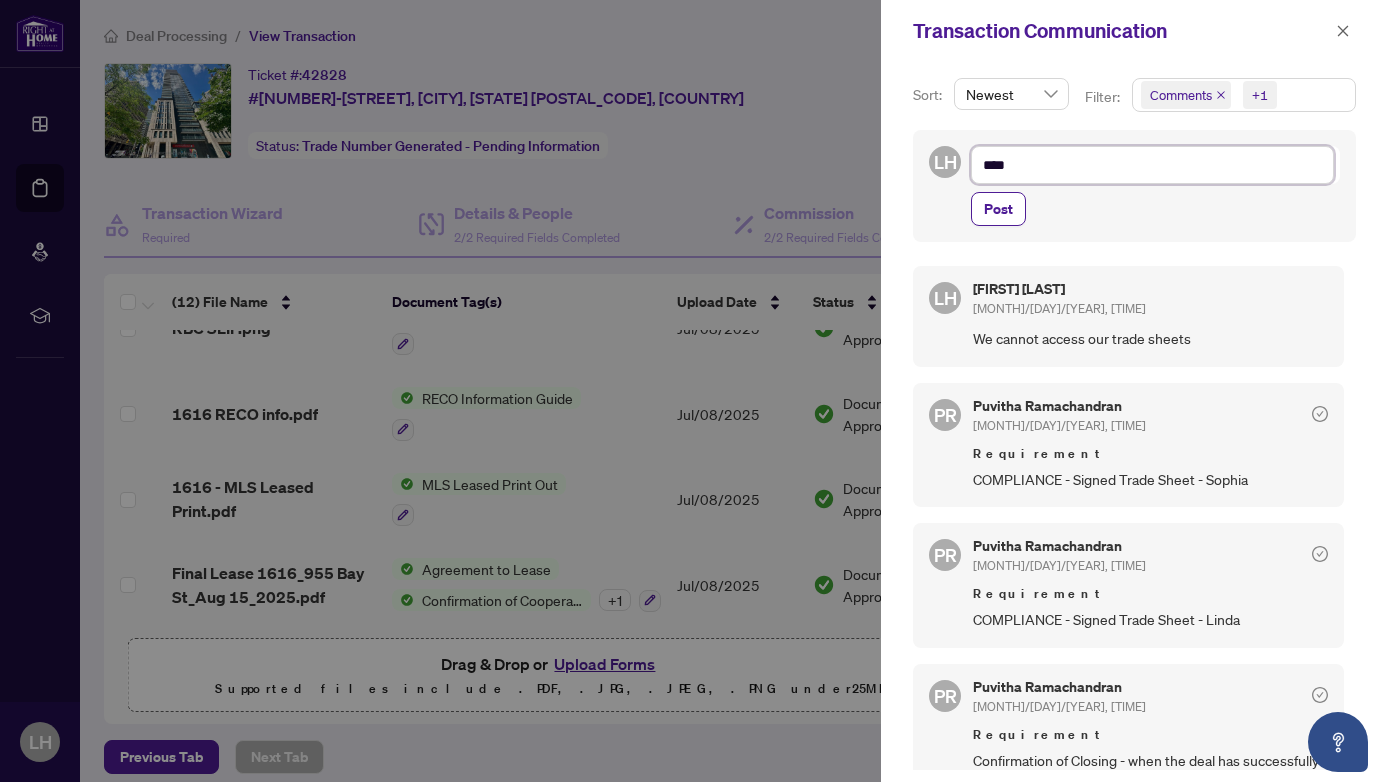 type on "*****" 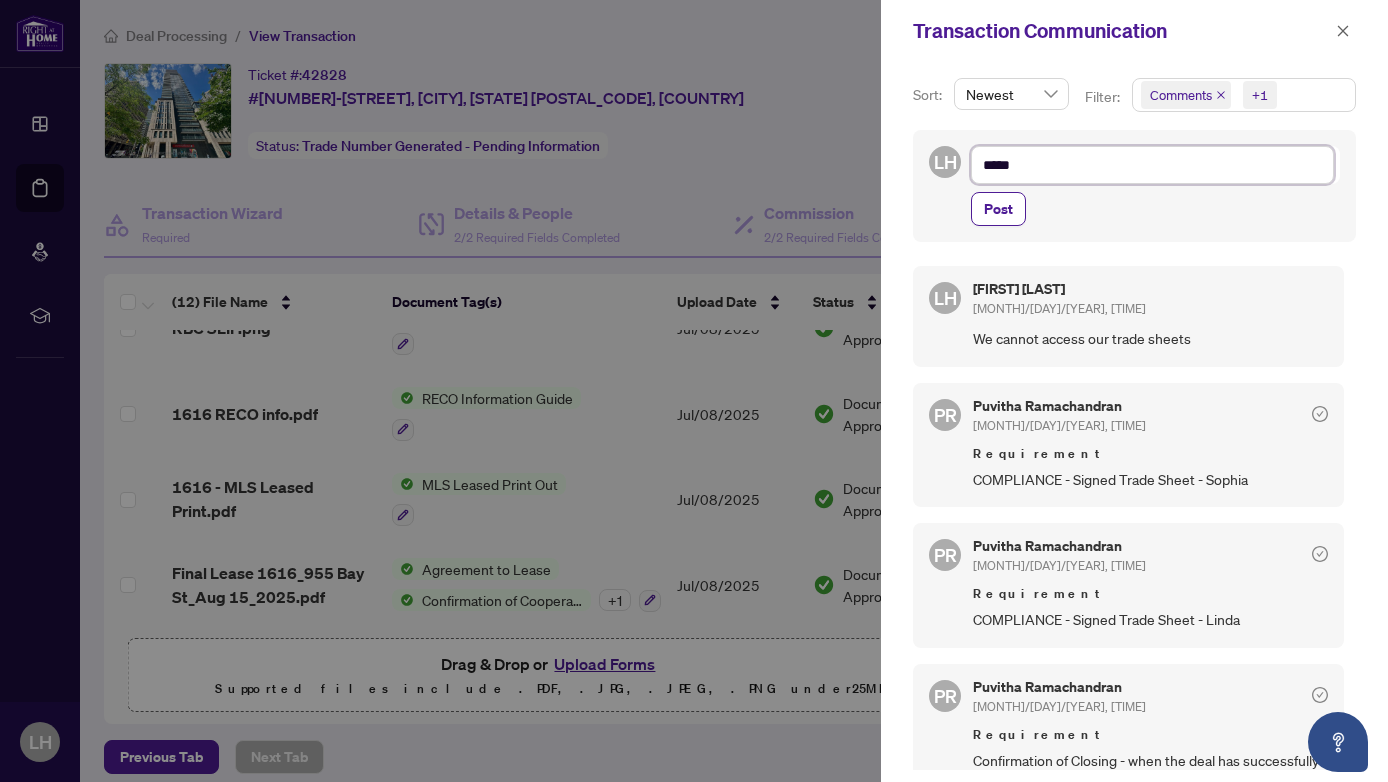 type on "******" 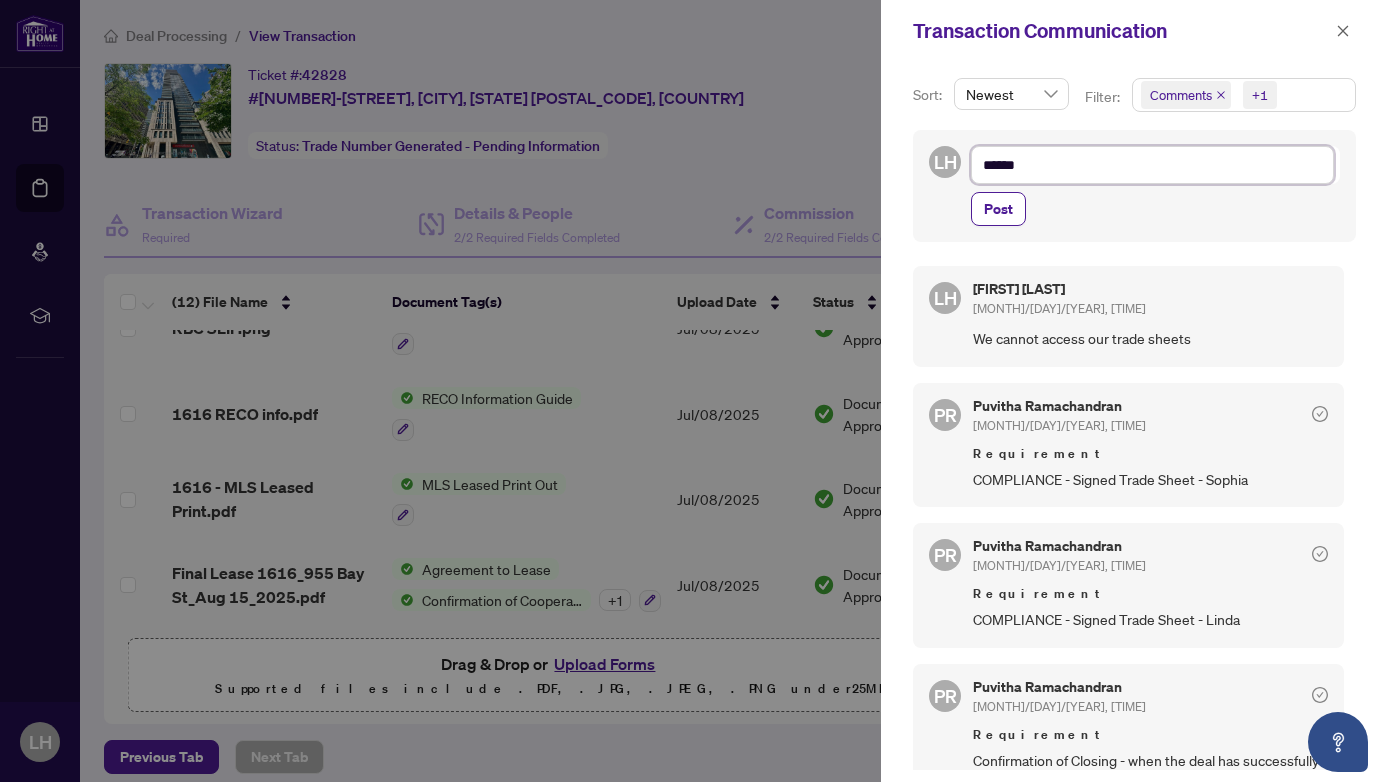 type on "*******" 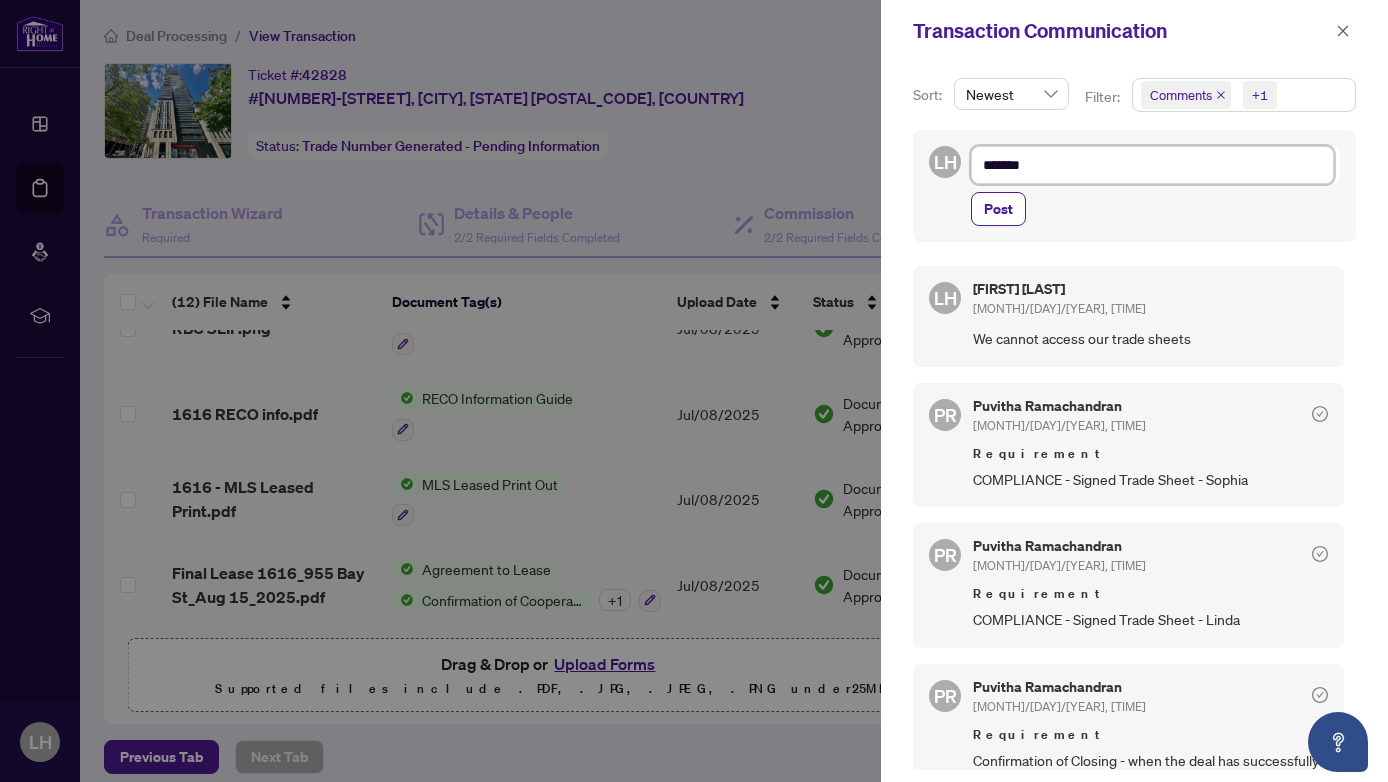 type on "********" 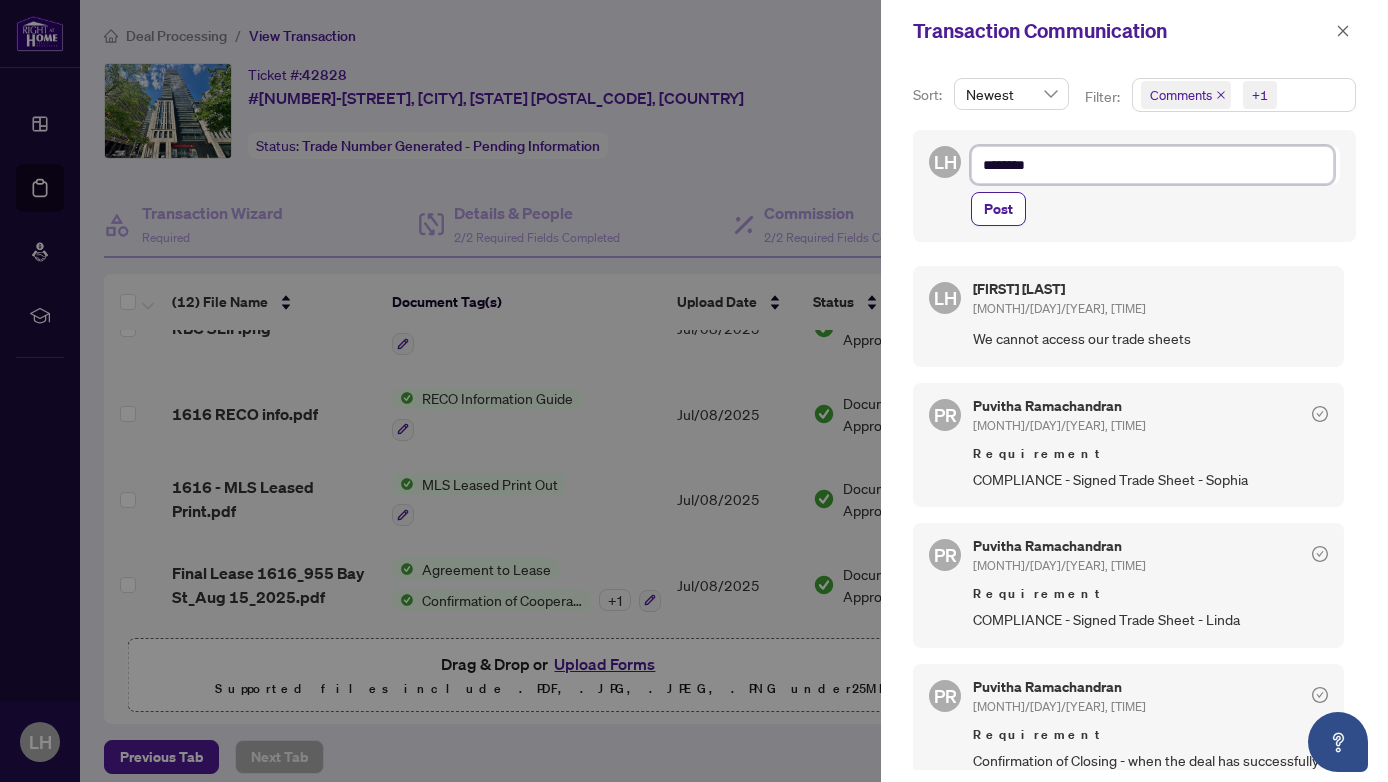 type on "*********" 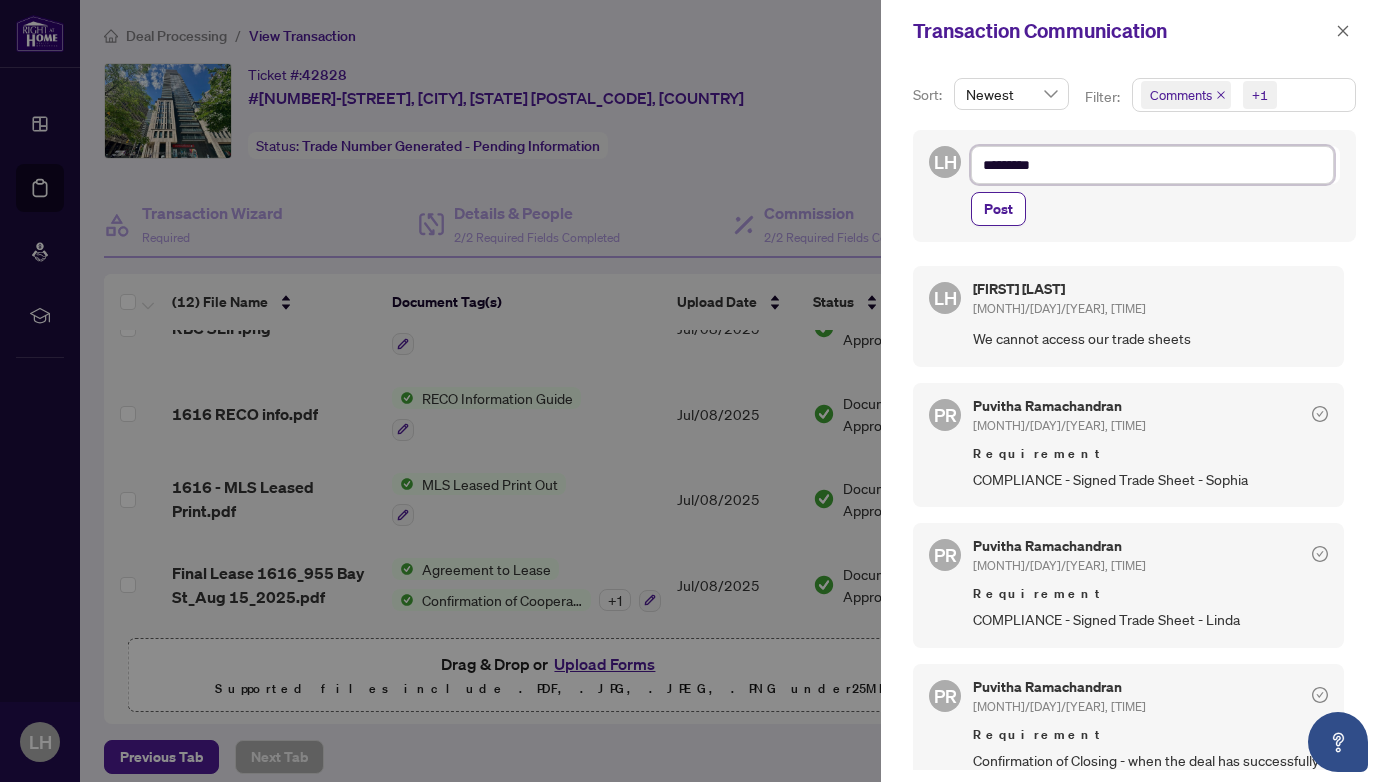 type on "**********" 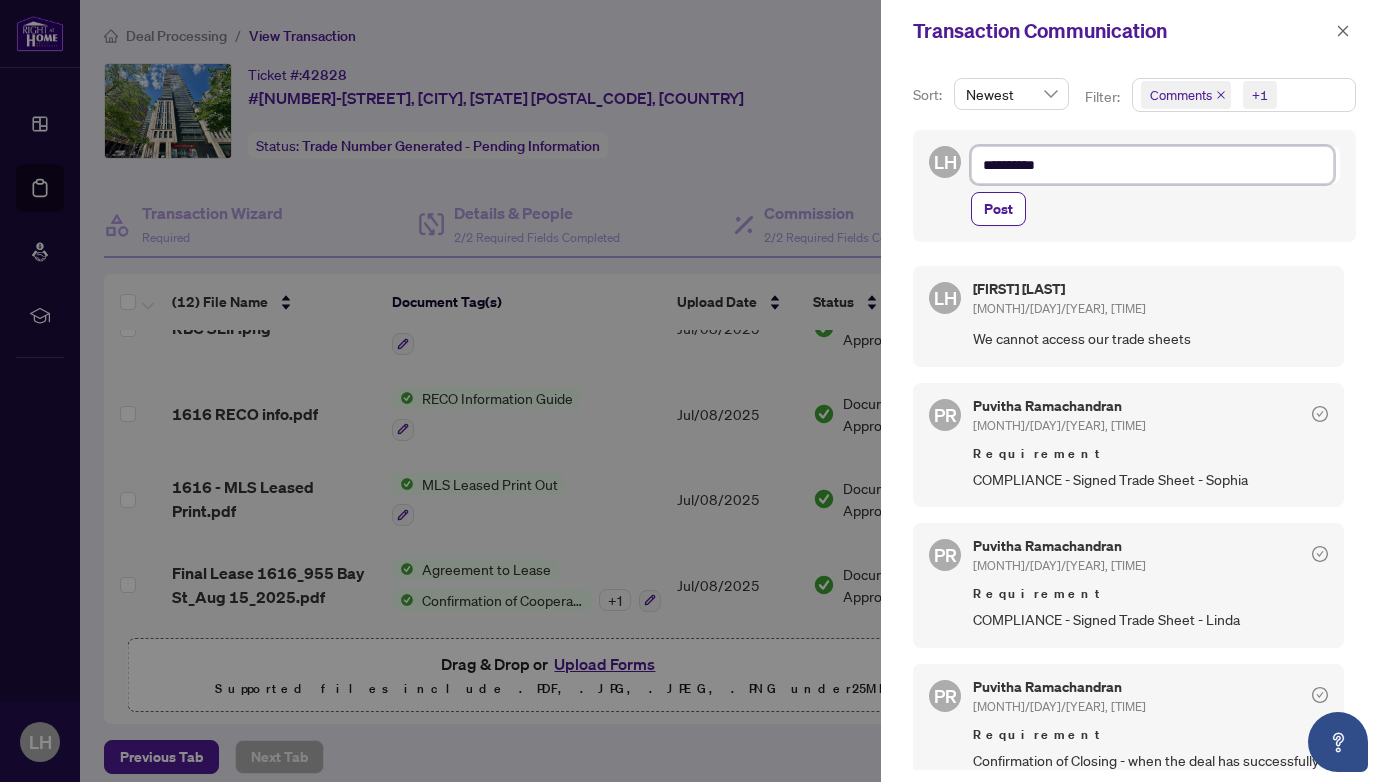 type on "**********" 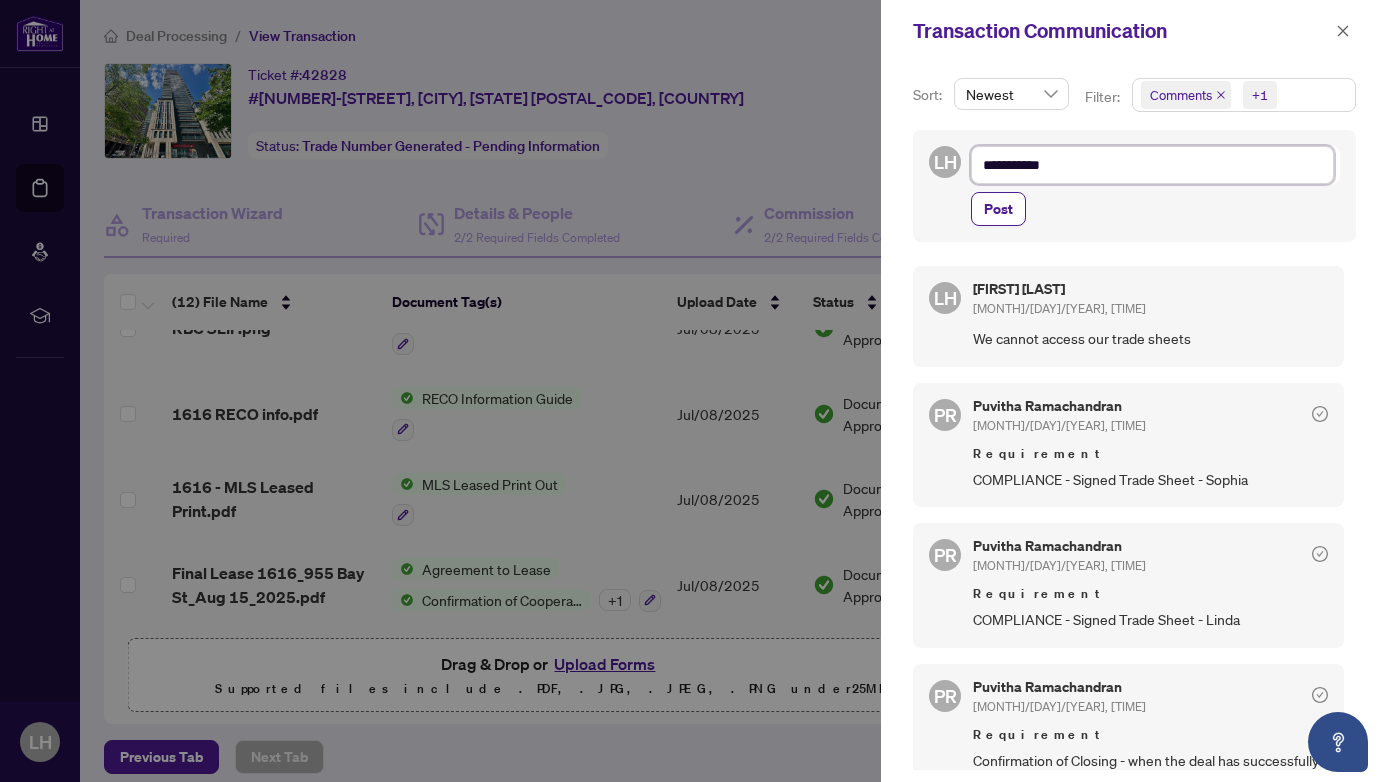type on "**********" 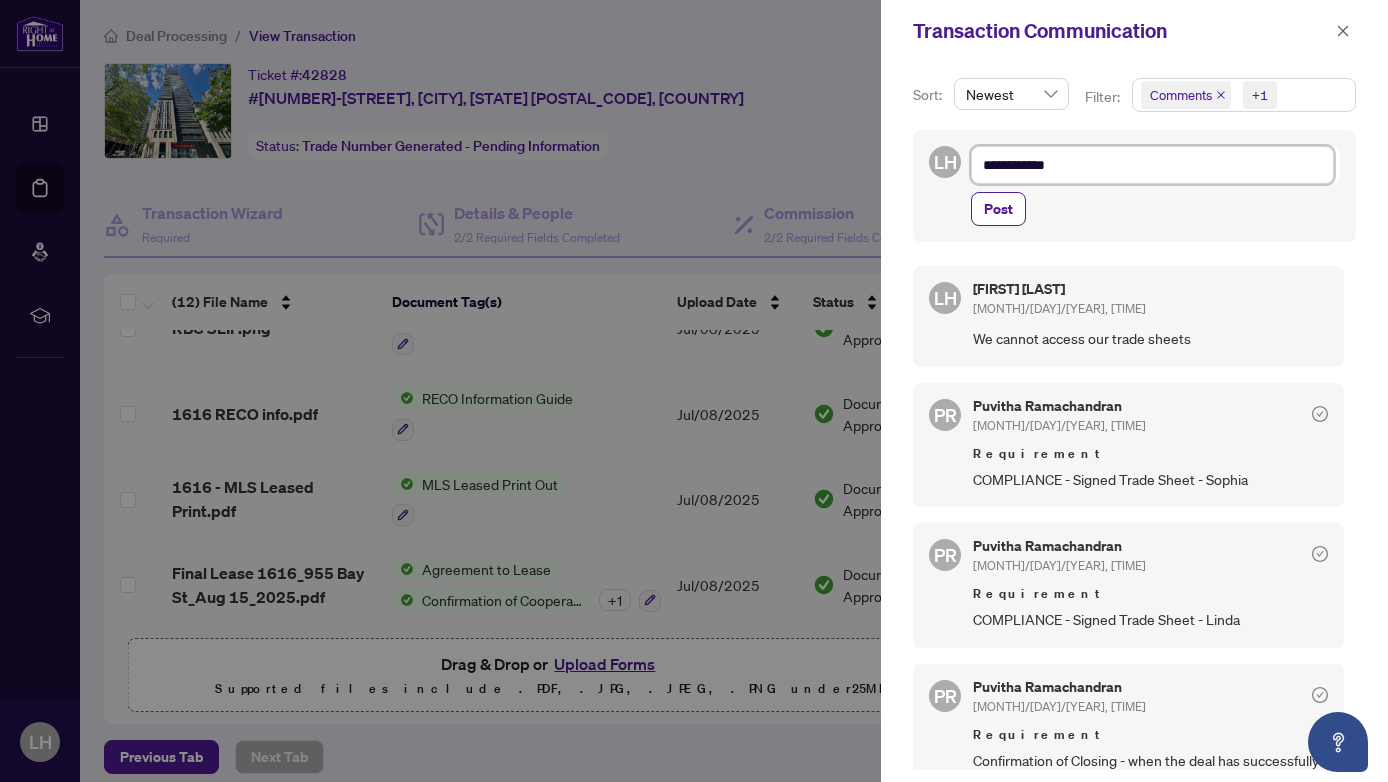 type on "**********" 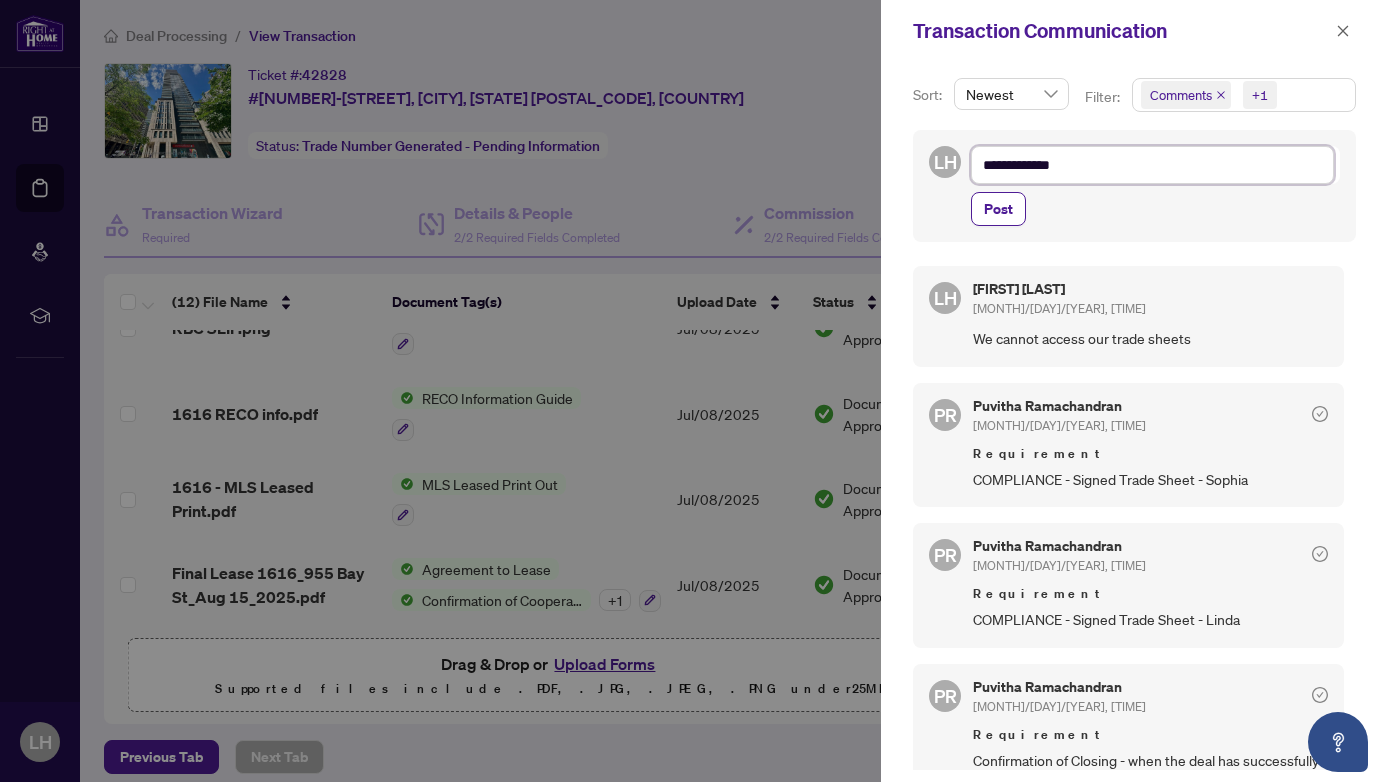 type on "**********" 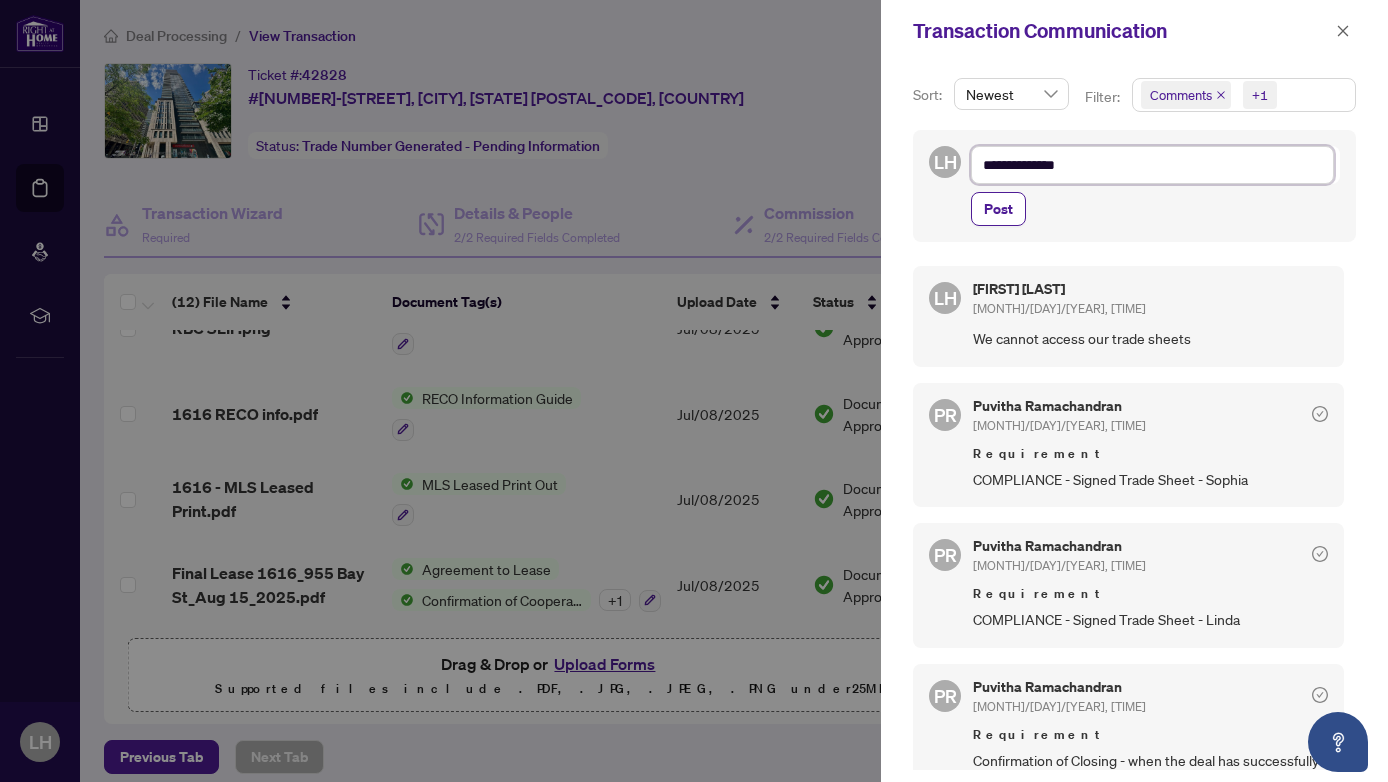 type on "**********" 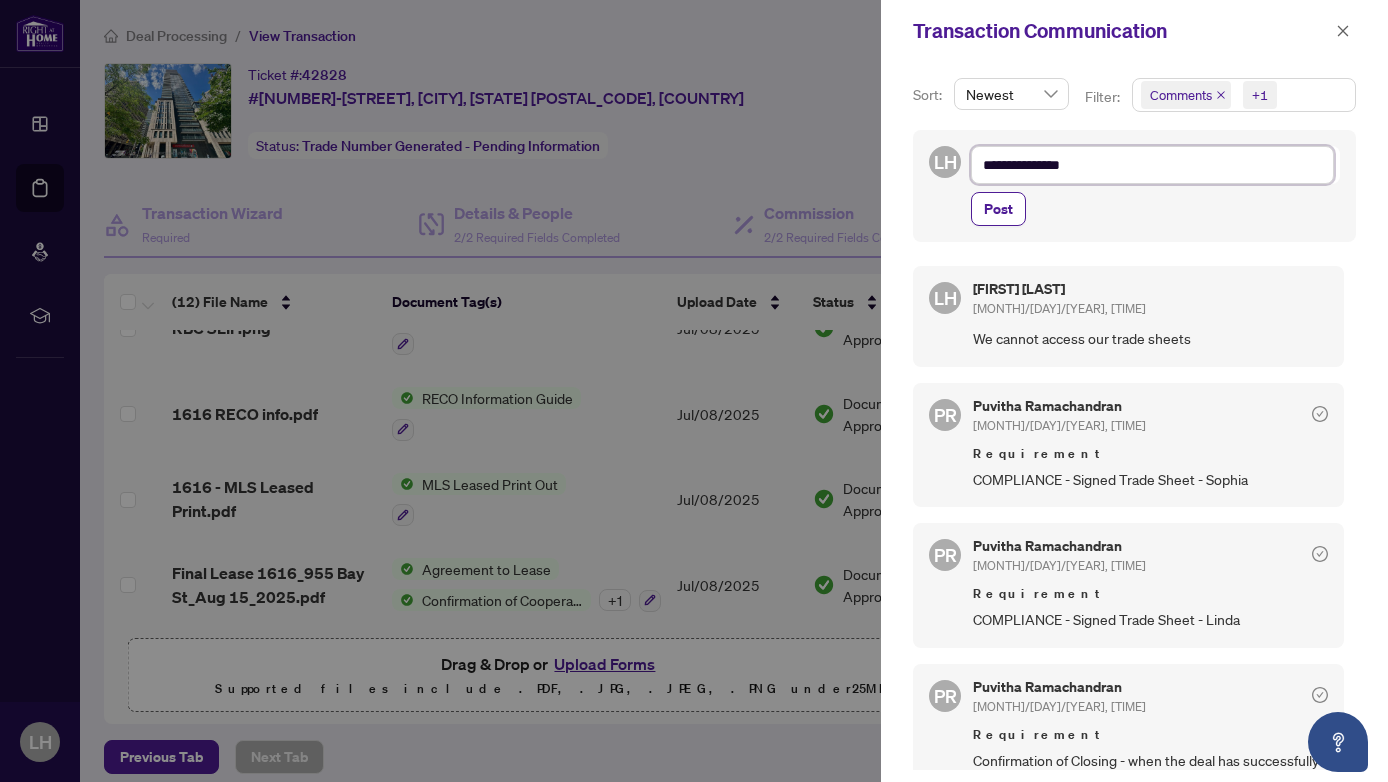 type on "**********" 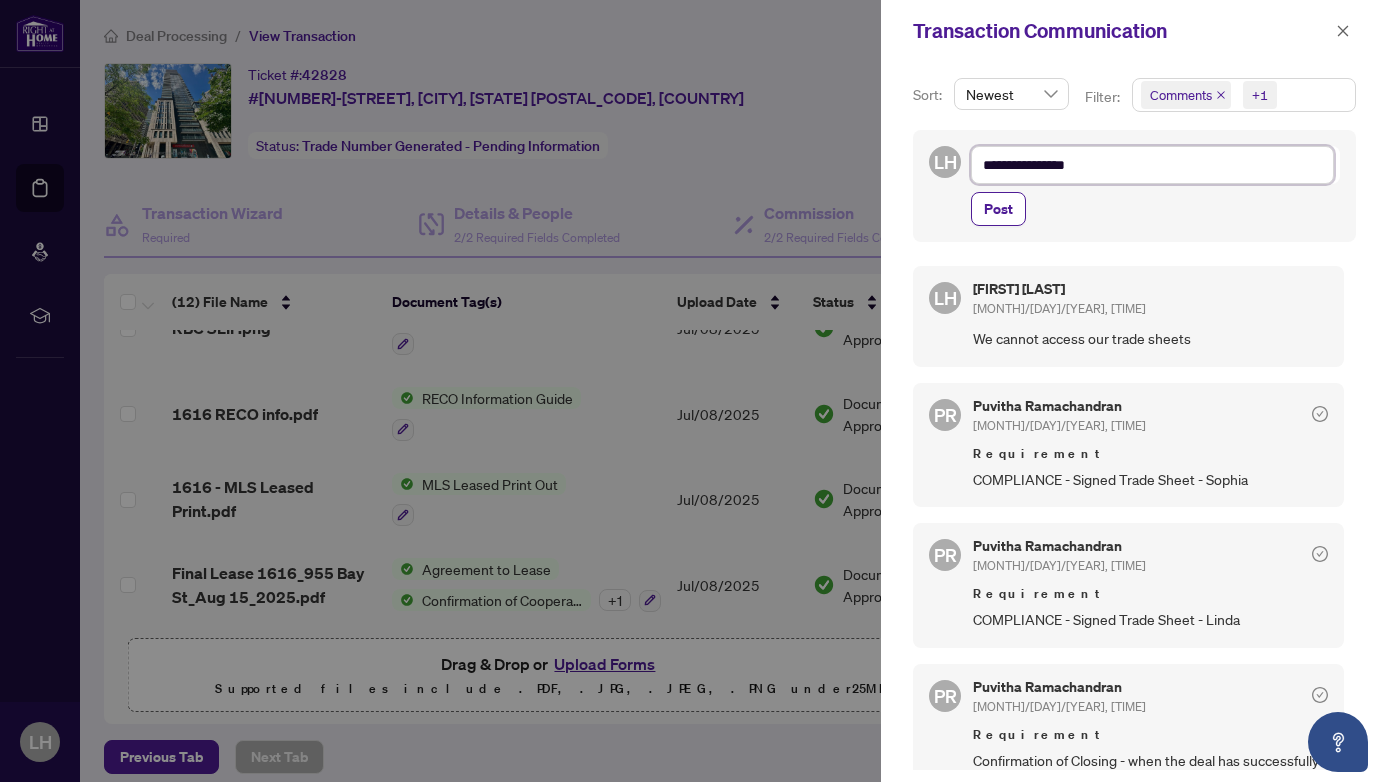 type on "**********" 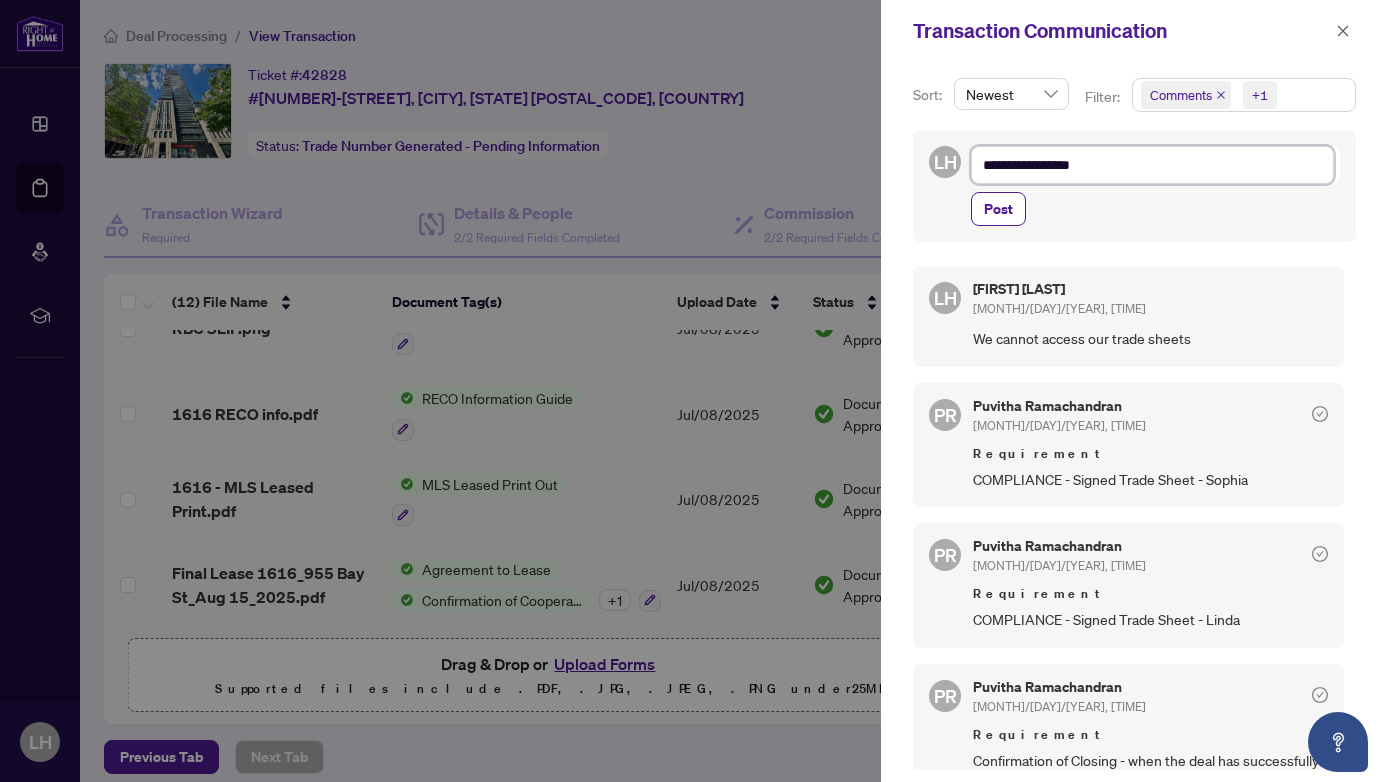 type on "**********" 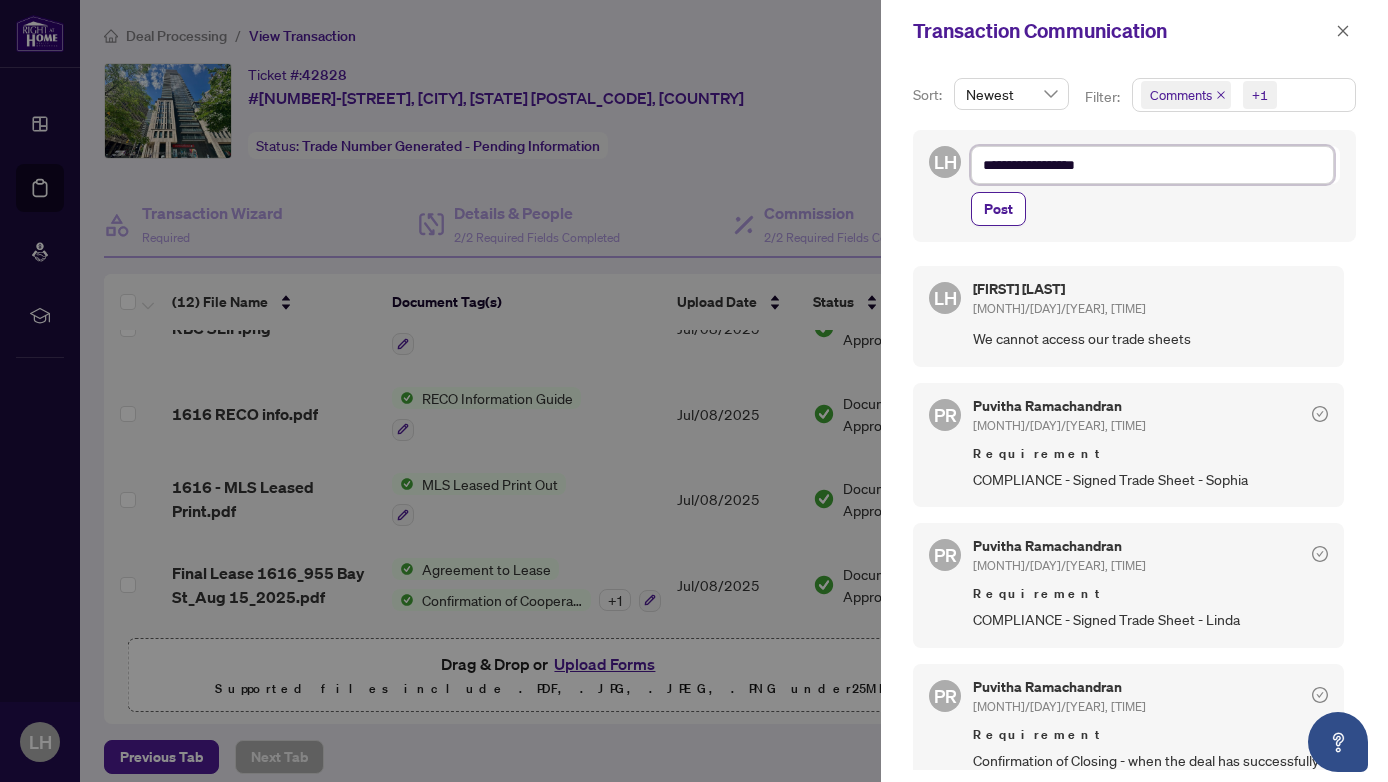 type on "**********" 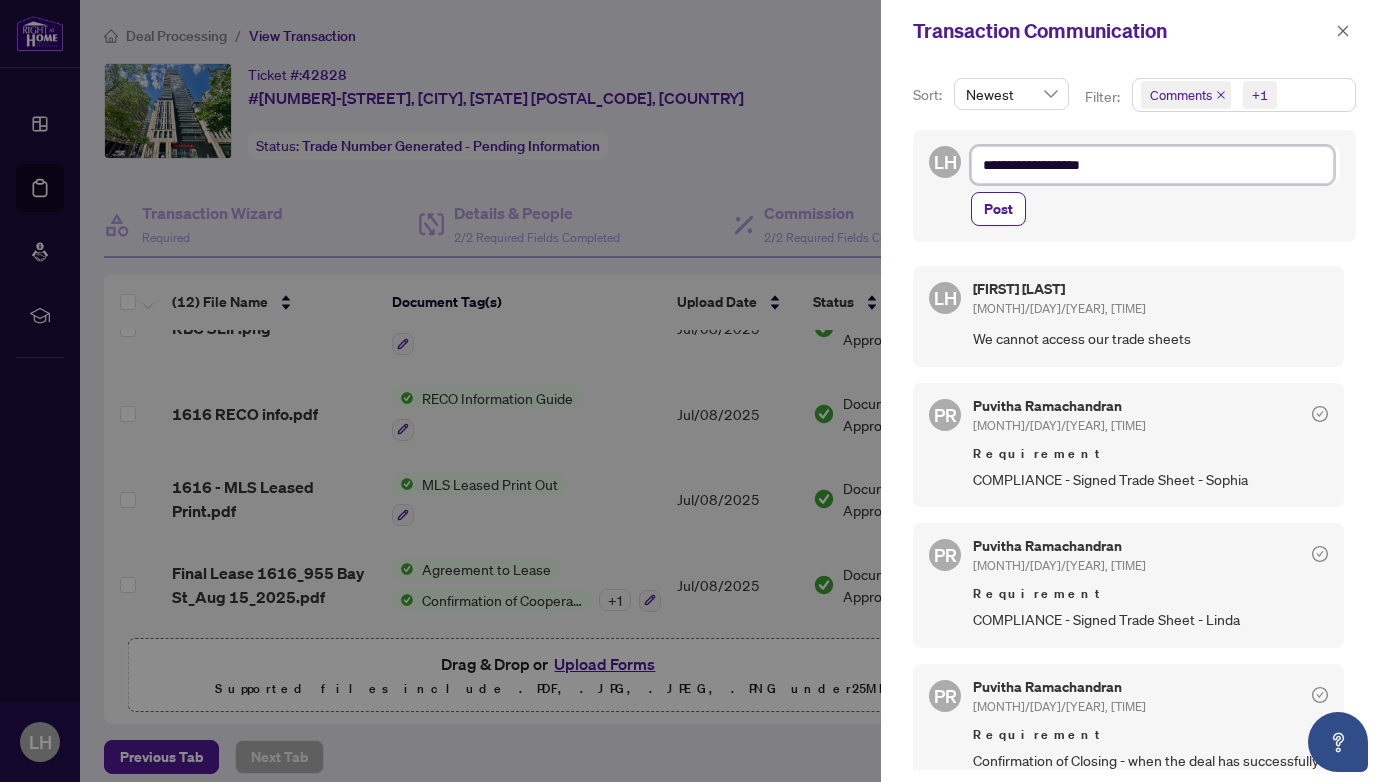 type on "**********" 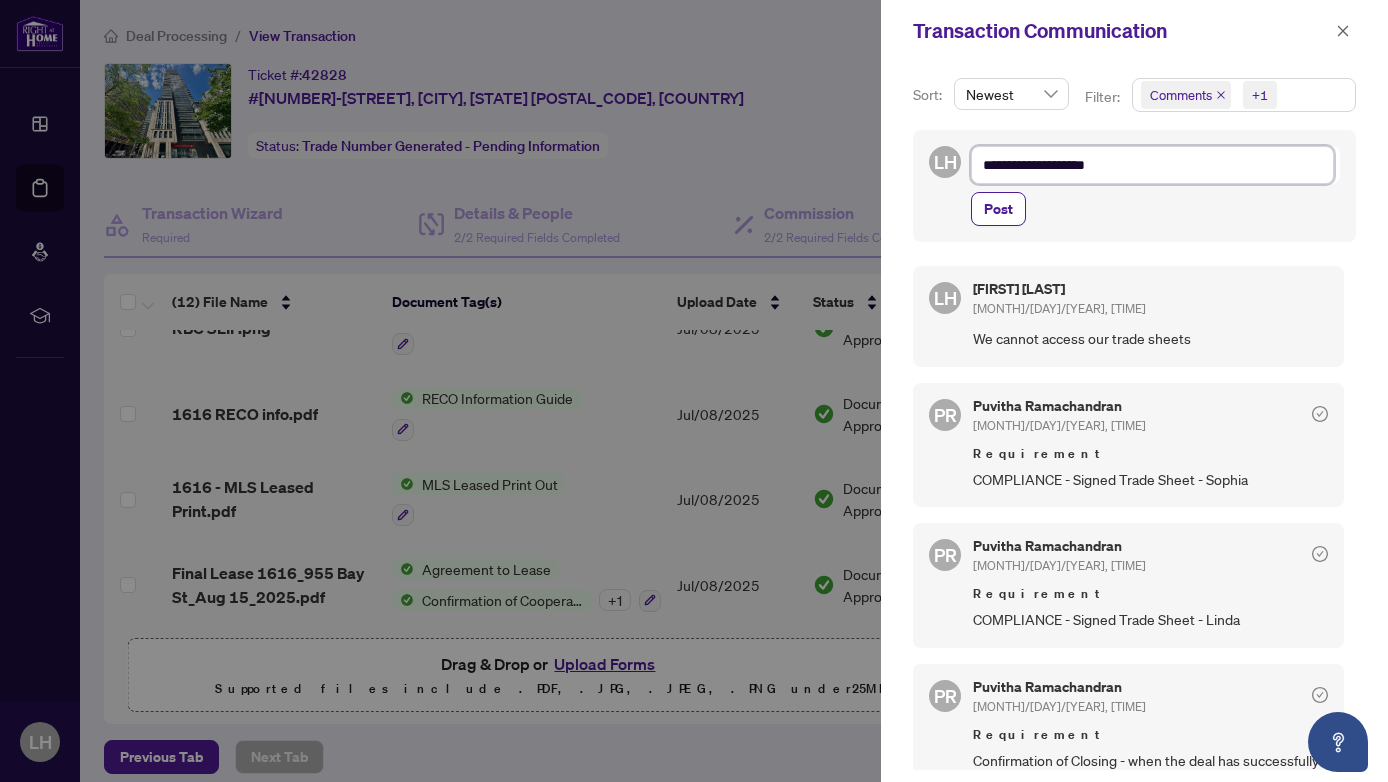 type on "**********" 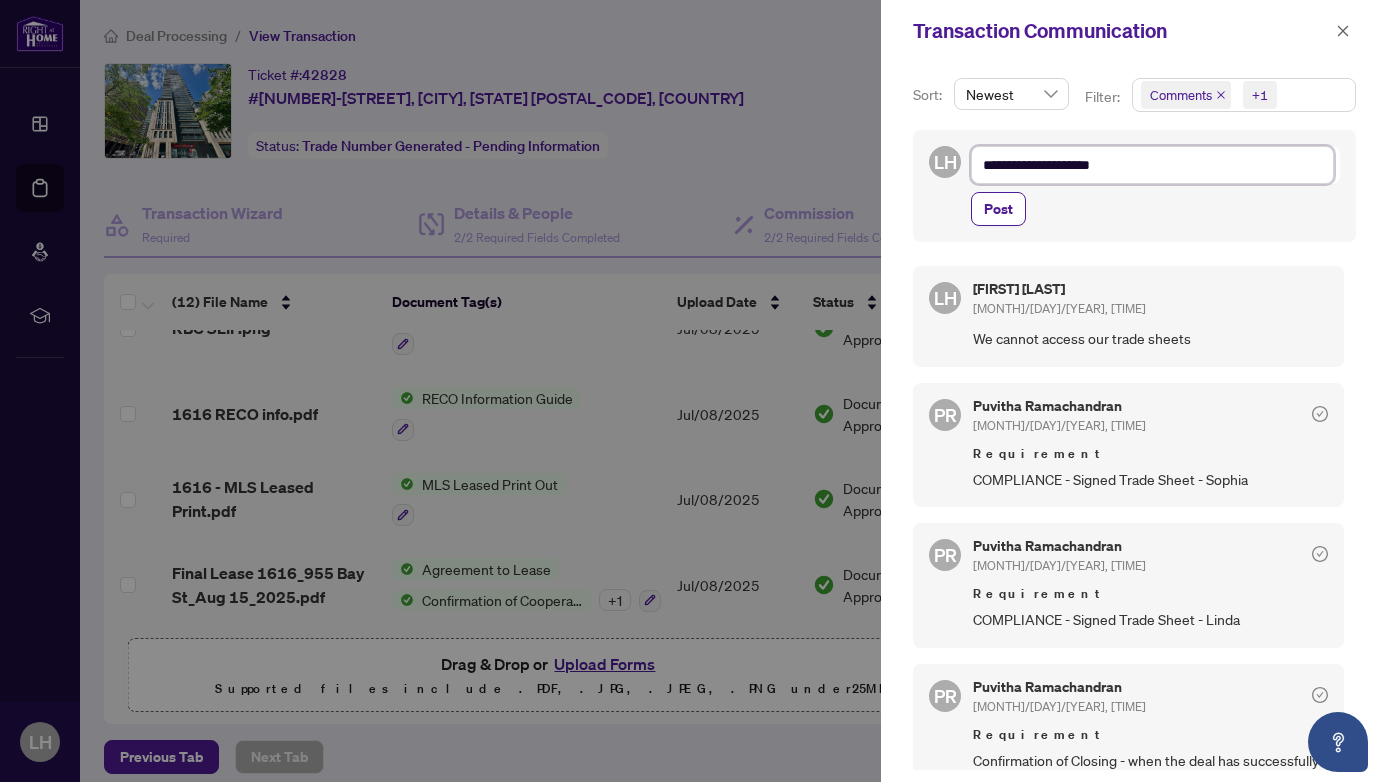 type on "**********" 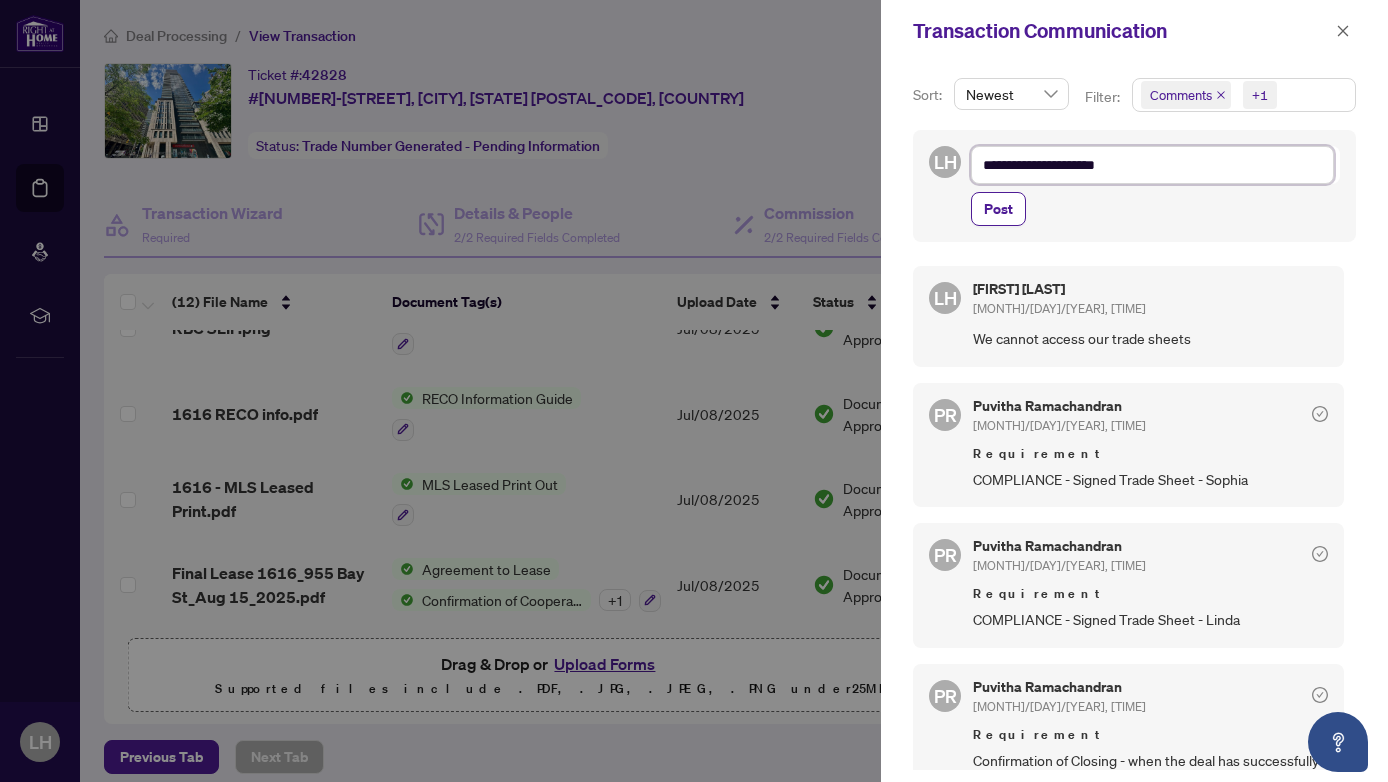 type on "**********" 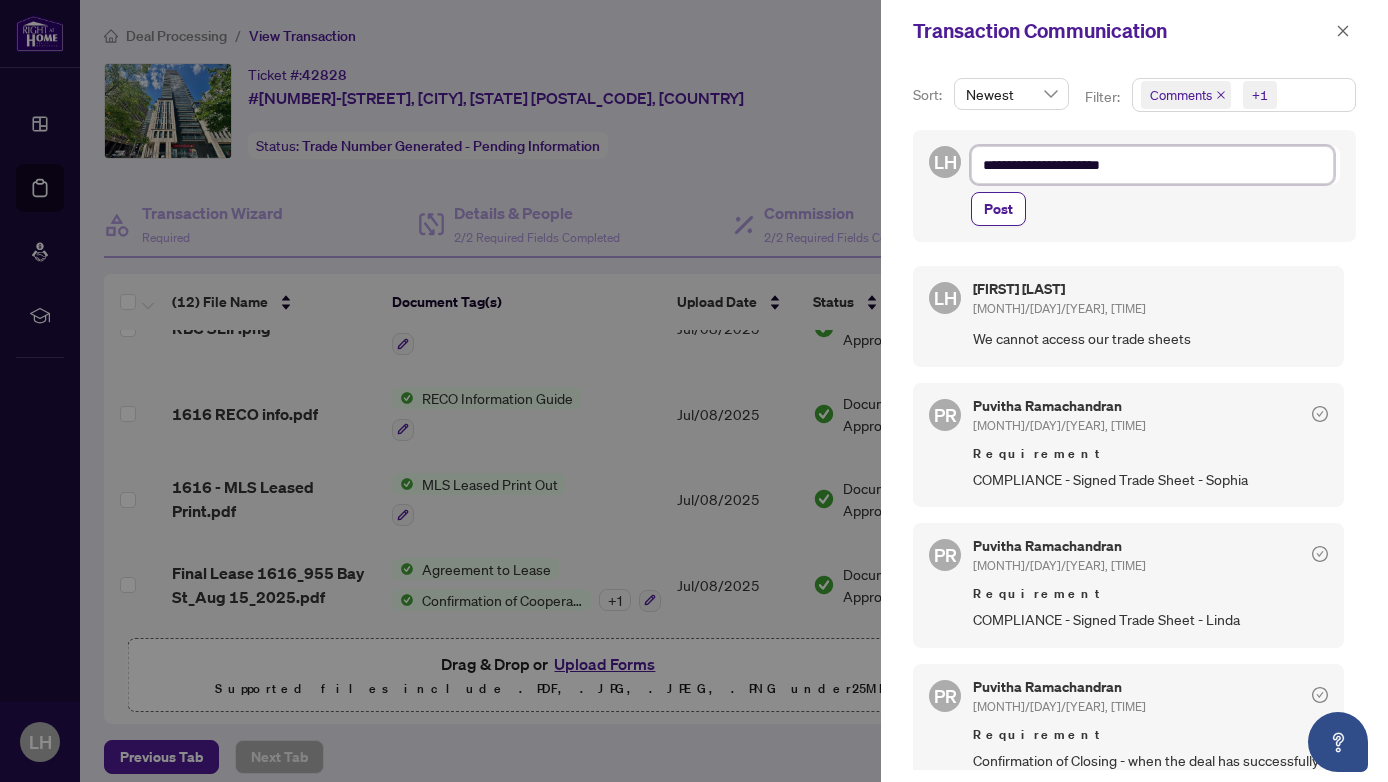 type on "**********" 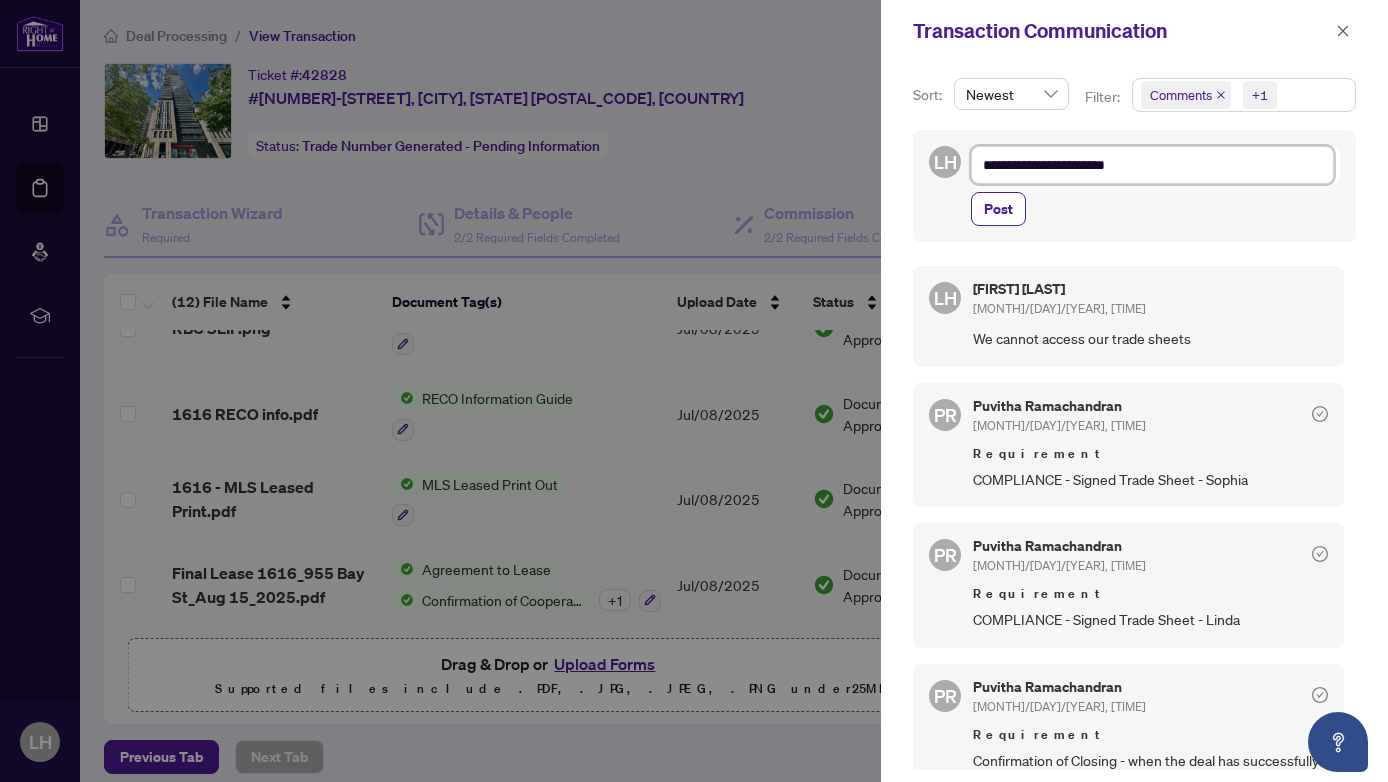 type on "**********" 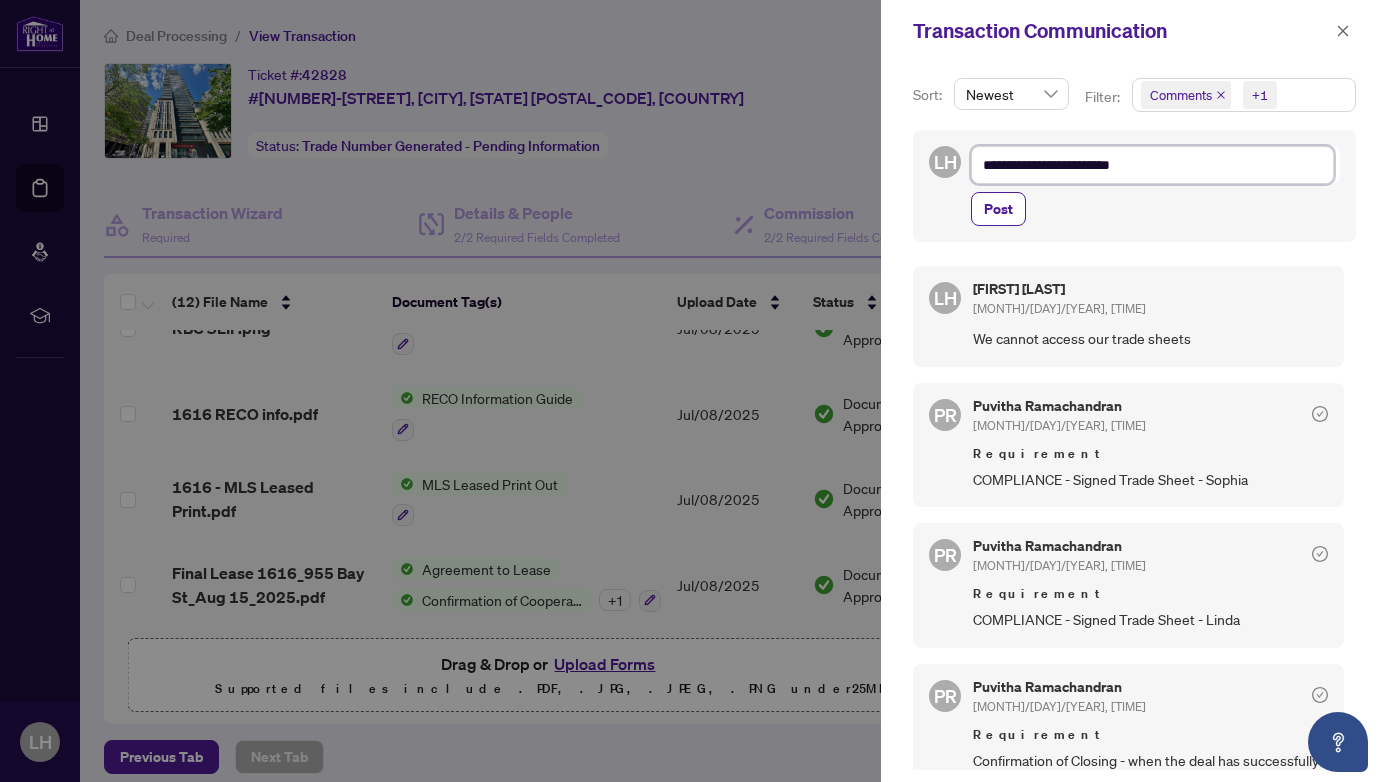 type on "**********" 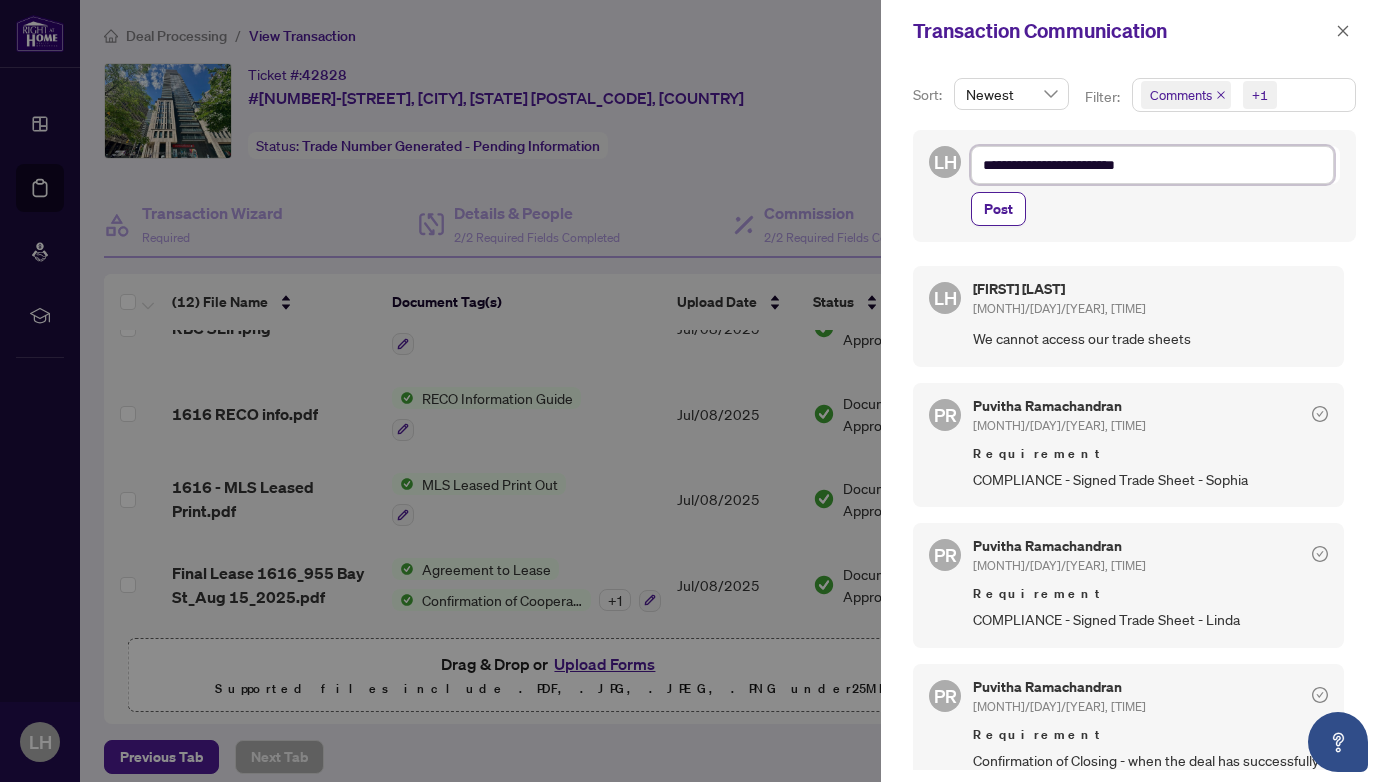 type on "**********" 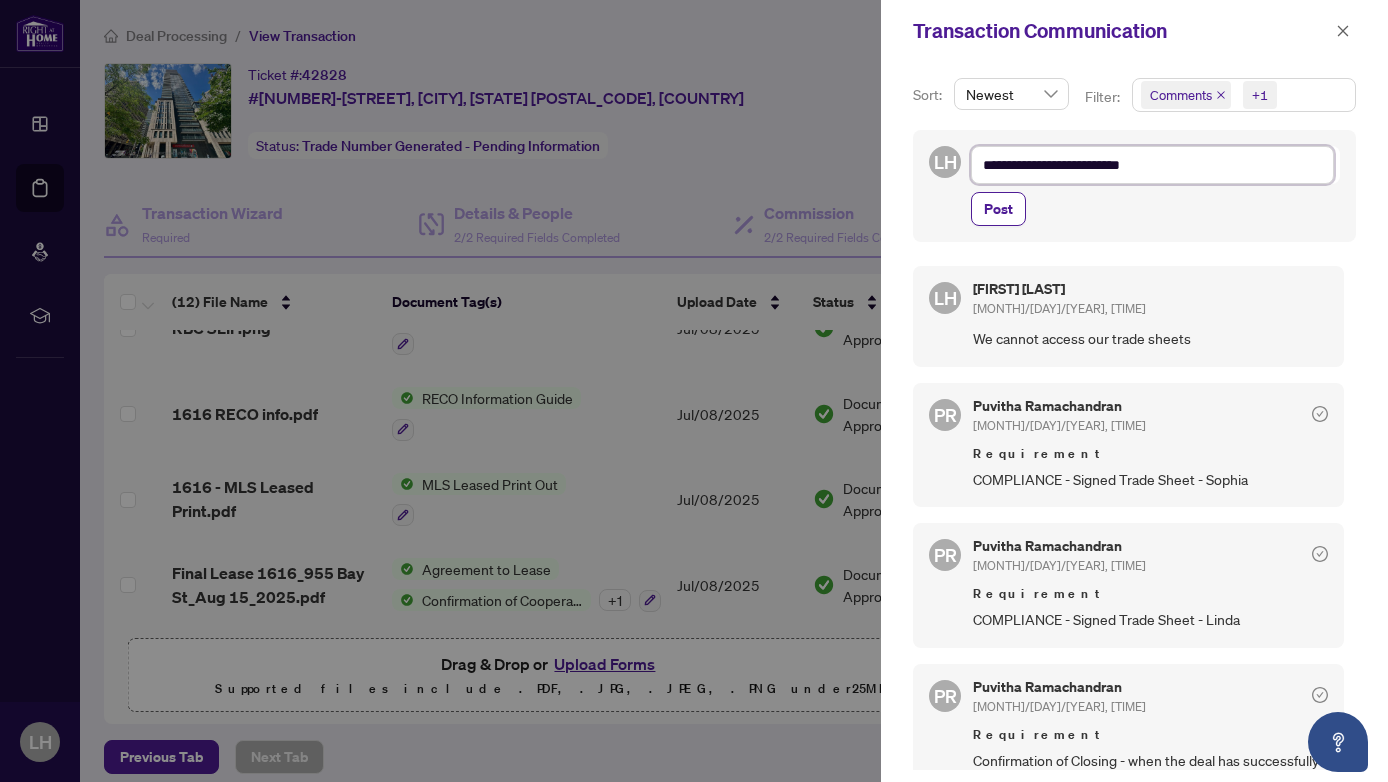 type on "**********" 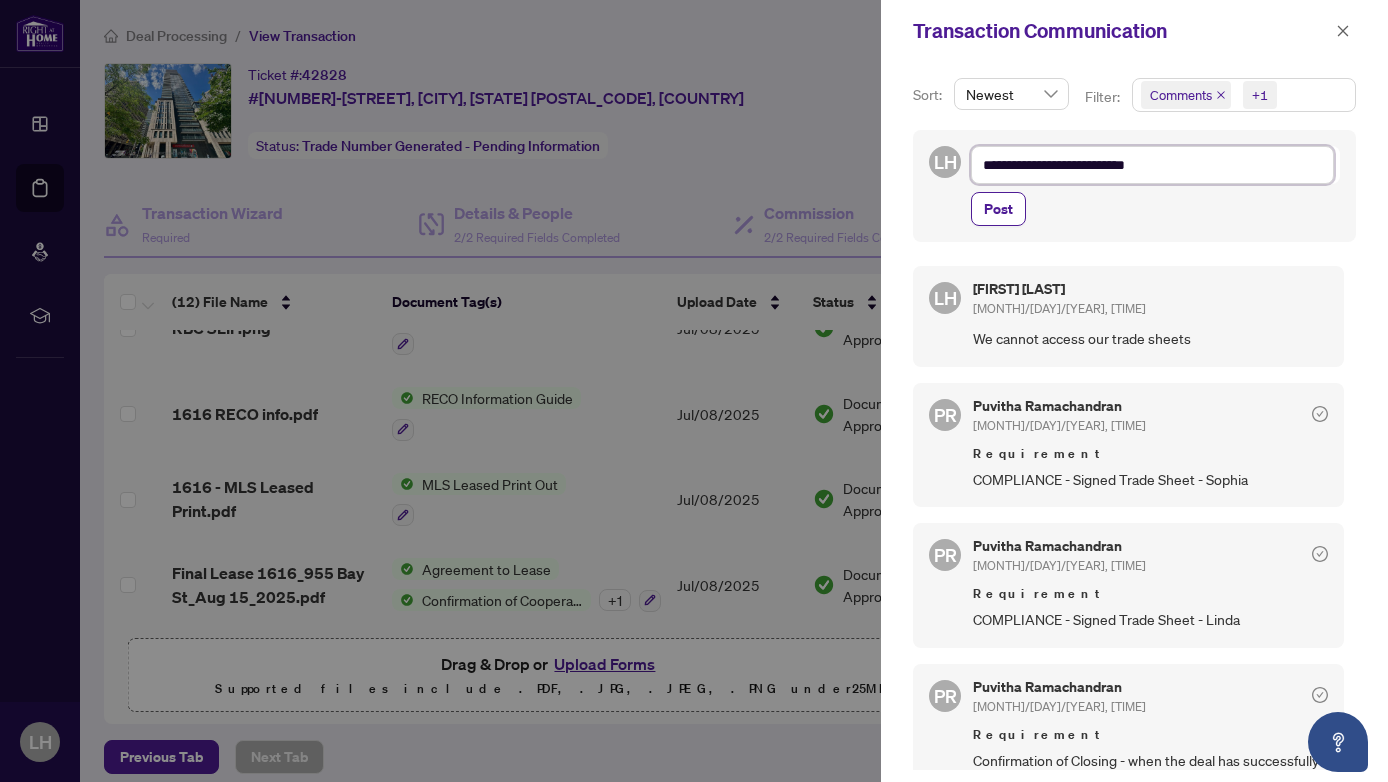type on "**********" 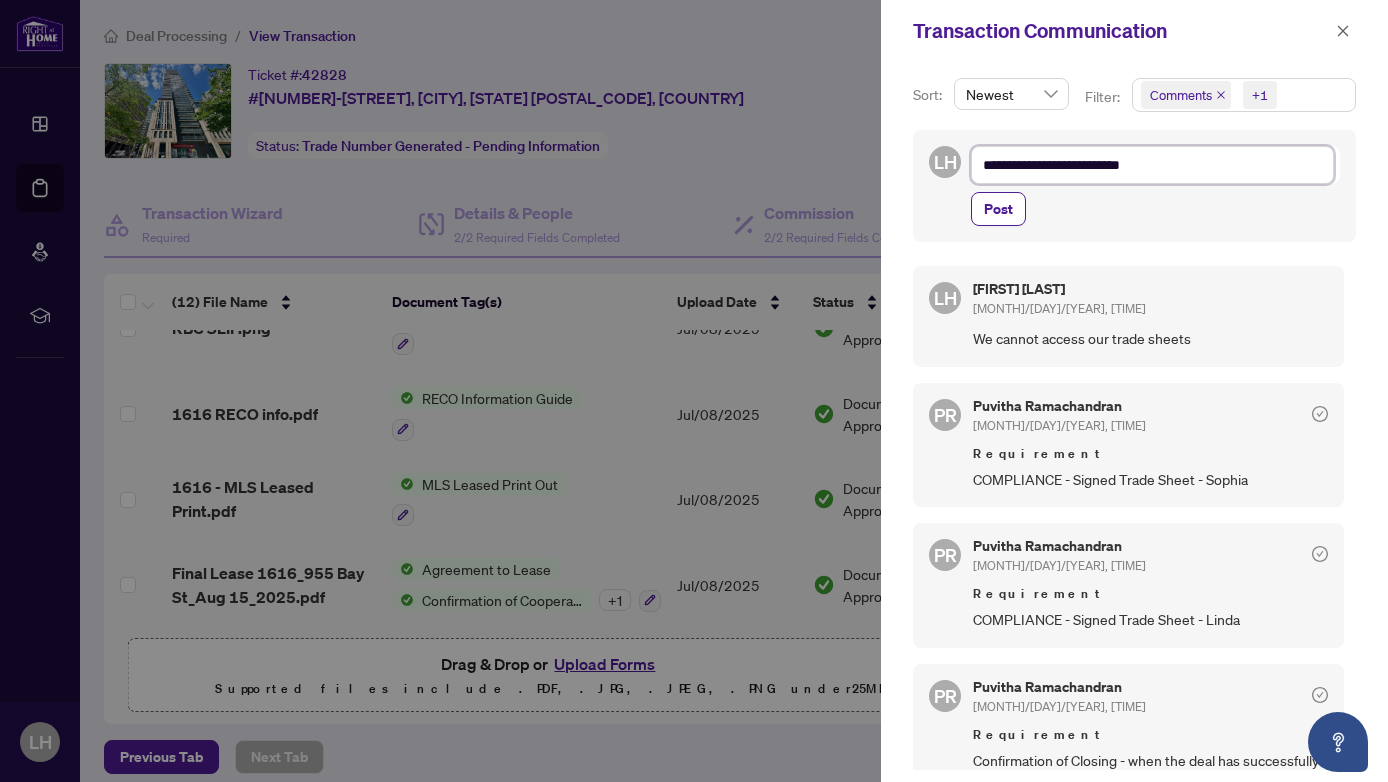 type on "**********" 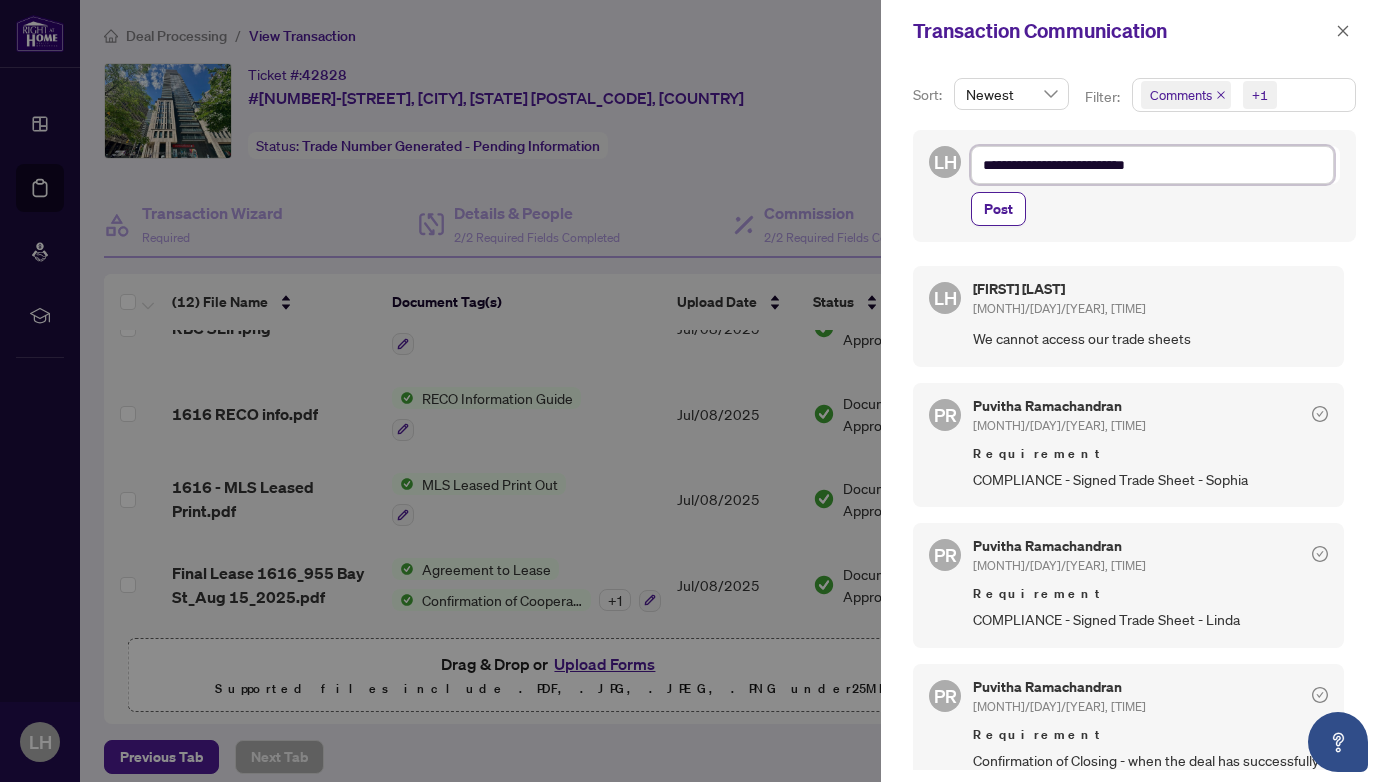 type on "**********" 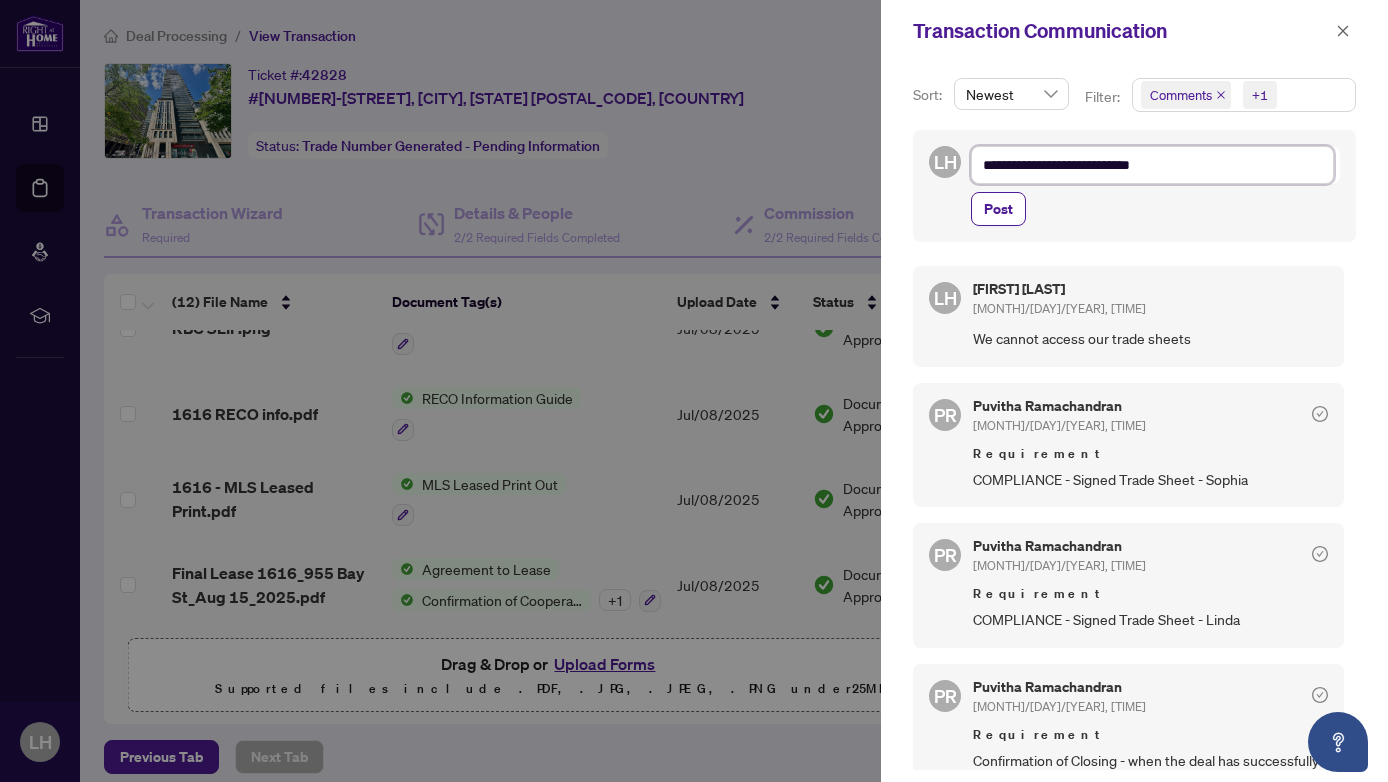 type on "**********" 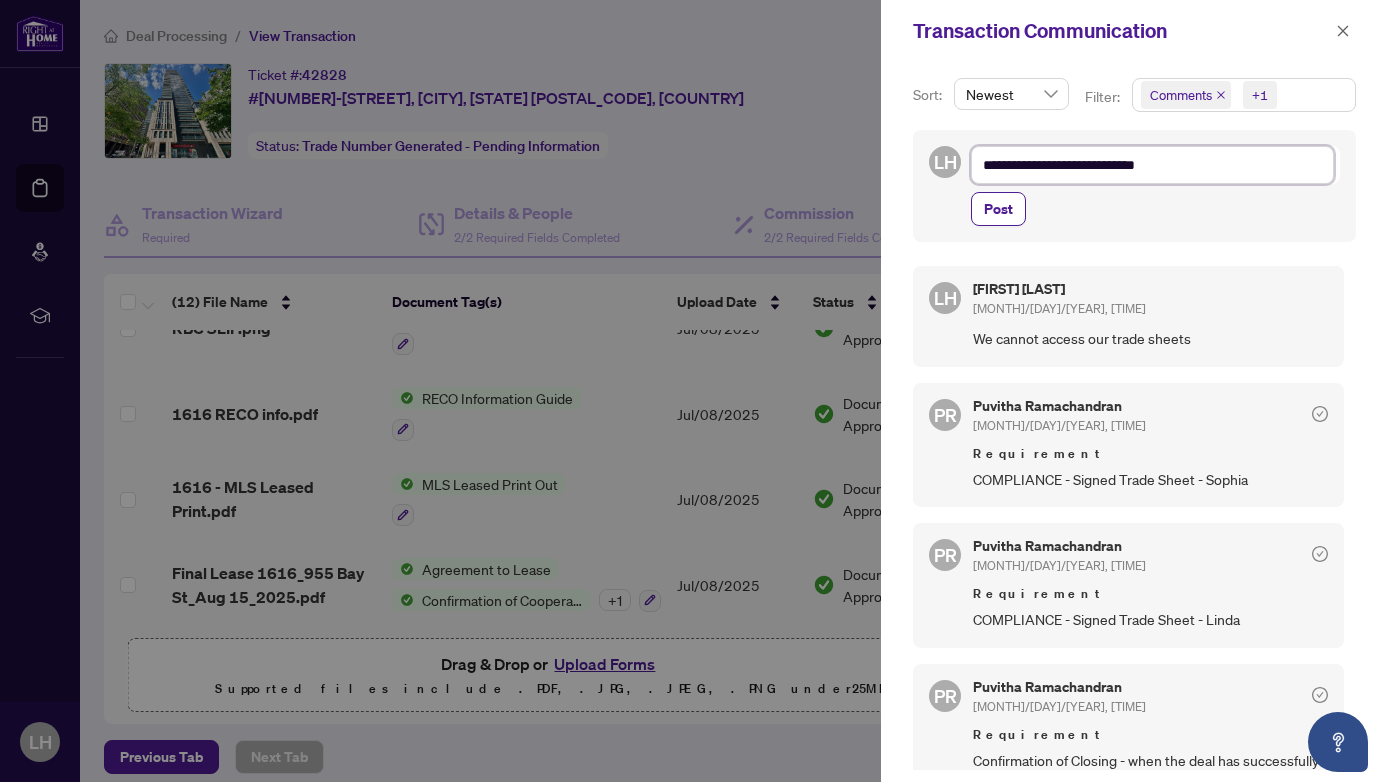 type on "**********" 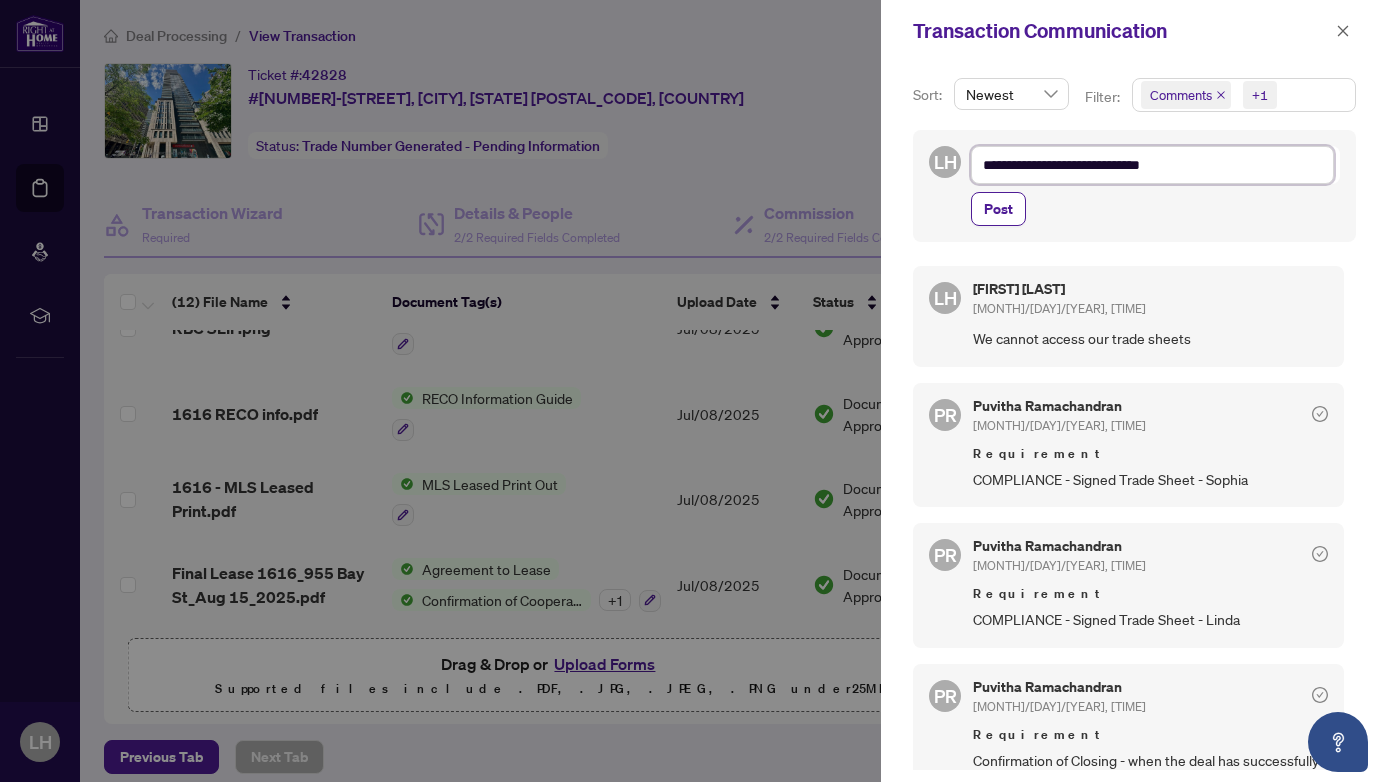 type on "**********" 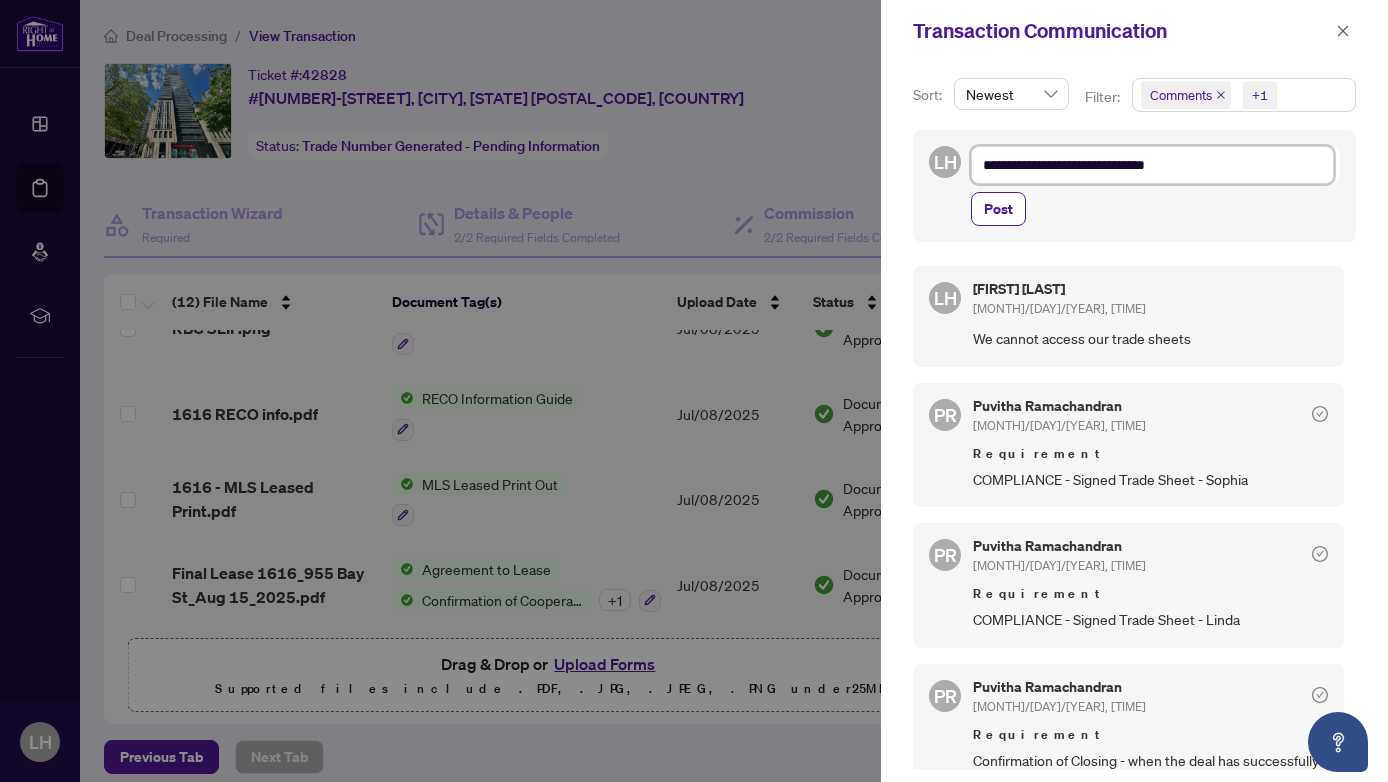 type on "**********" 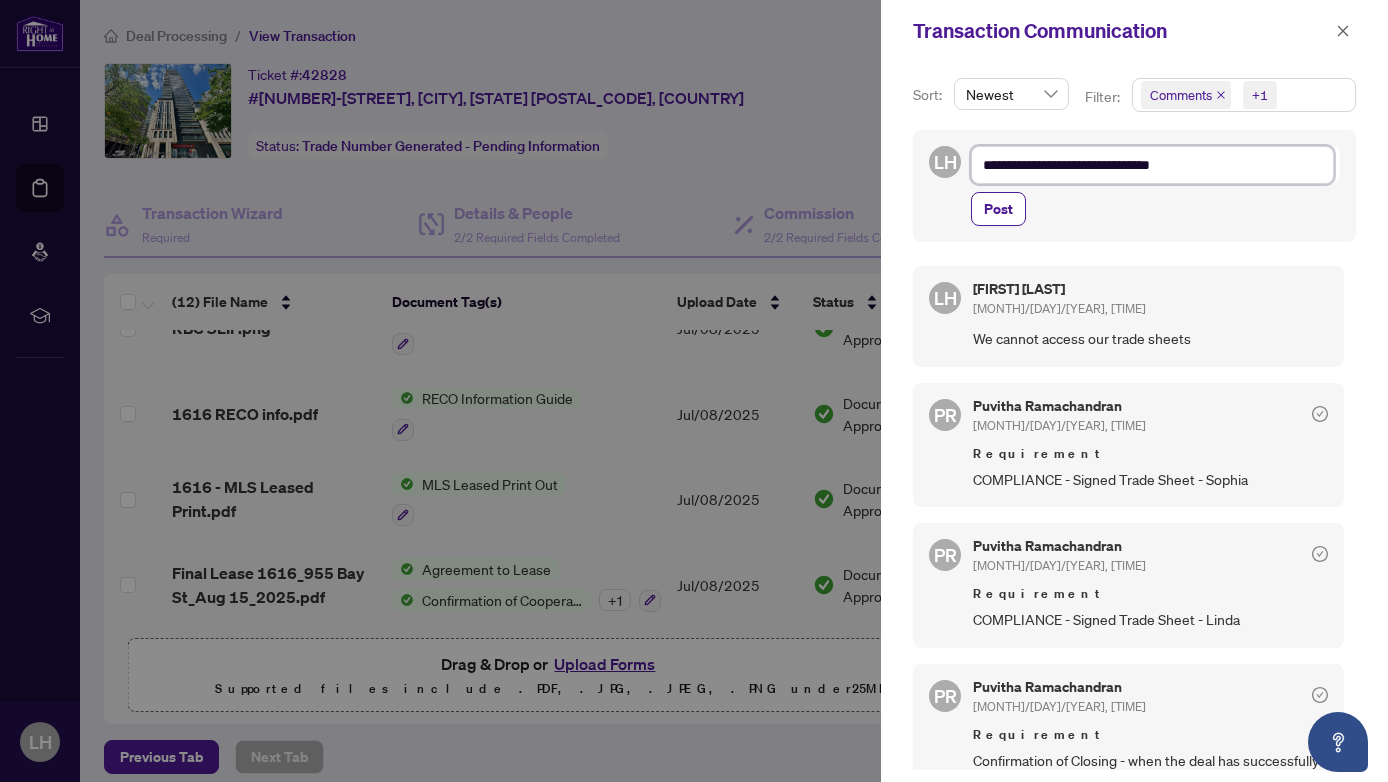 type on "**********" 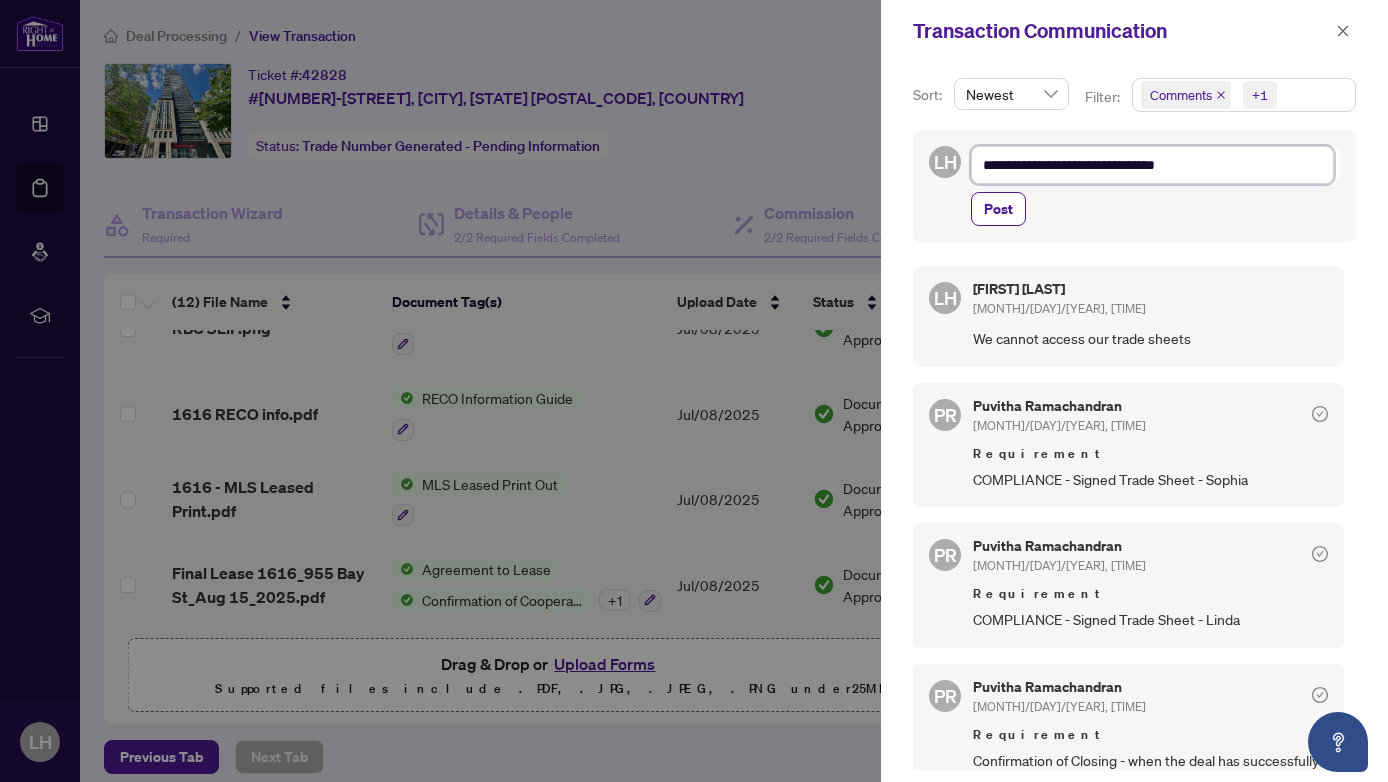 type on "**********" 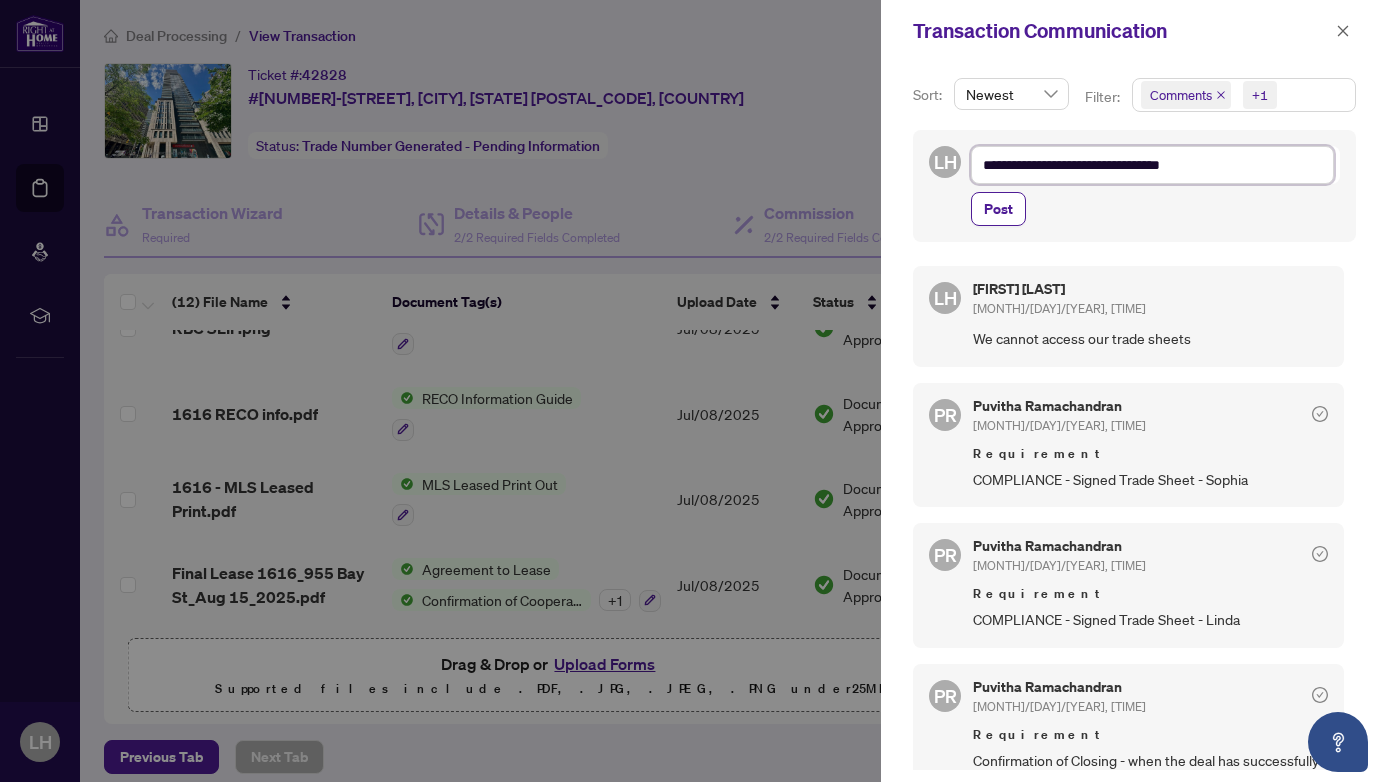 type on "**********" 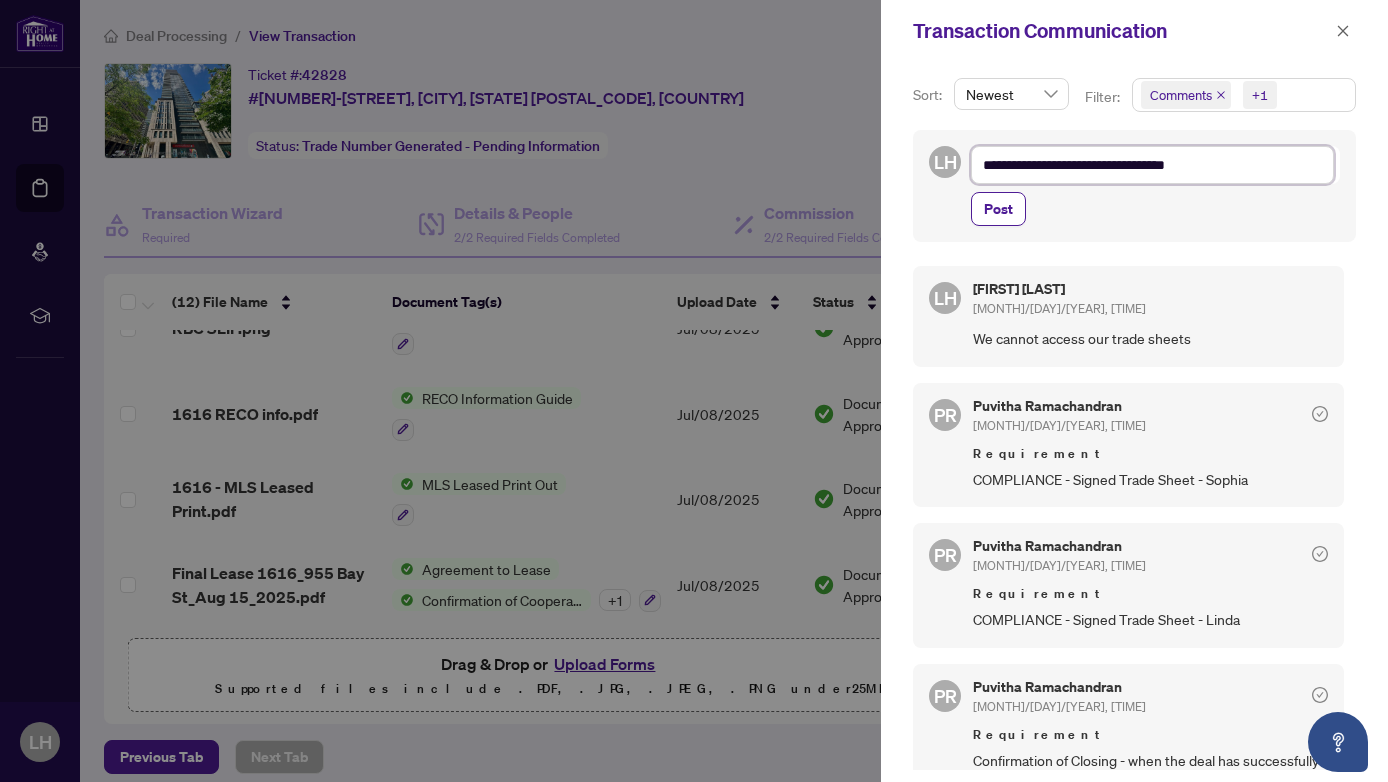 type on "**********" 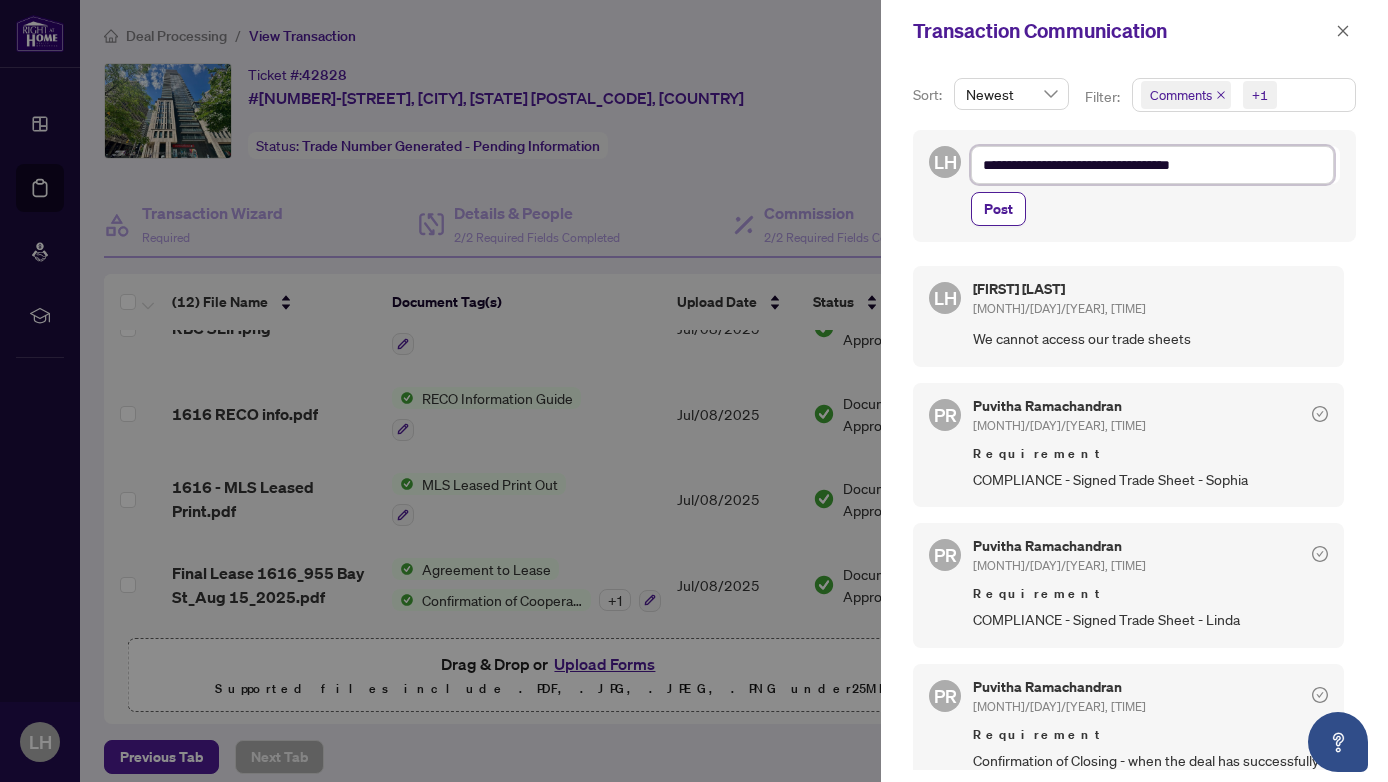 type on "**********" 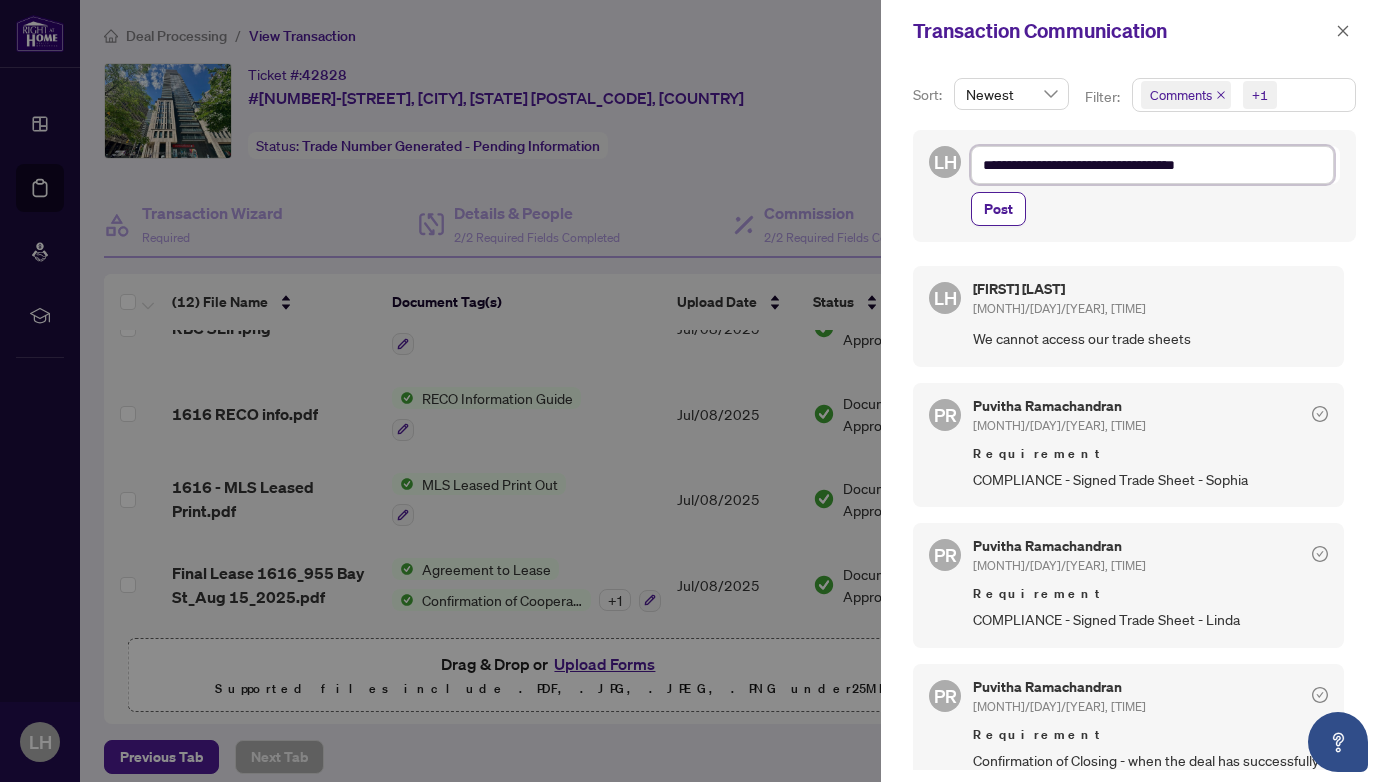 type on "**********" 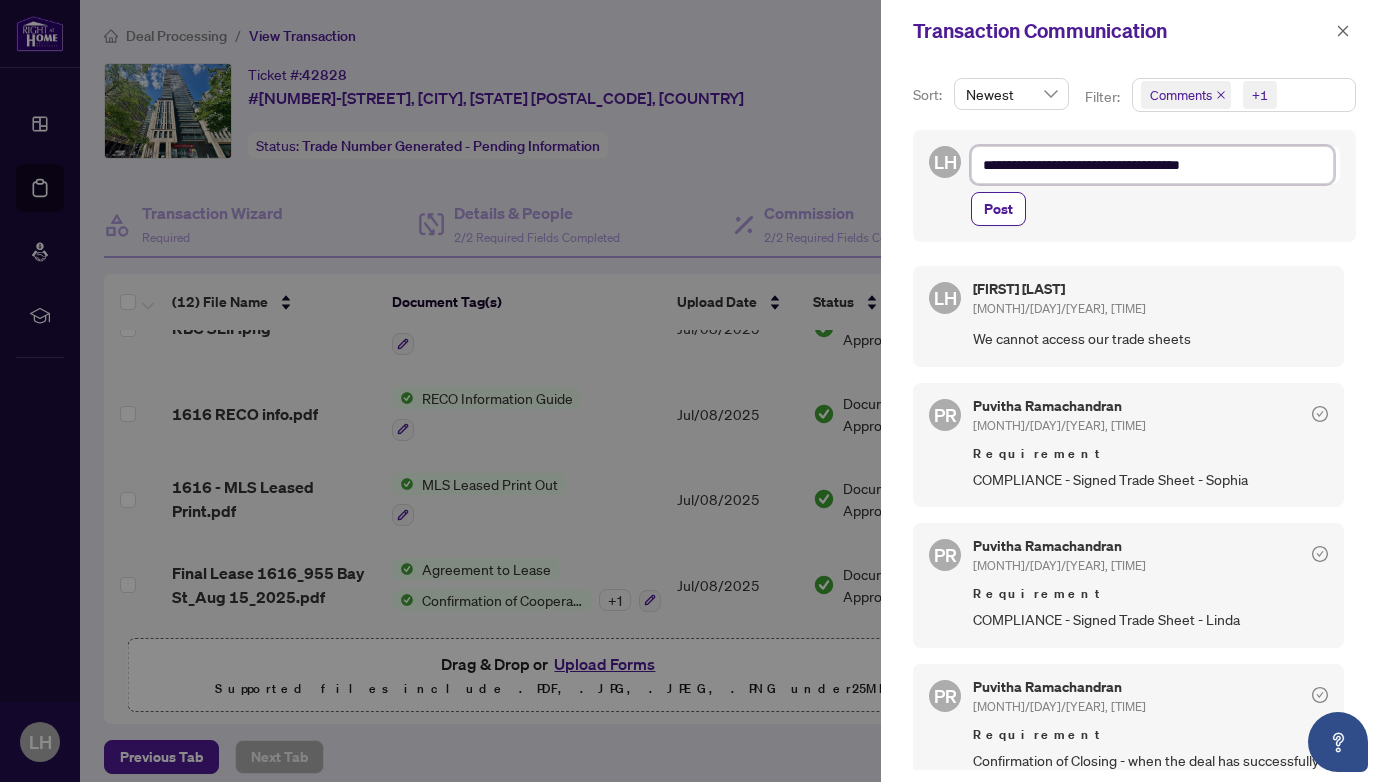 type on "**********" 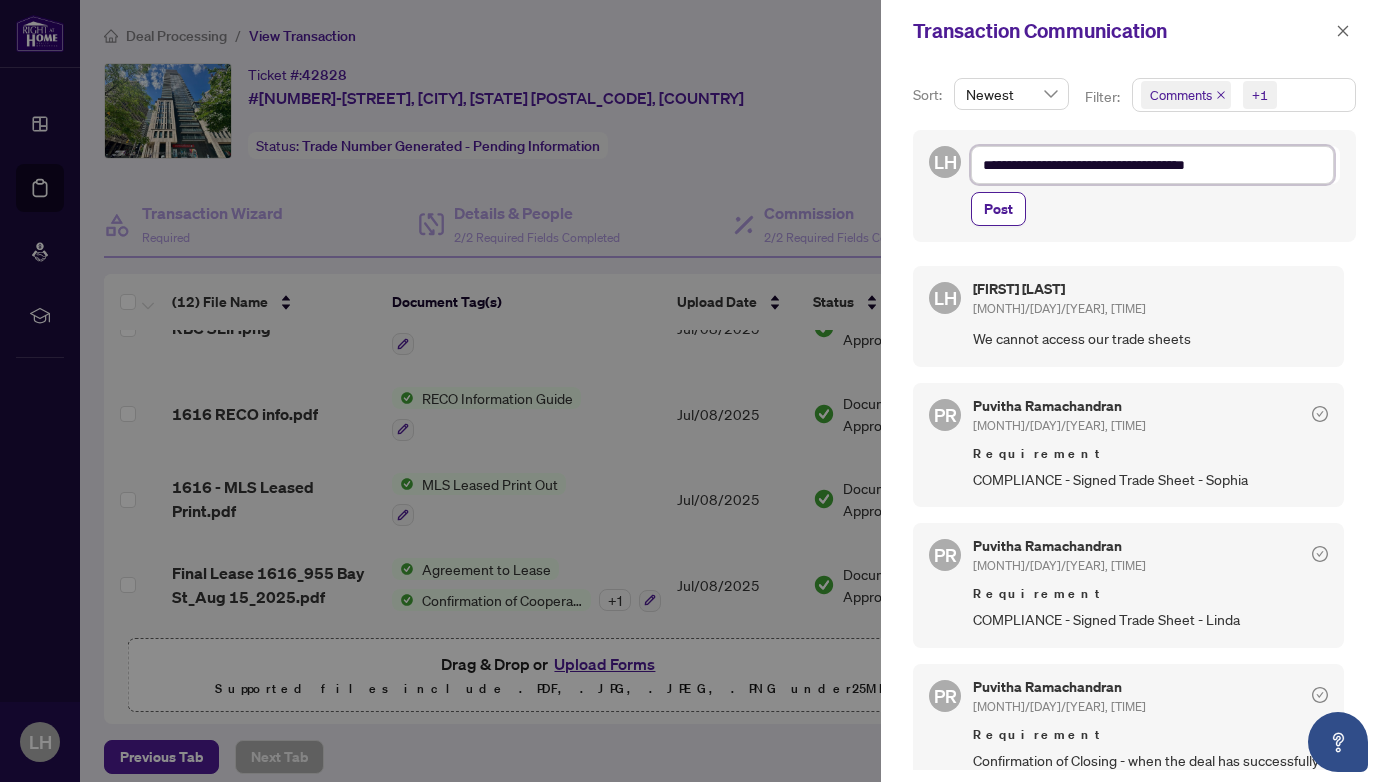 type on "**********" 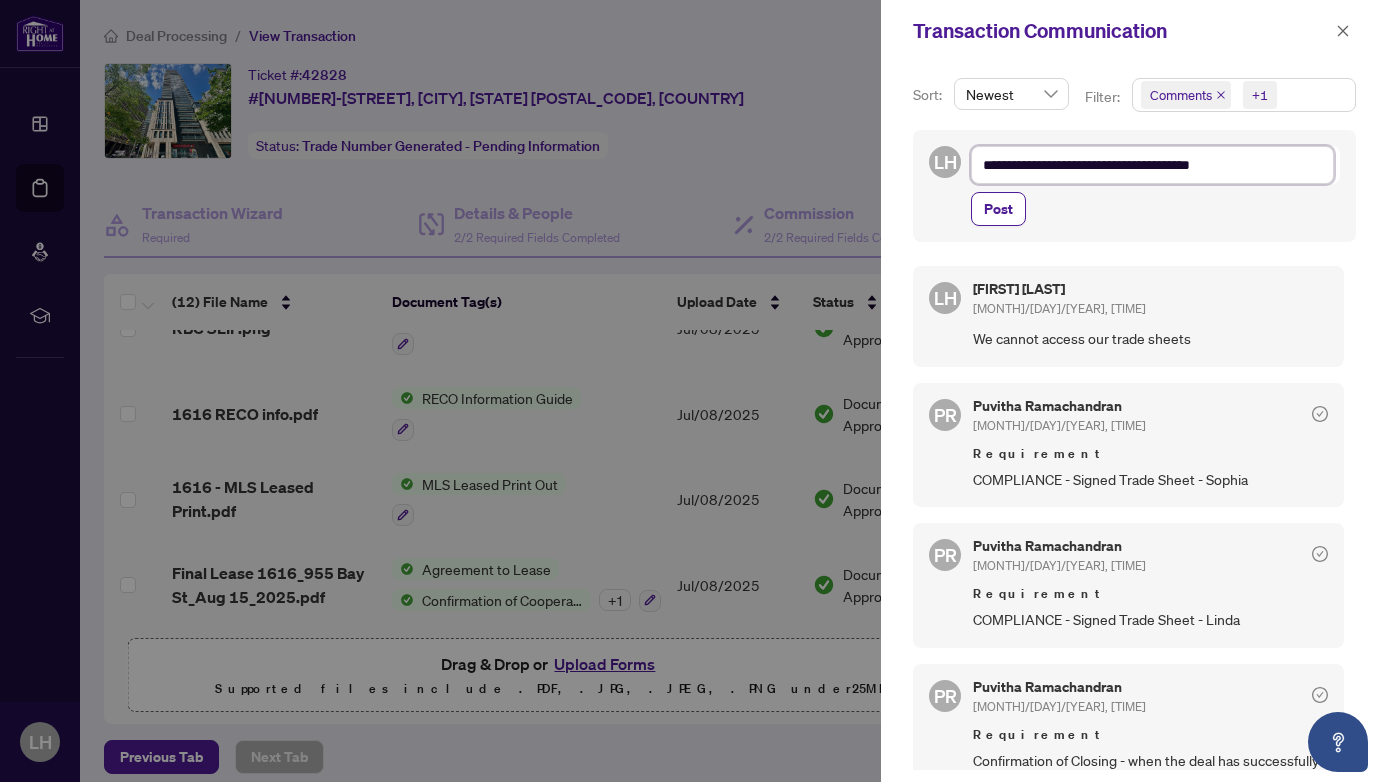 type on "**********" 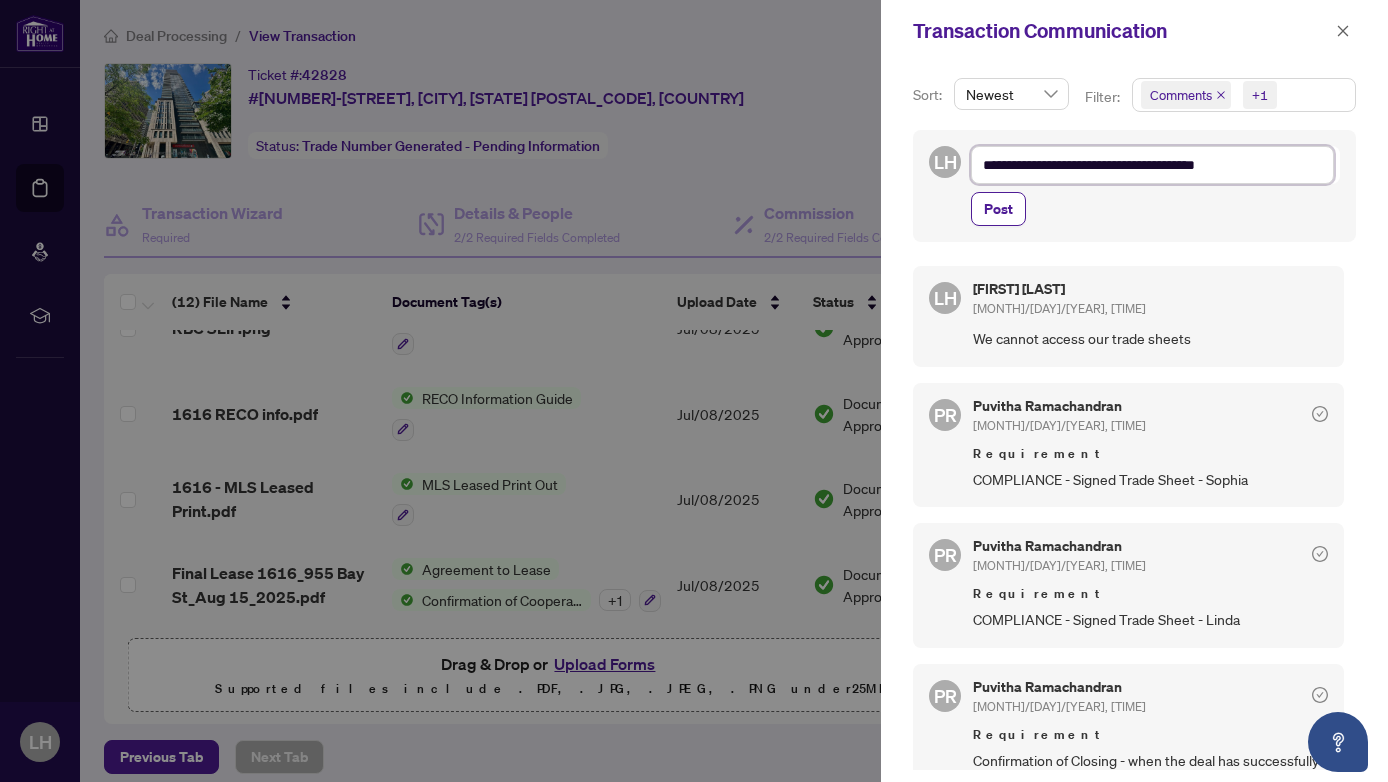 type on "**********" 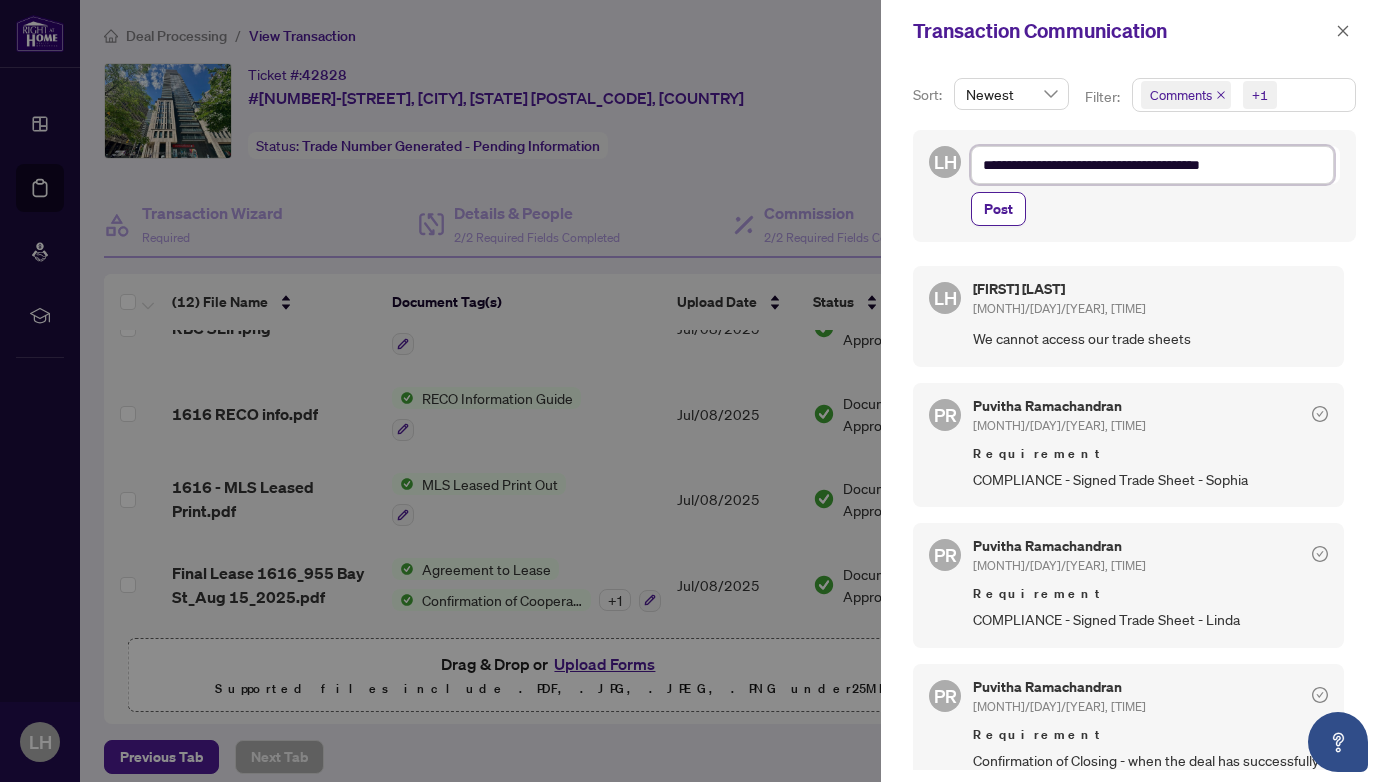 type on "**********" 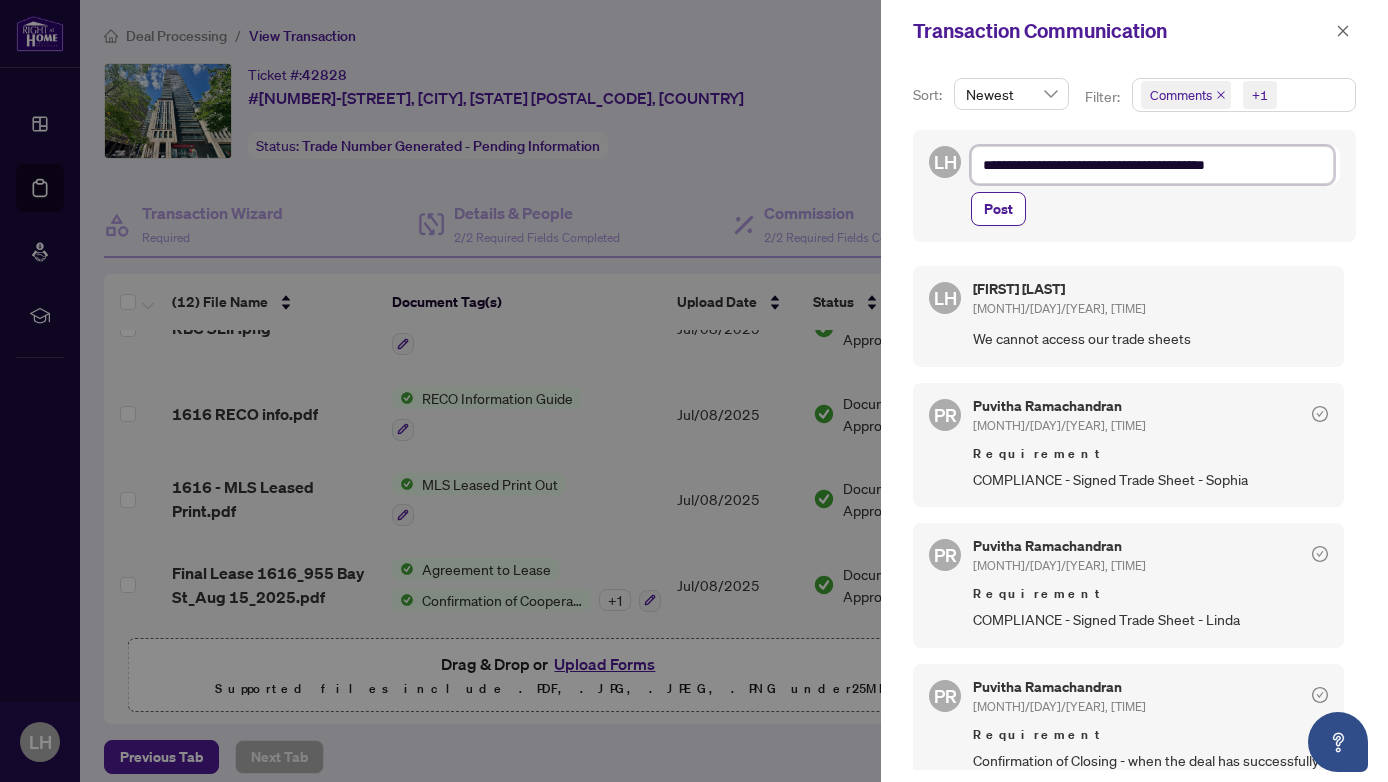 type on "**********" 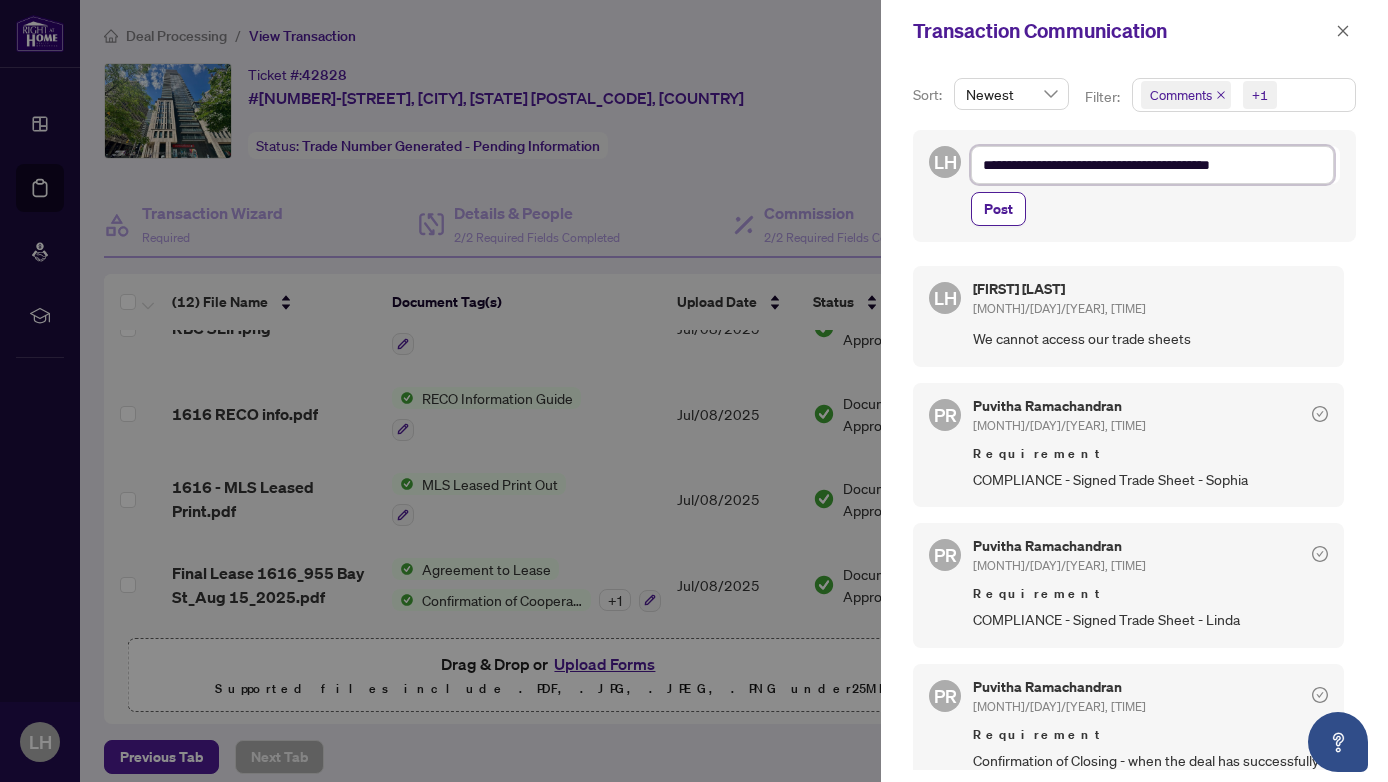 type on "**********" 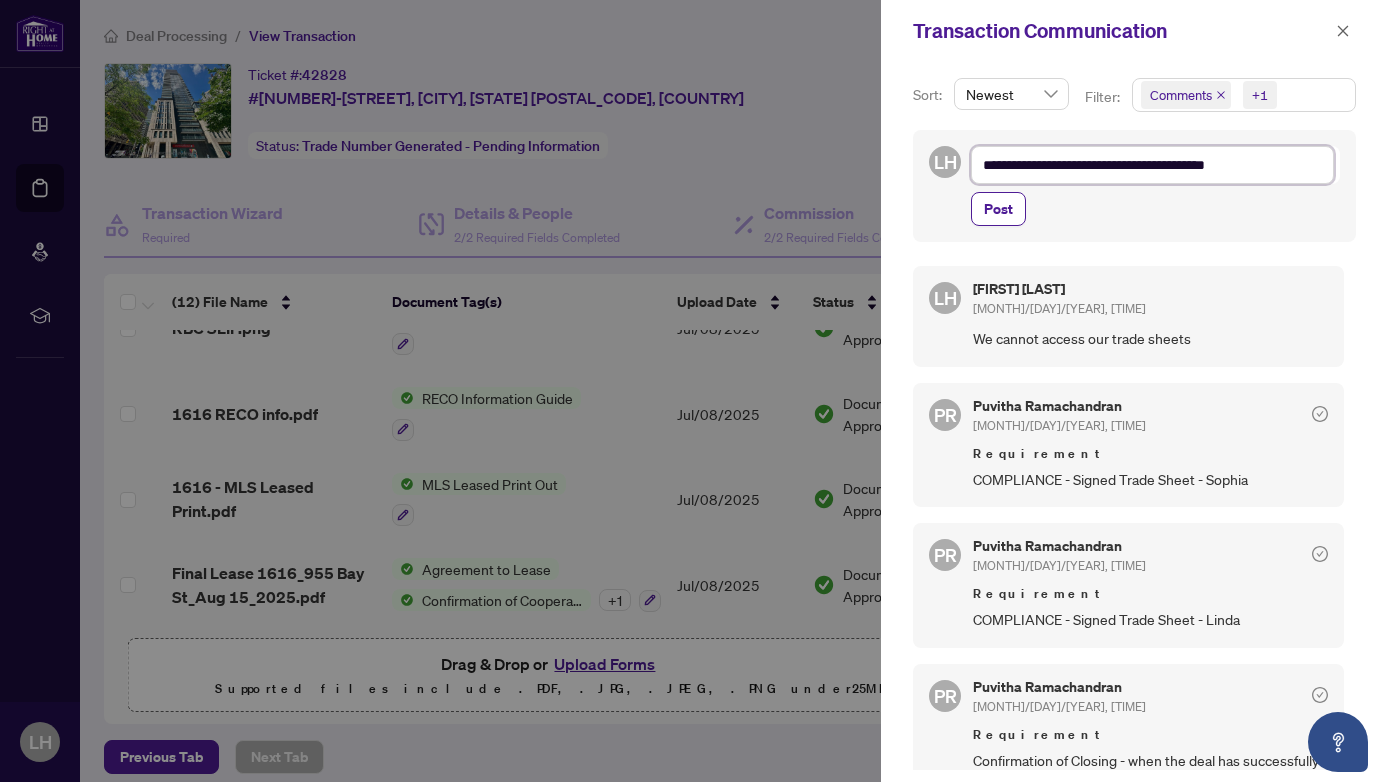 type on "**********" 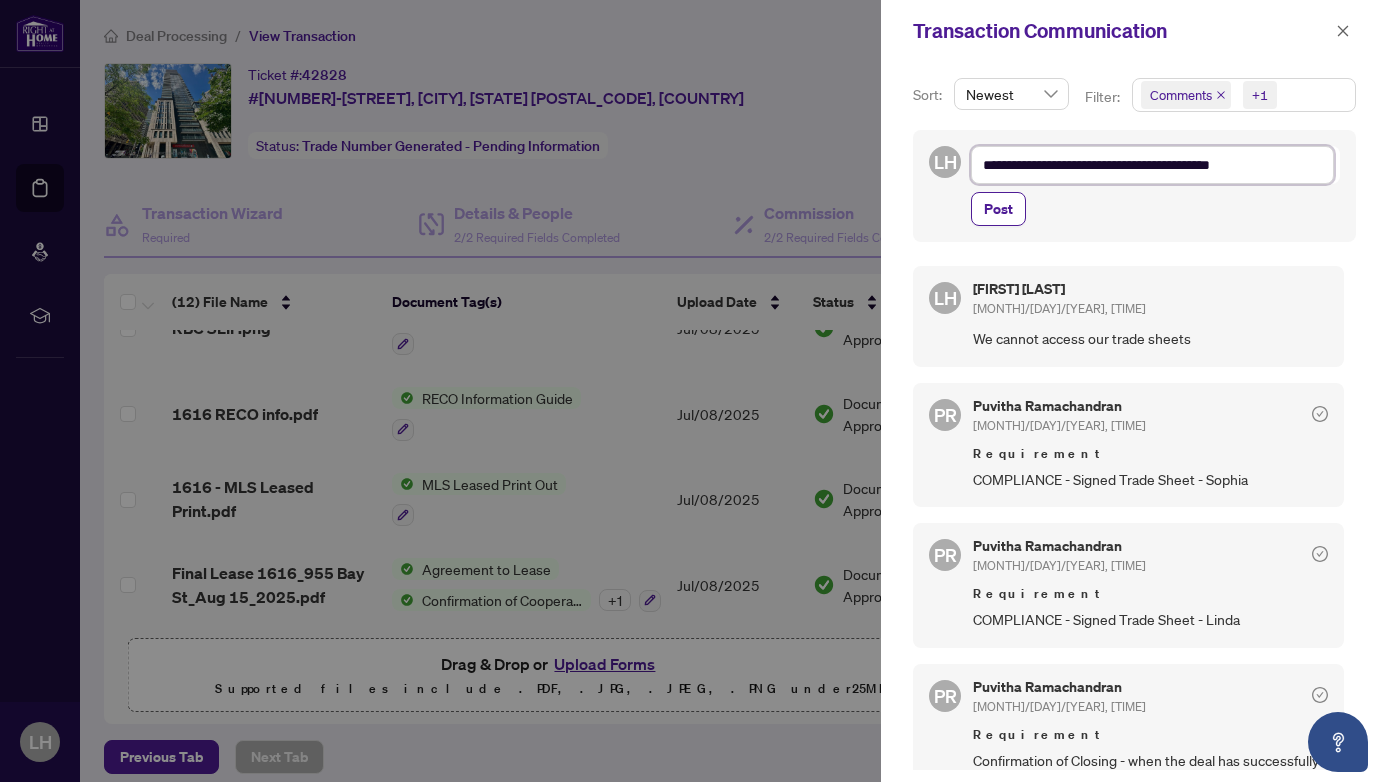 type on "**********" 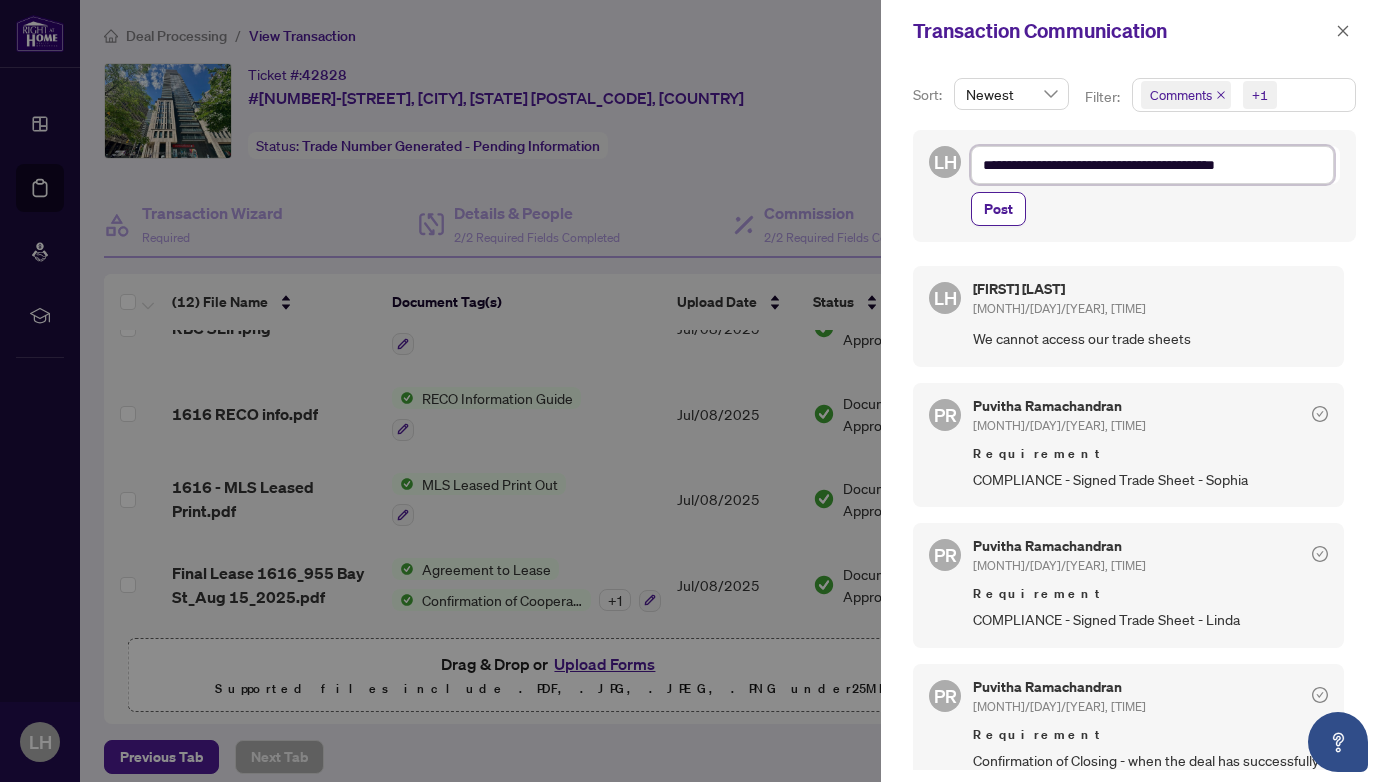 type on "**********" 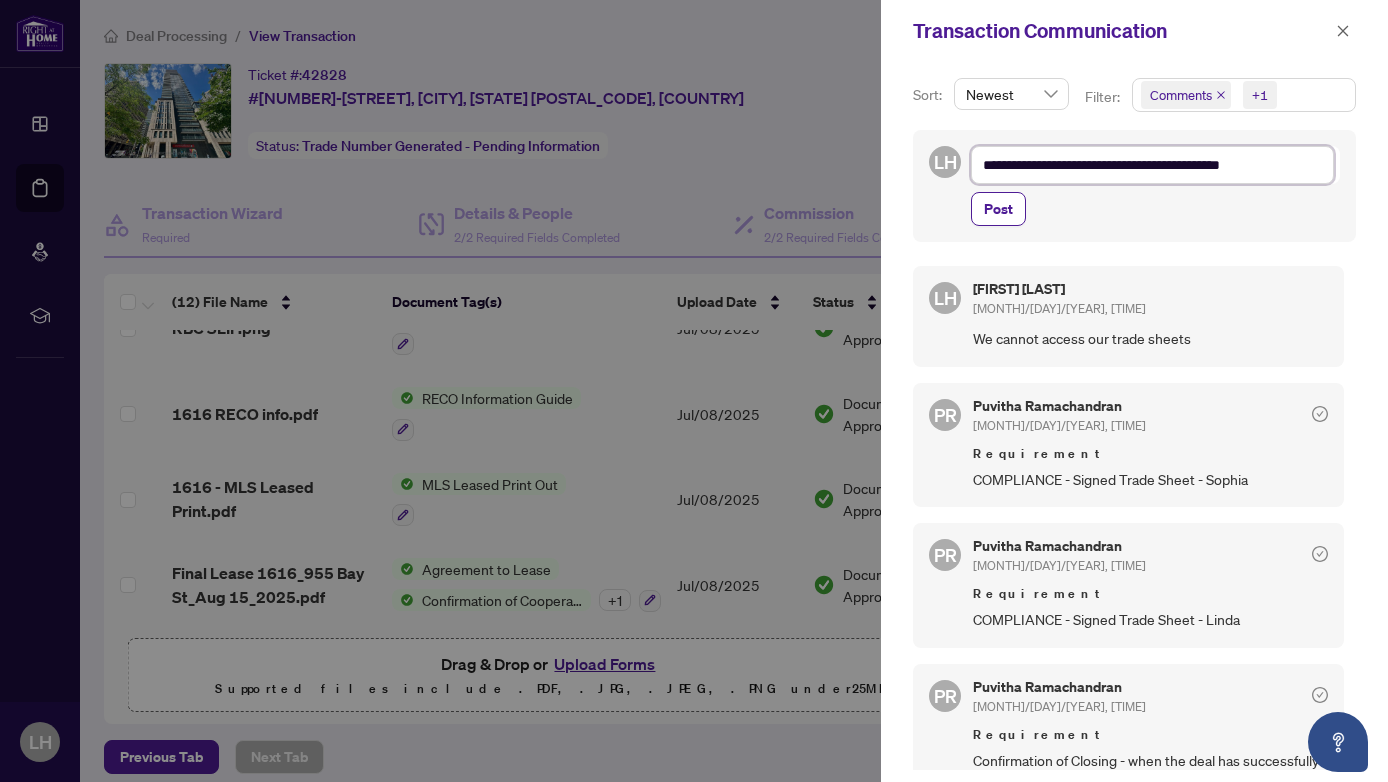 type on "**********" 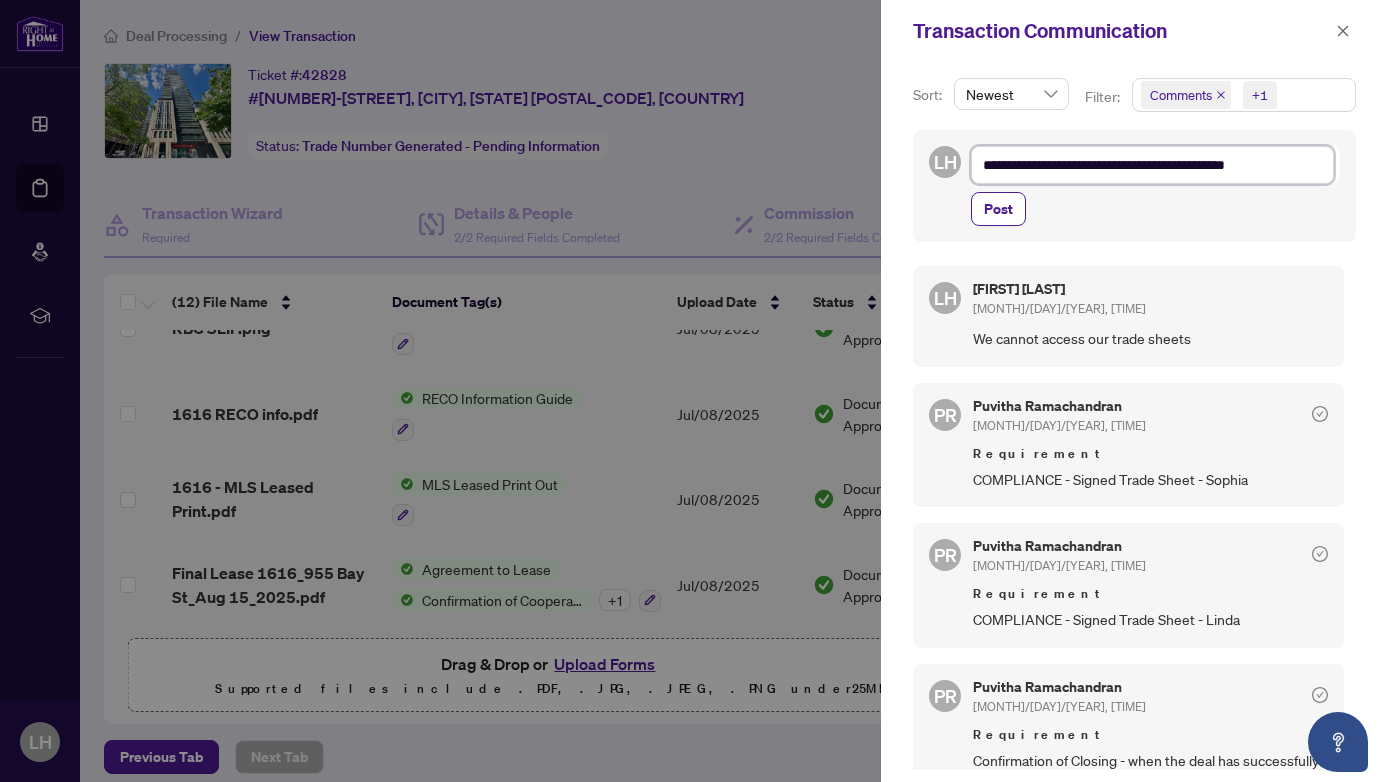 type on "**********" 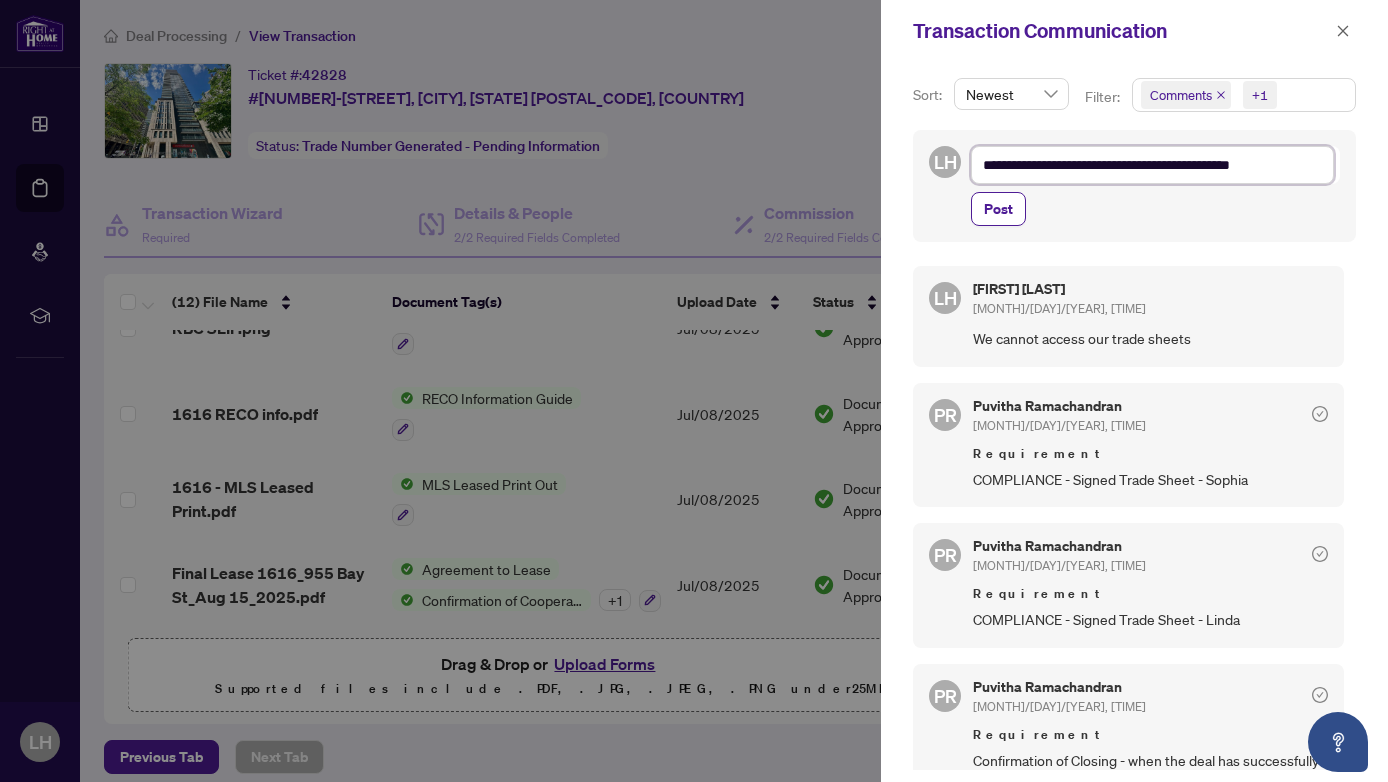 type on "**********" 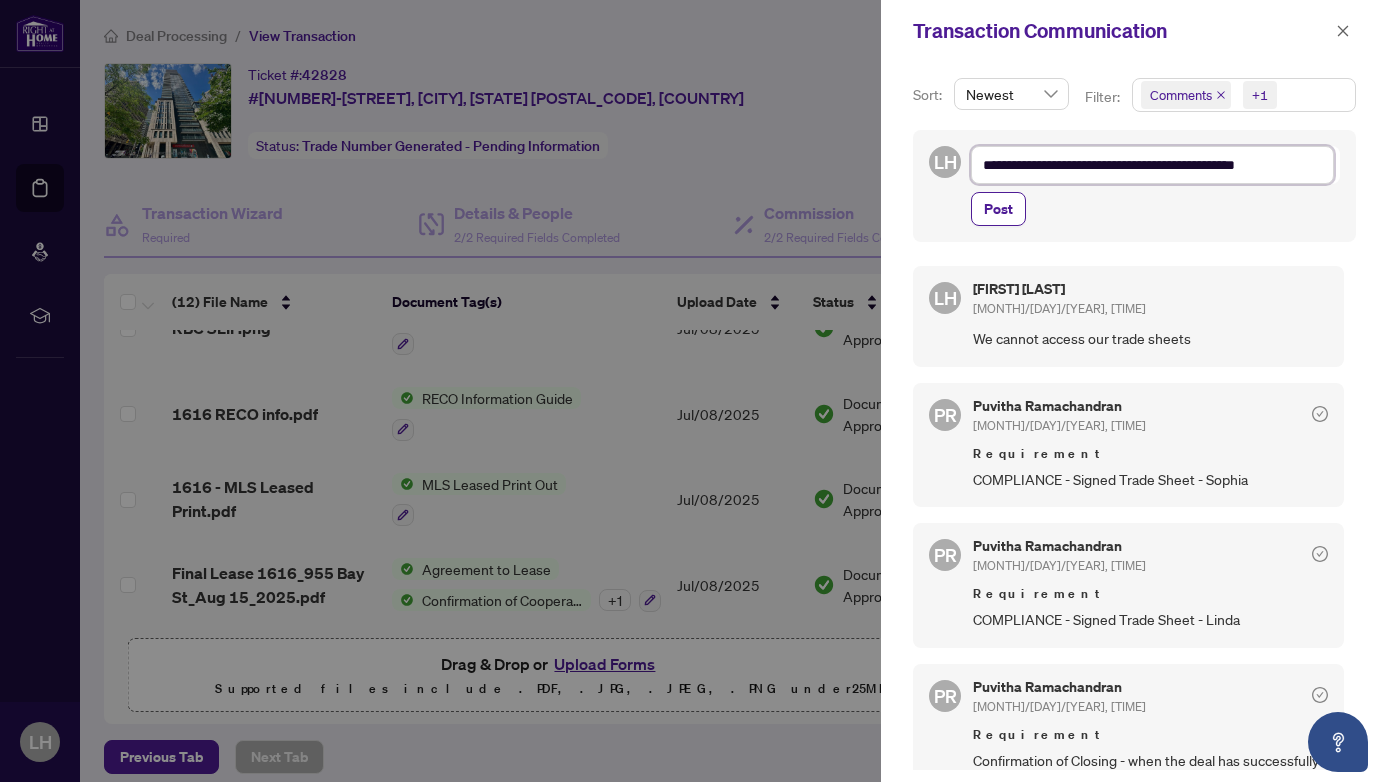 type on "**********" 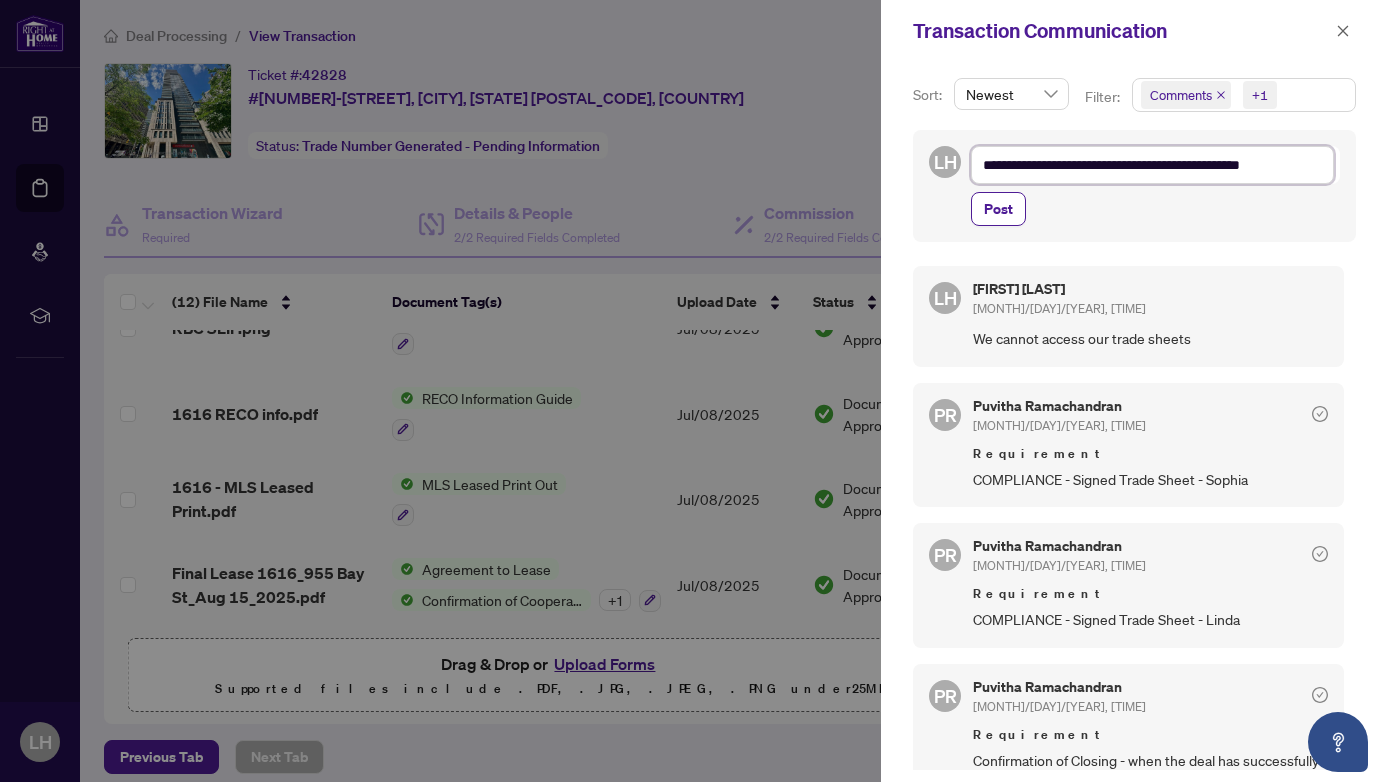 type on "**********" 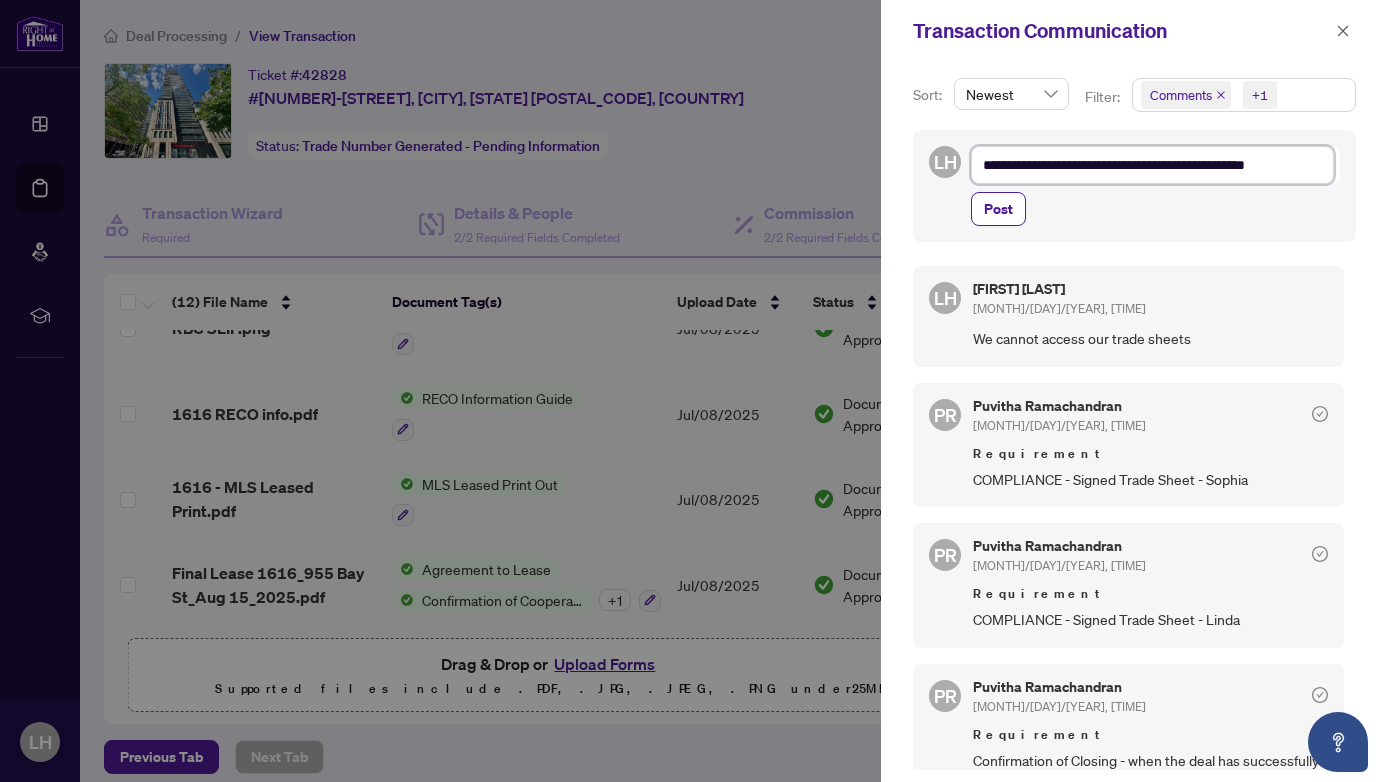 type on "**********" 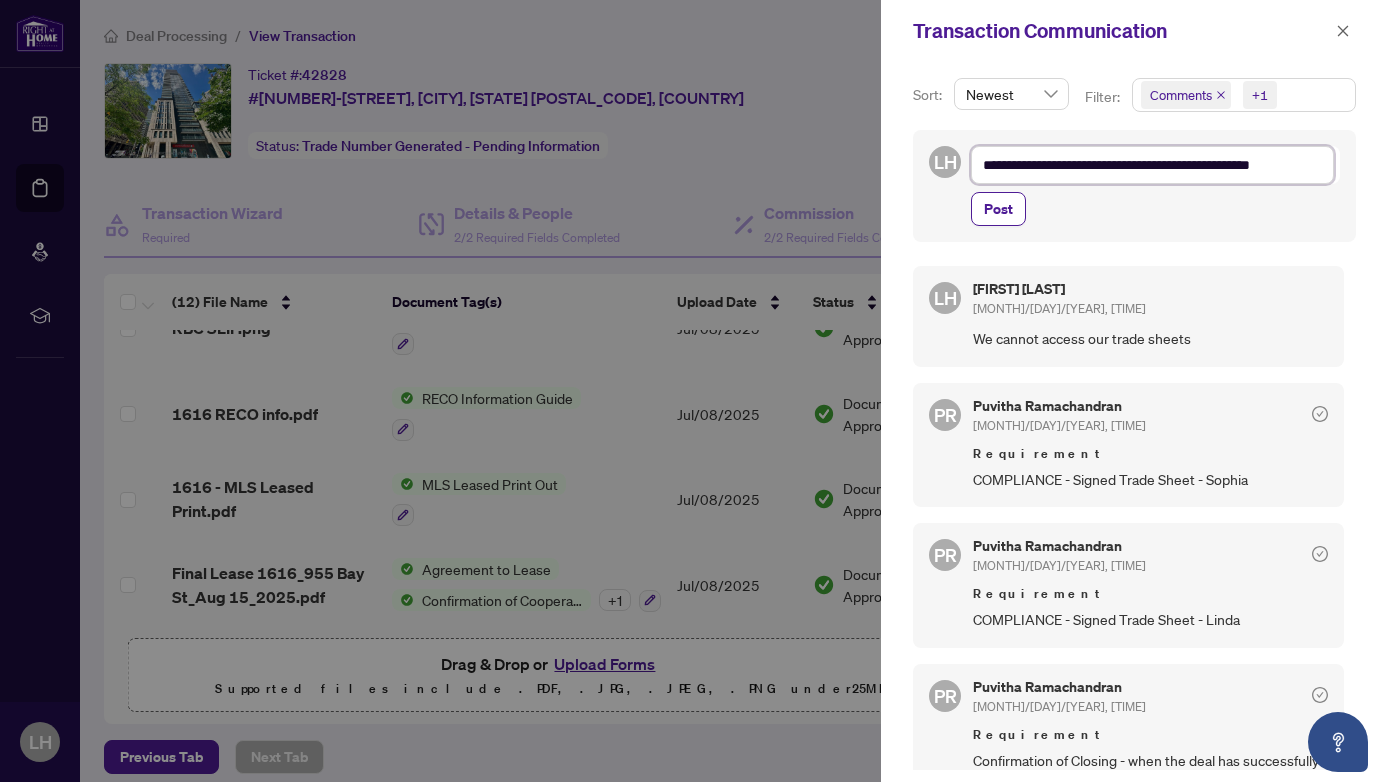 type on "**********" 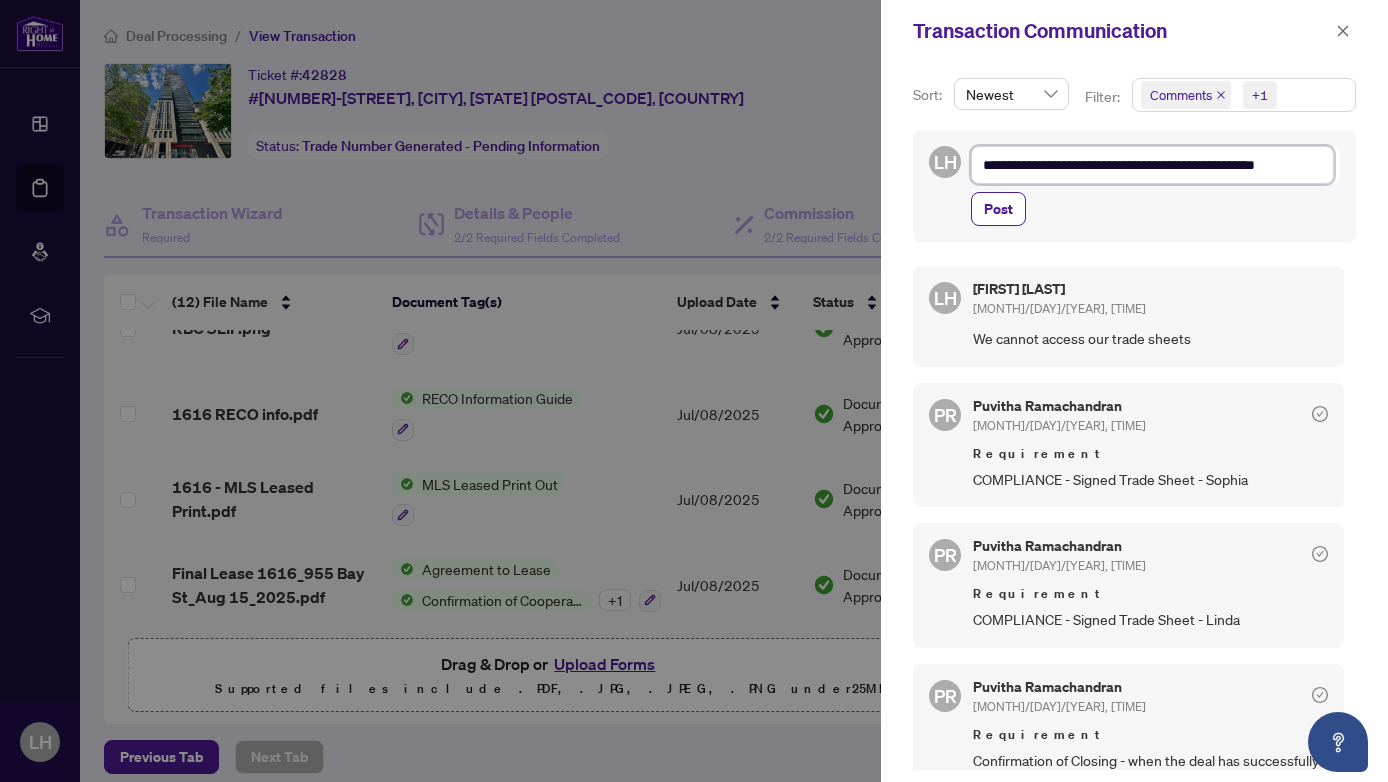 type on "**********" 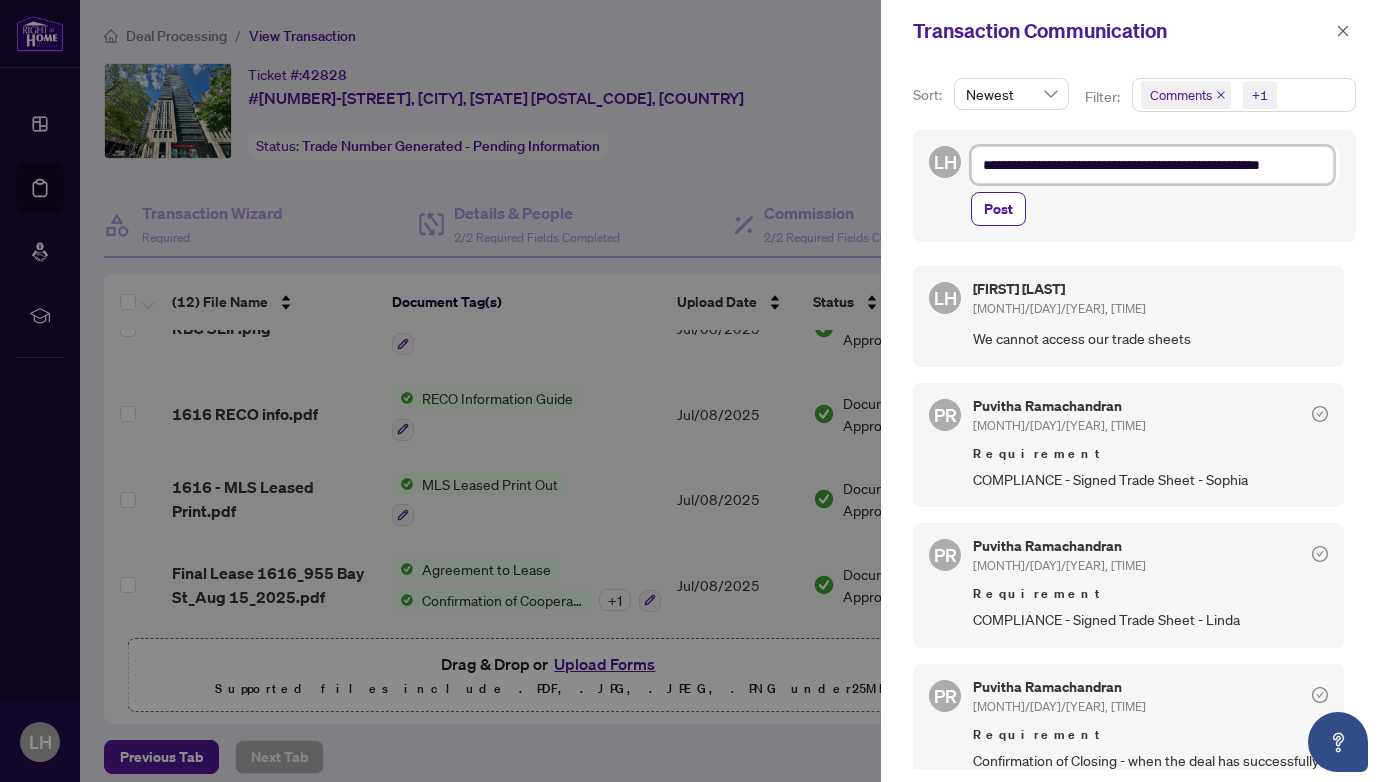 scroll, scrollTop: 2, scrollLeft: 0, axis: vertical 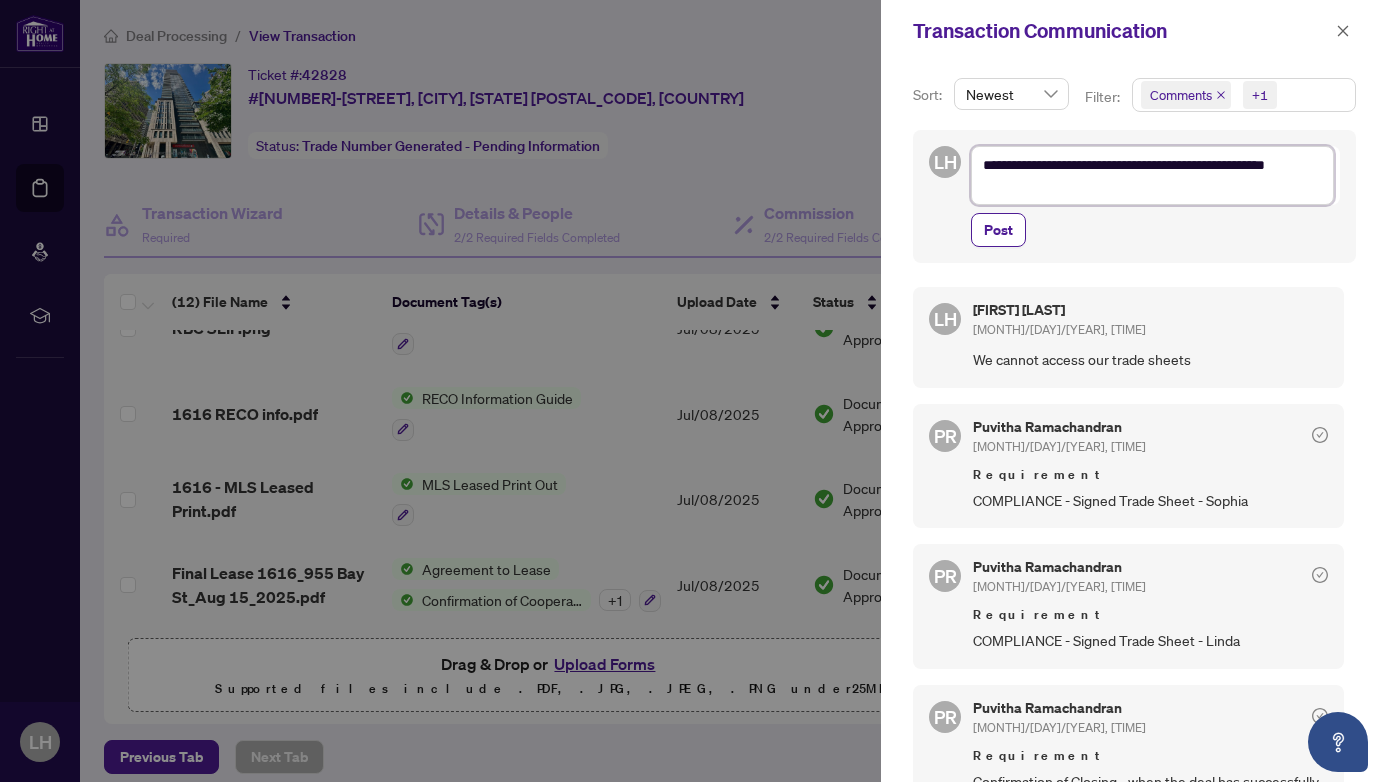 type on "**********" 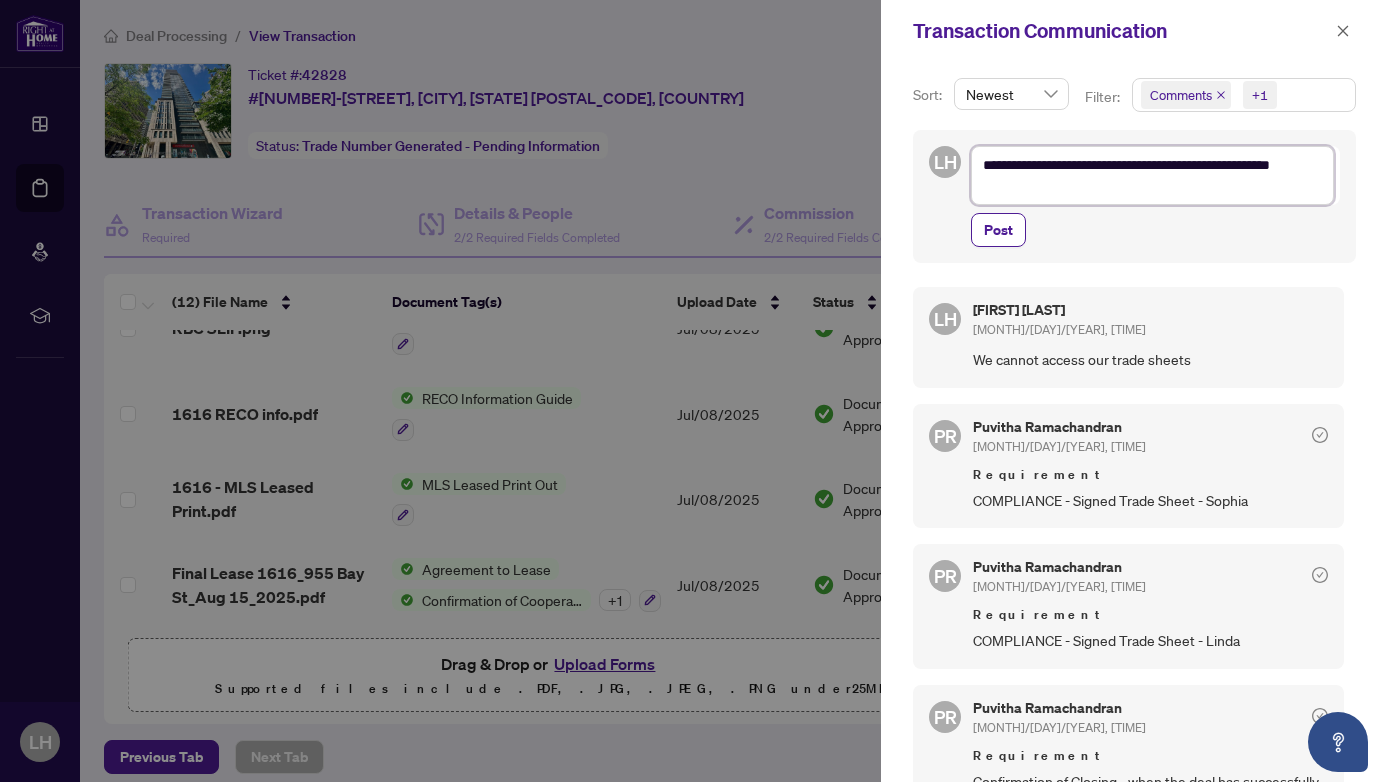 type on "**********" 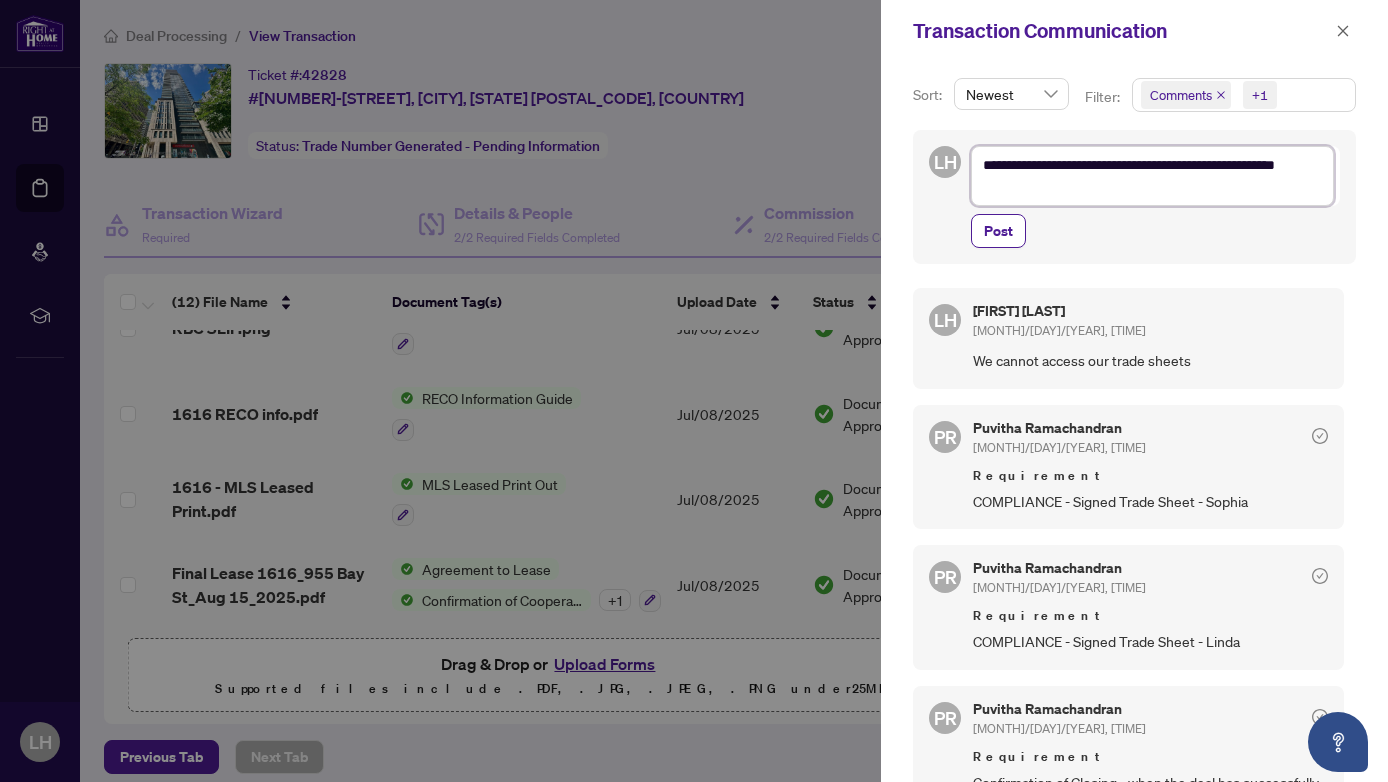 type on "**********" 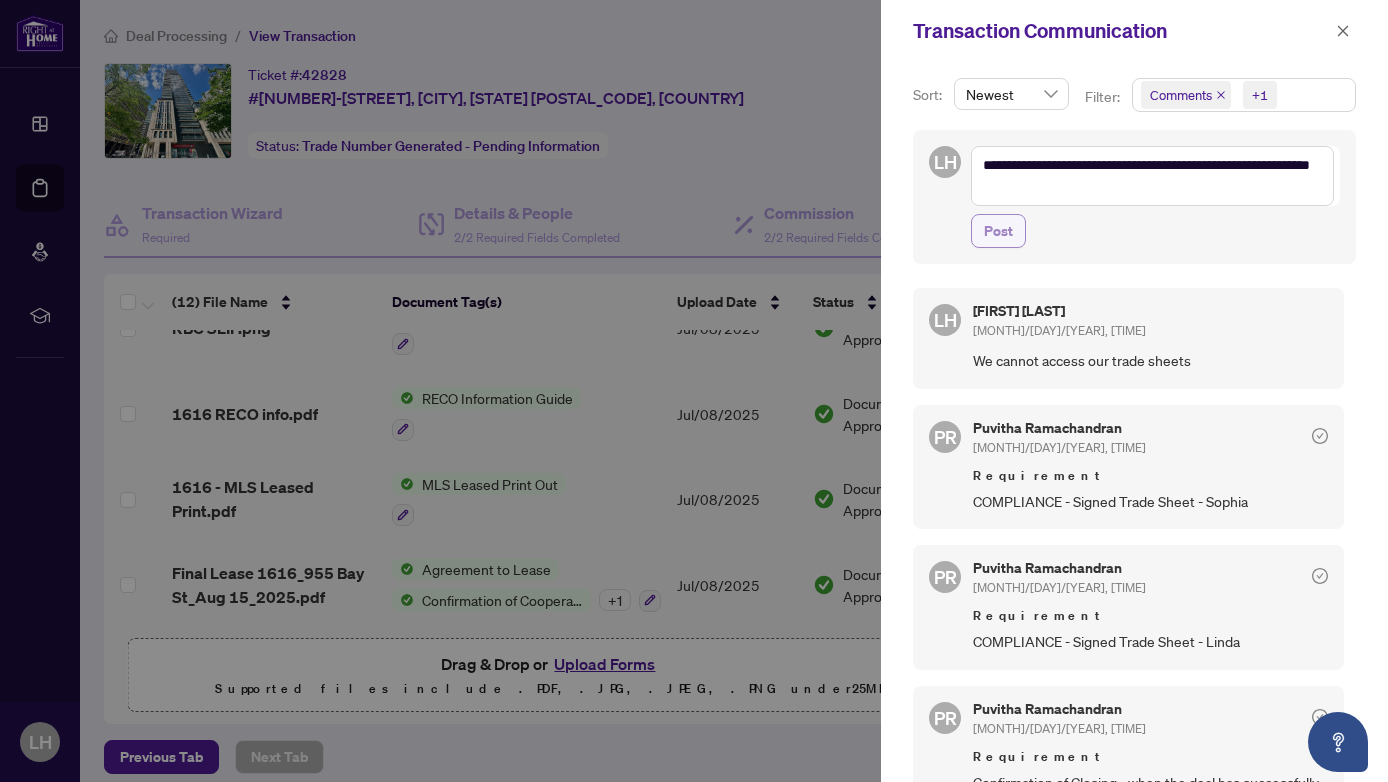 click on "Post" at bounding box center (998, 231) 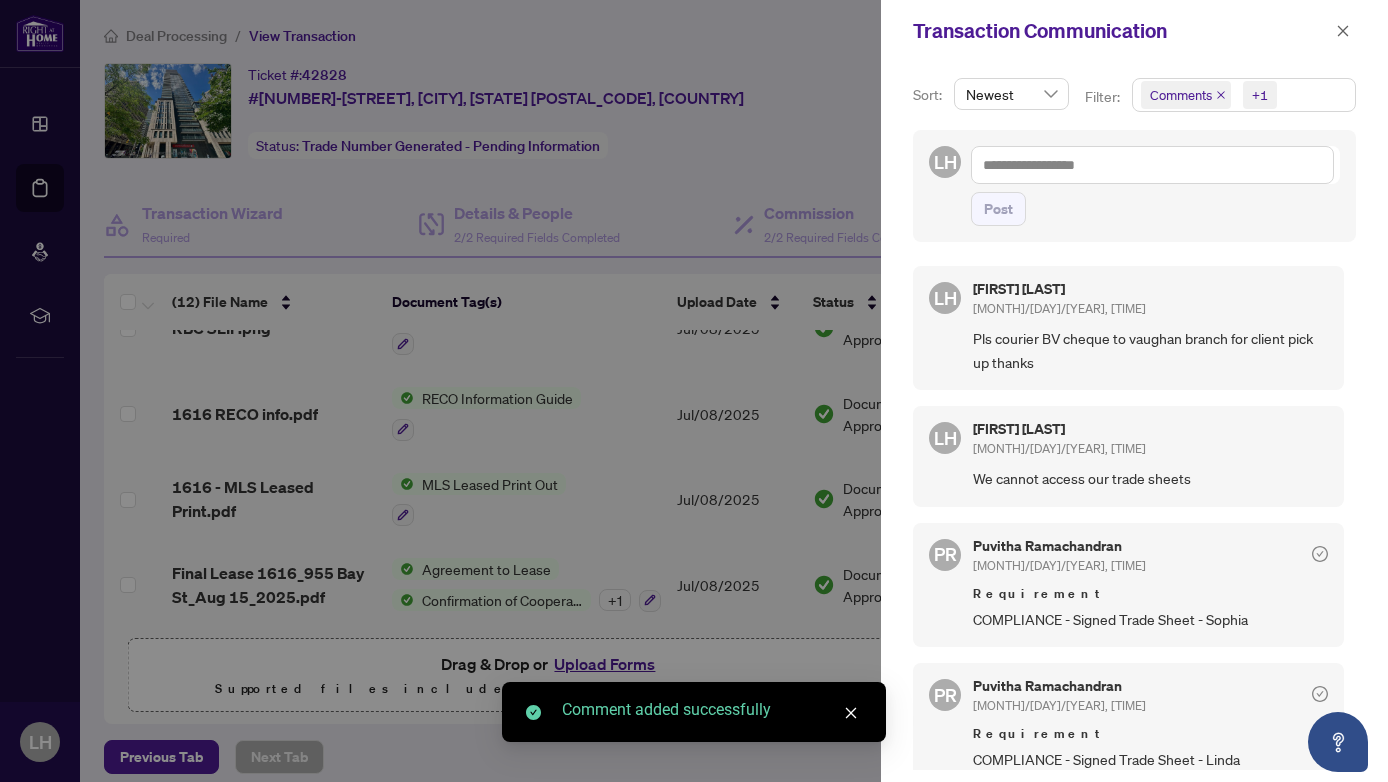 click at bounding box center (694, 391) 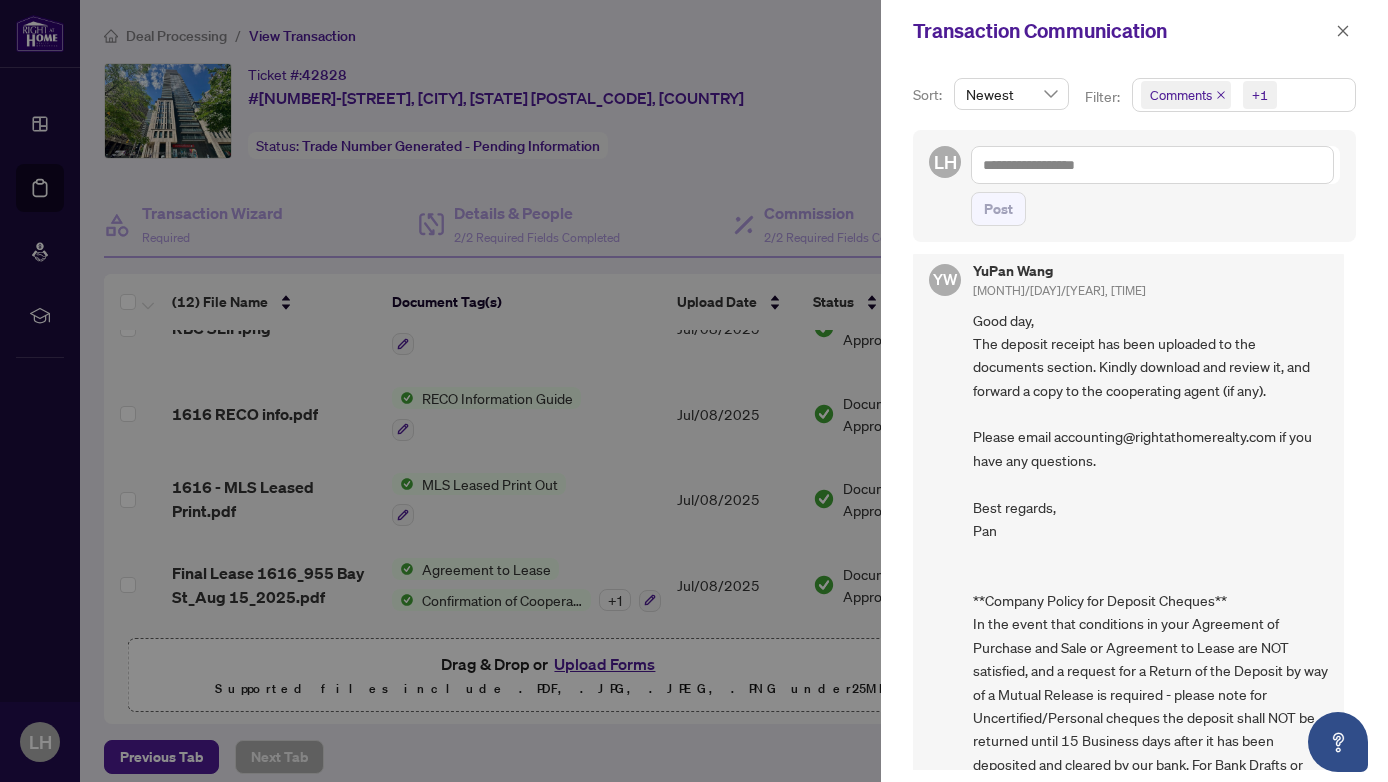 scroll, scrollTop: 1101, scrollLeft: 0, axis: vertical 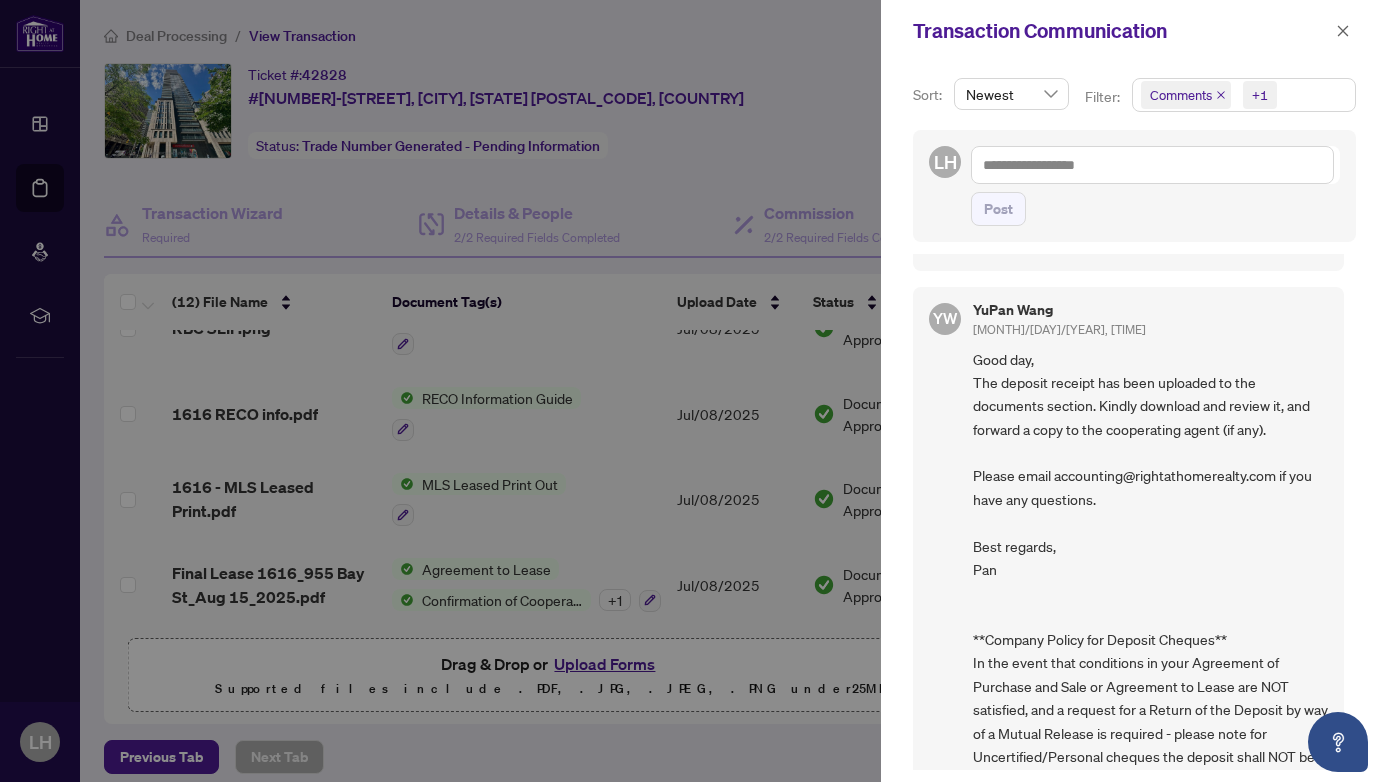 click at bounding box center (694, 391) 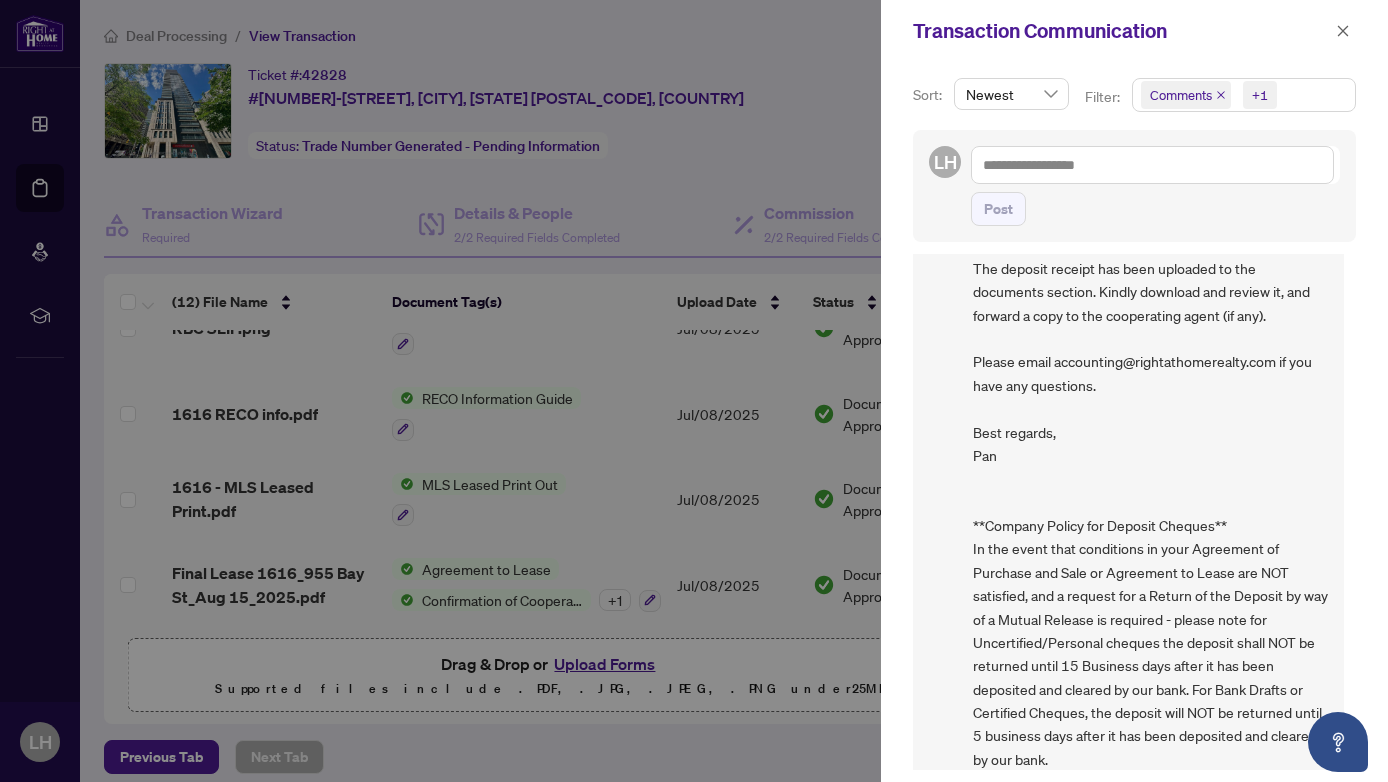 scroll, scrollTop: 1235, scrollLeft: 0, axis: vertical 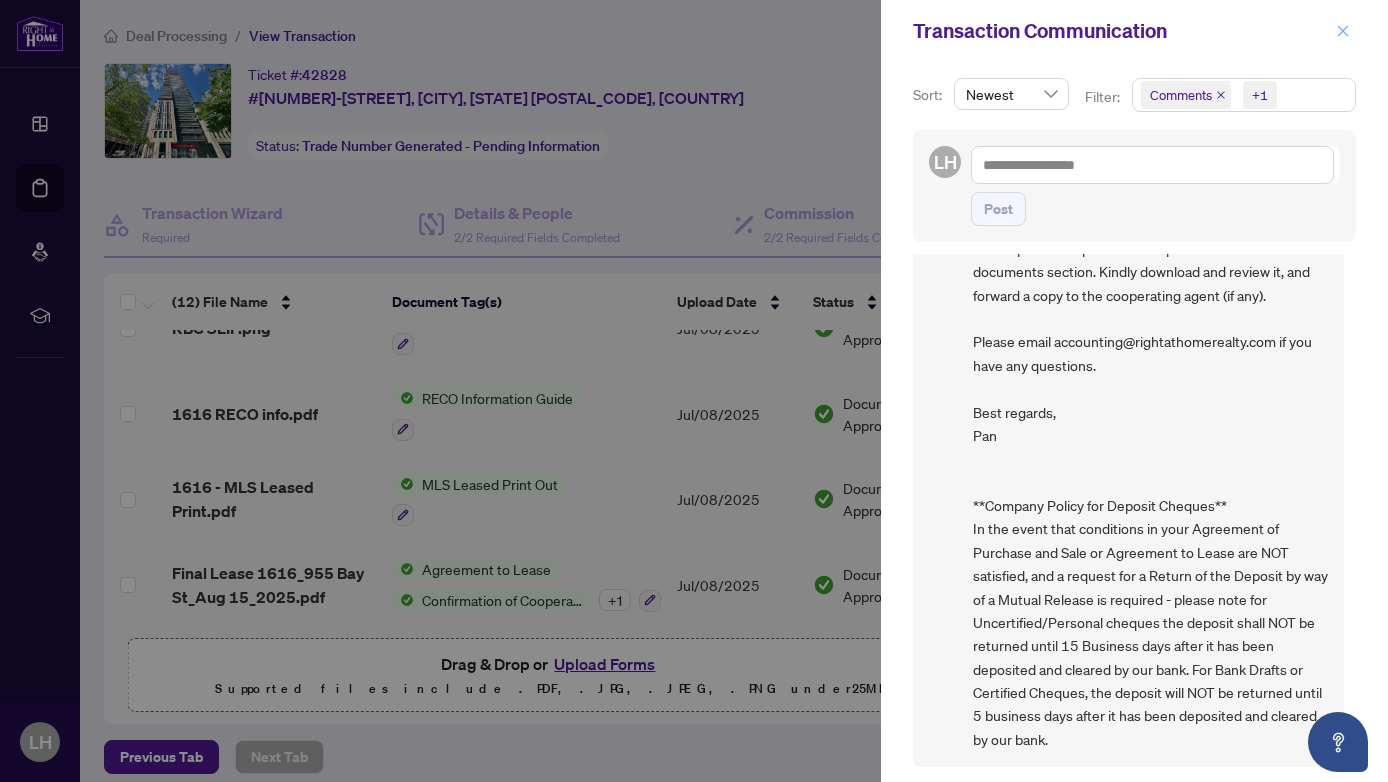 click 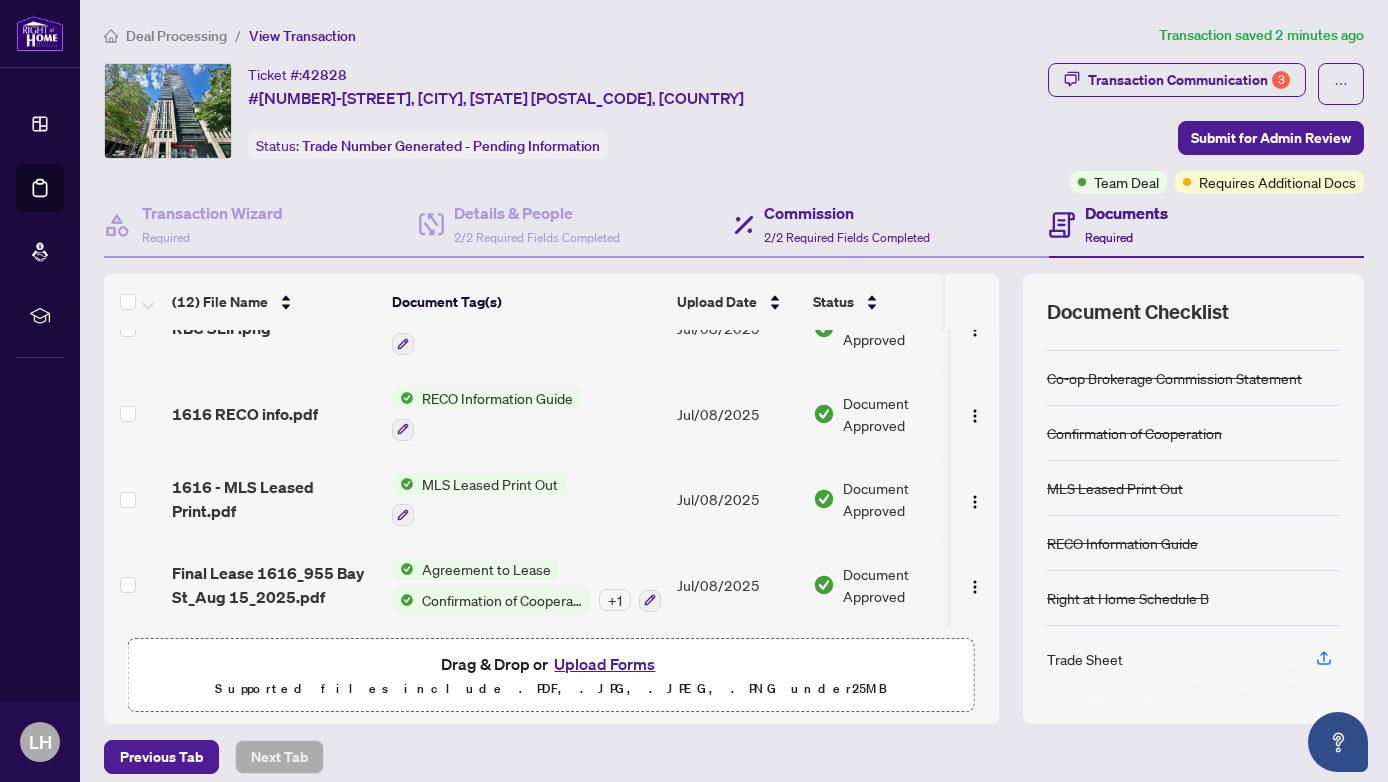 scroll, scrollTop: 0, scrollLeft: 0, axis: both 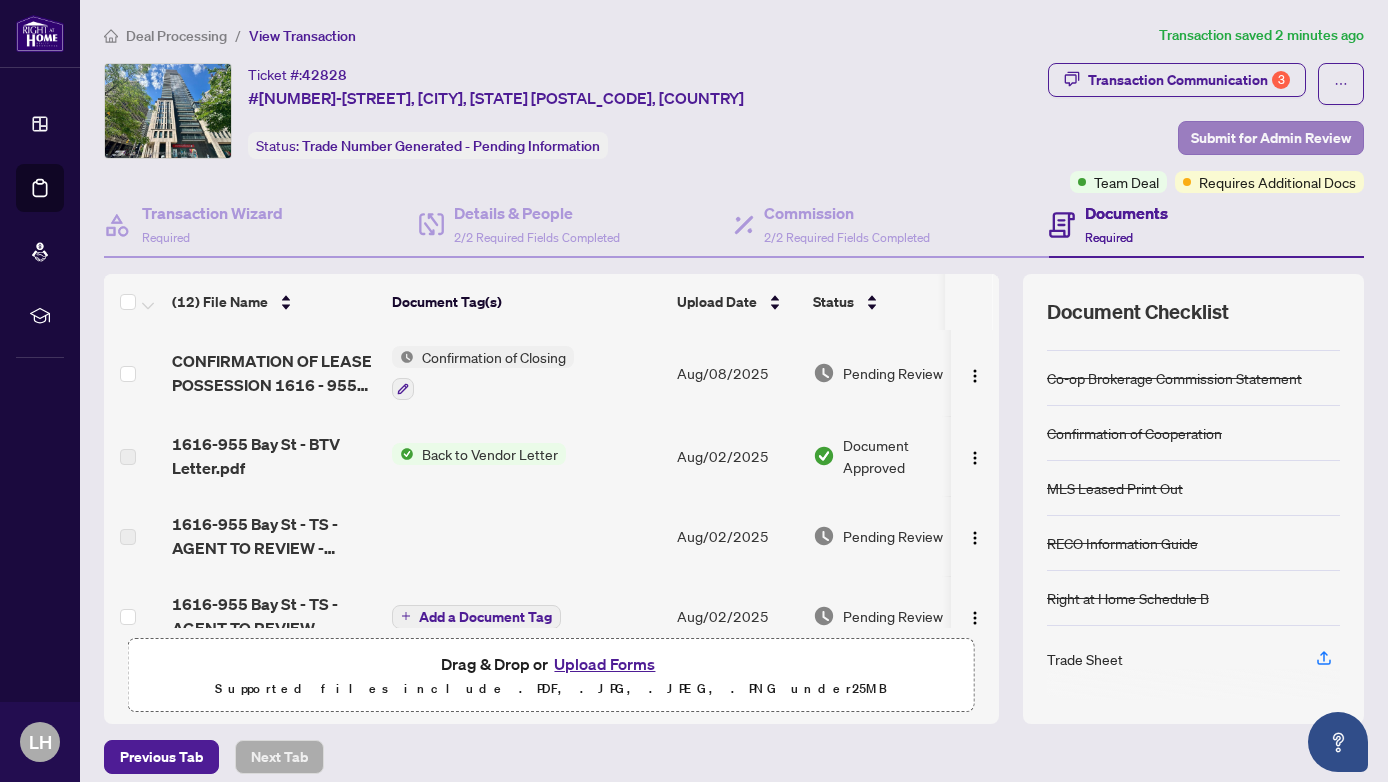 click on "Submit for Admin Review" at bounding box center (1271, 138) 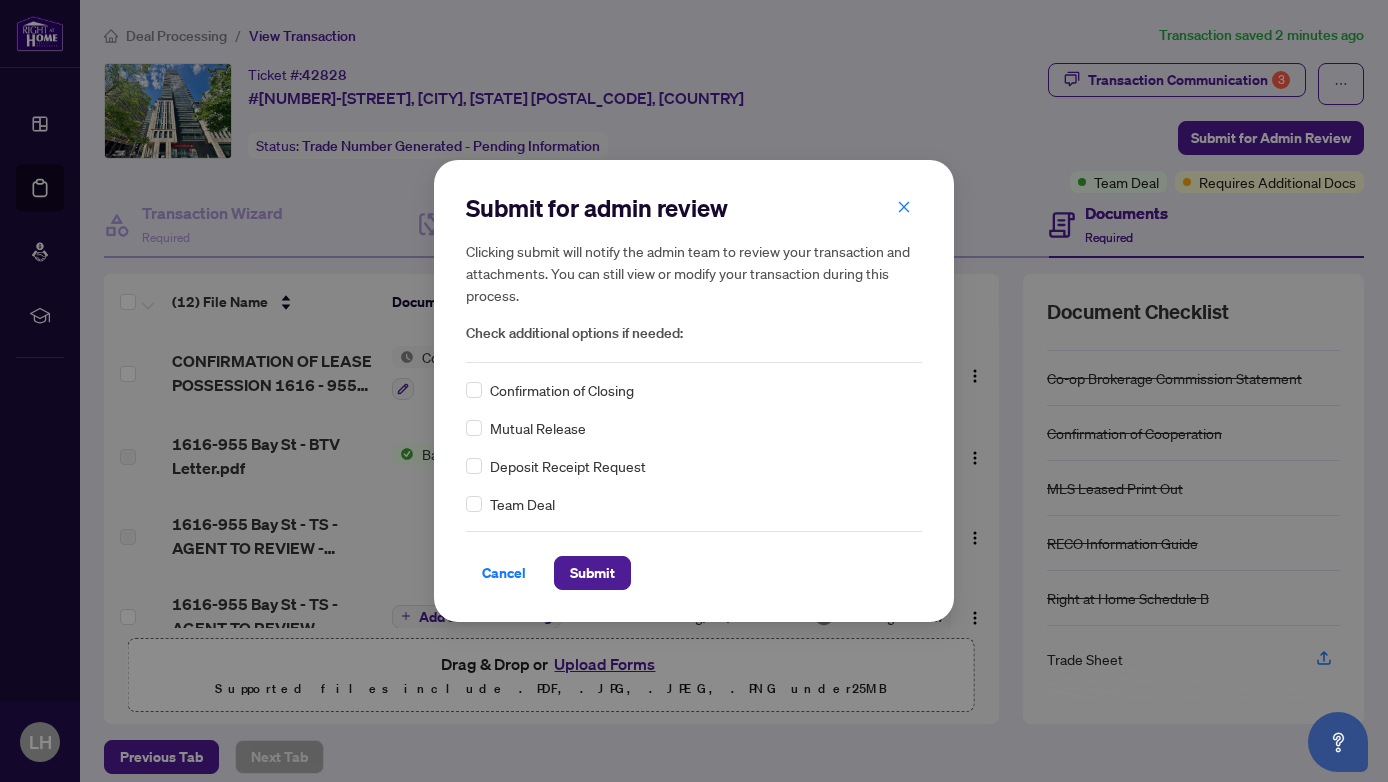 scroll, scrollTop: 0, scrollLeft: 0, axis: both 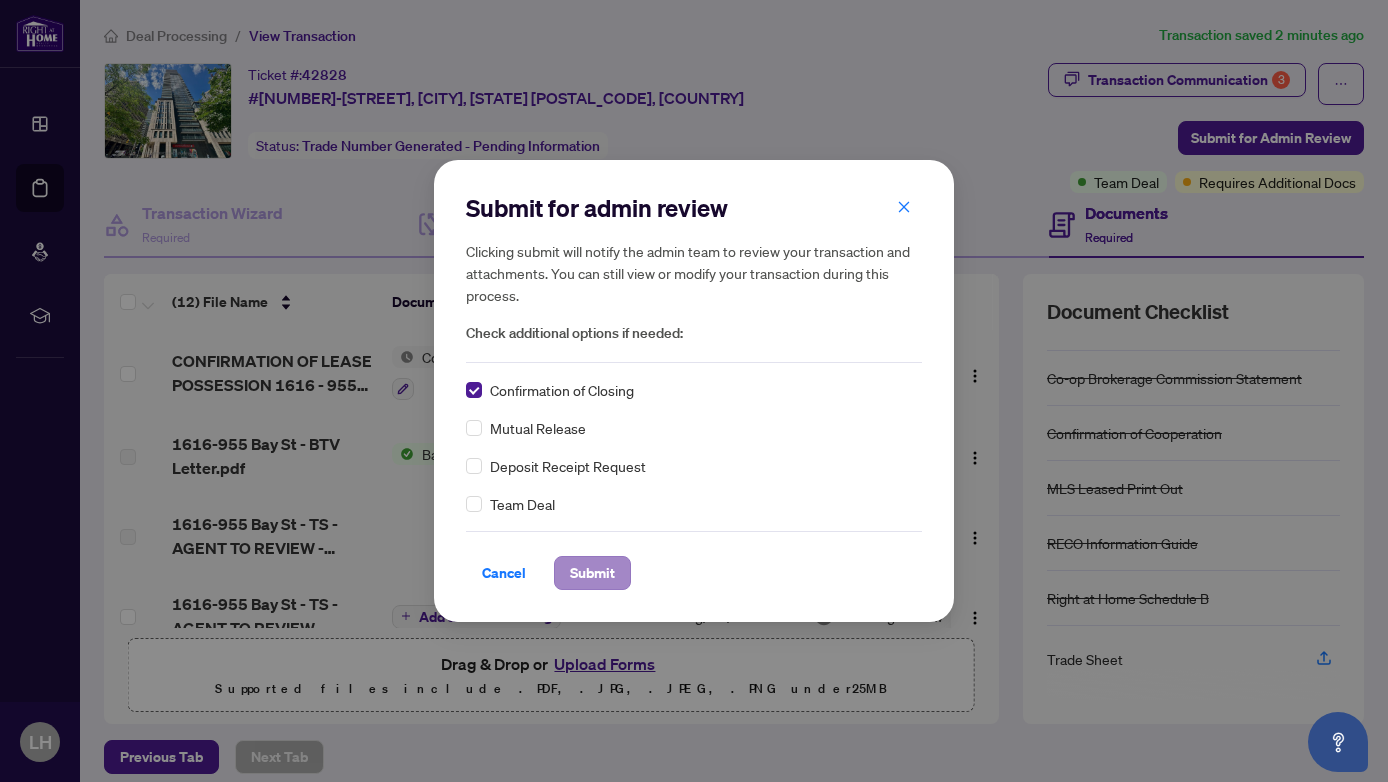 click on "Submit" at bounding box center [592, 573] 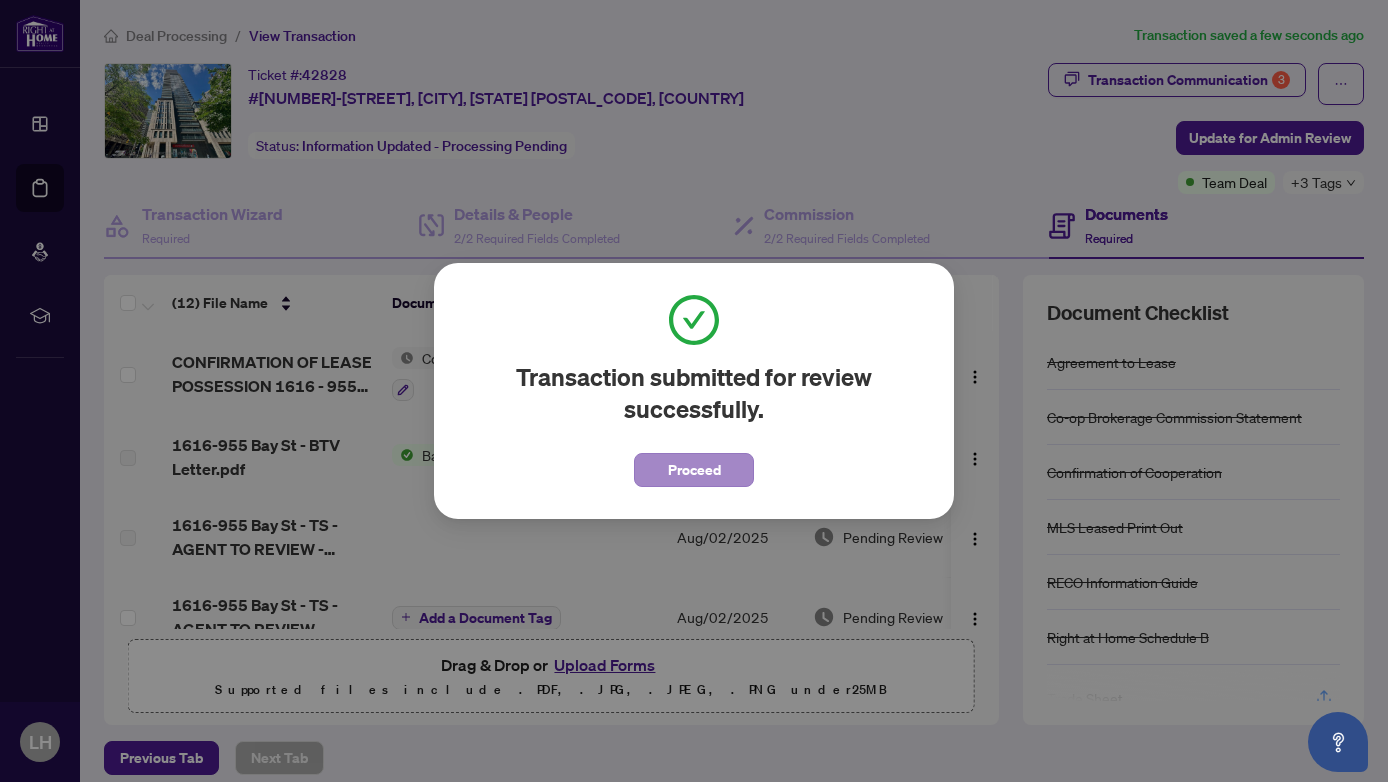 click on "Proceed" at bounding box center (694, 470) 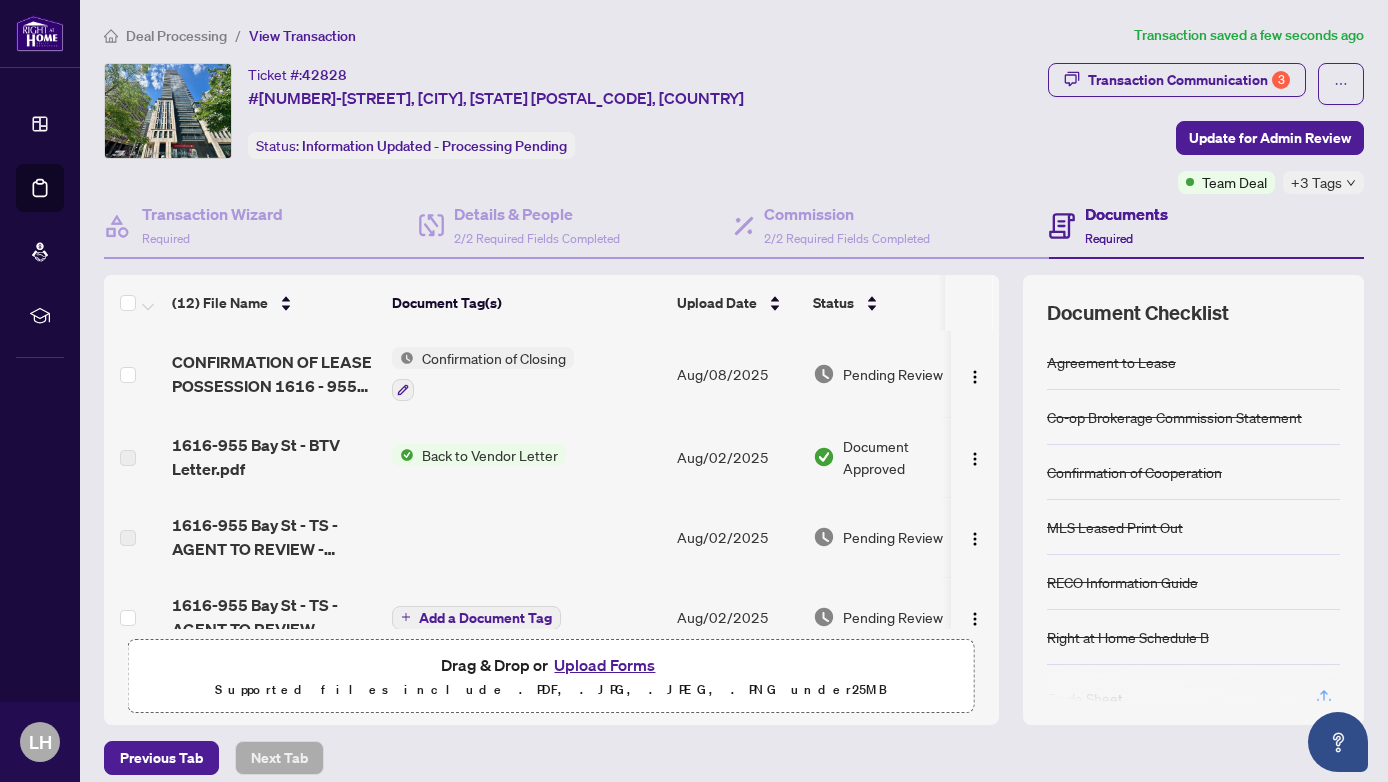 scroll, scrollTop: 0, scrollLeft: 0, axis: both 